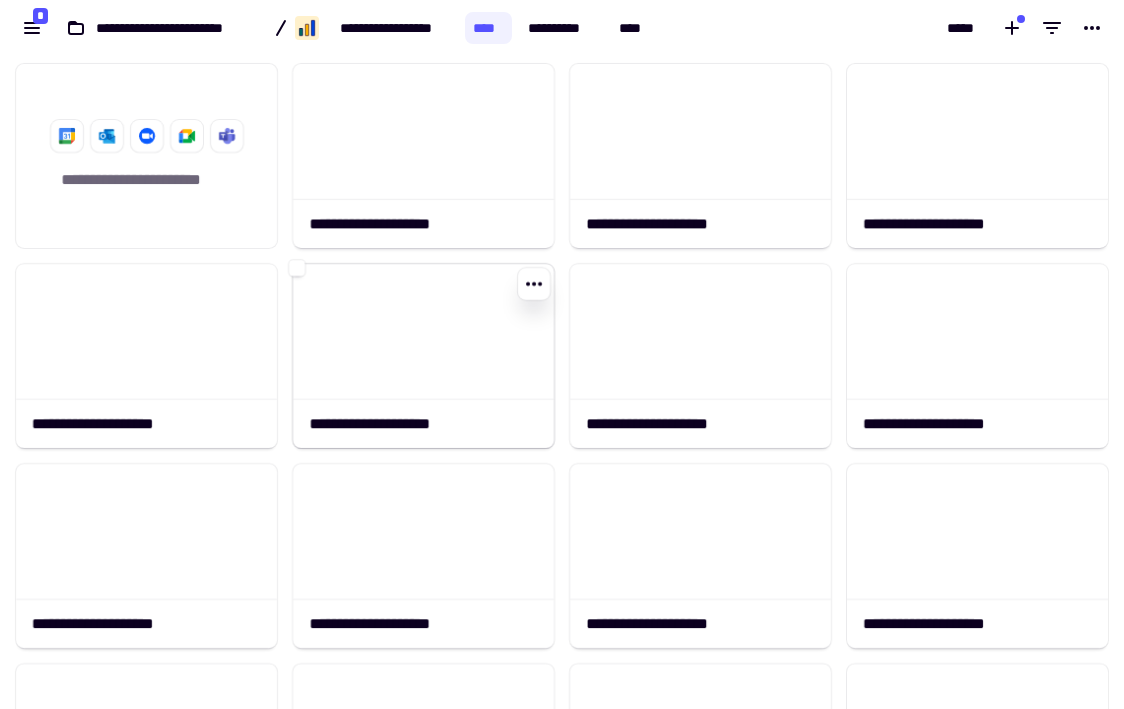 scroll, scrollTop: 0, scrollLeft: 0, axis: both 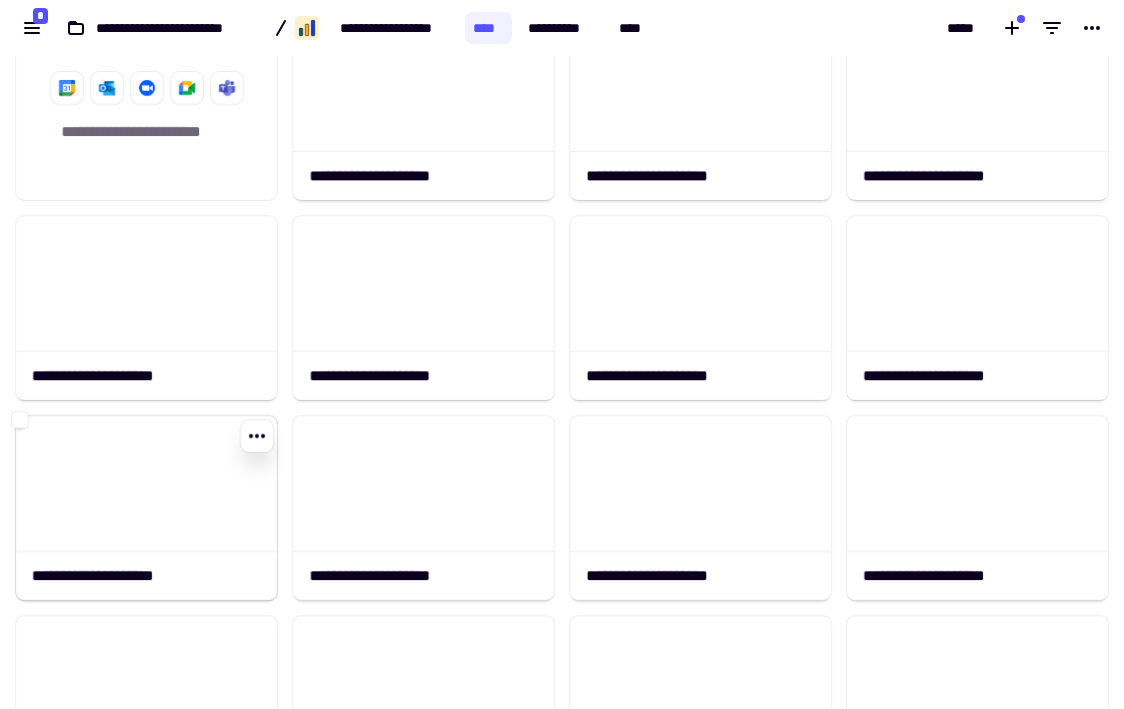 click 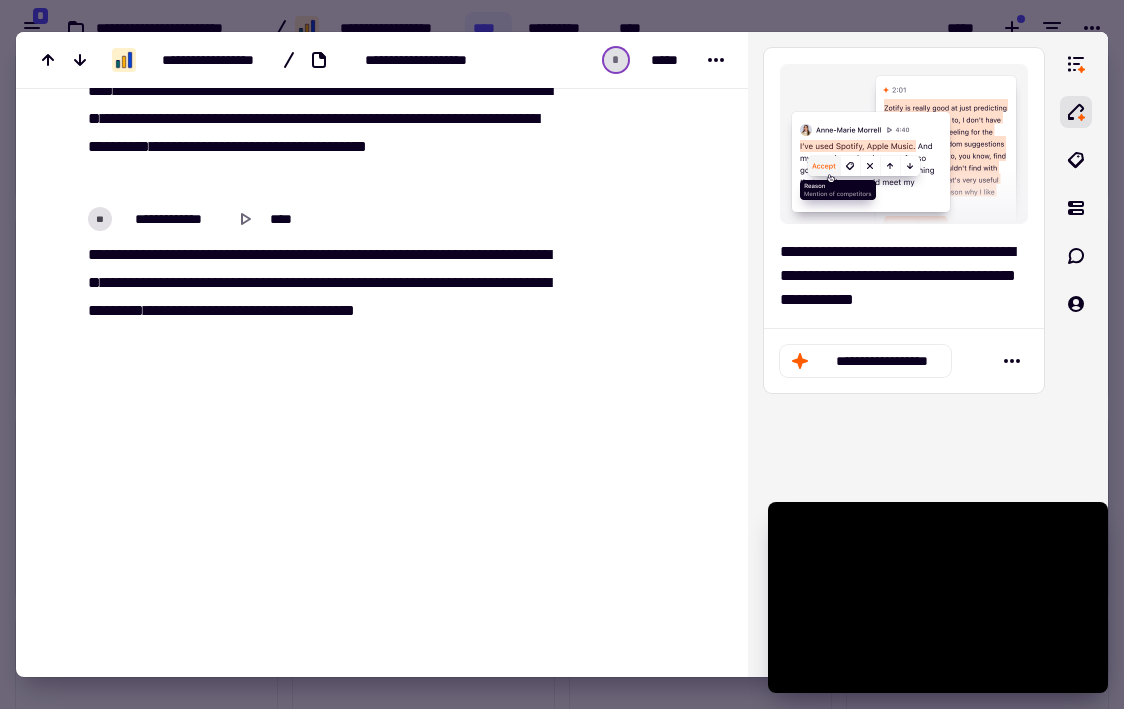 scroll, scrollTop: 4117, scrollLeft: 0, axis: vertical 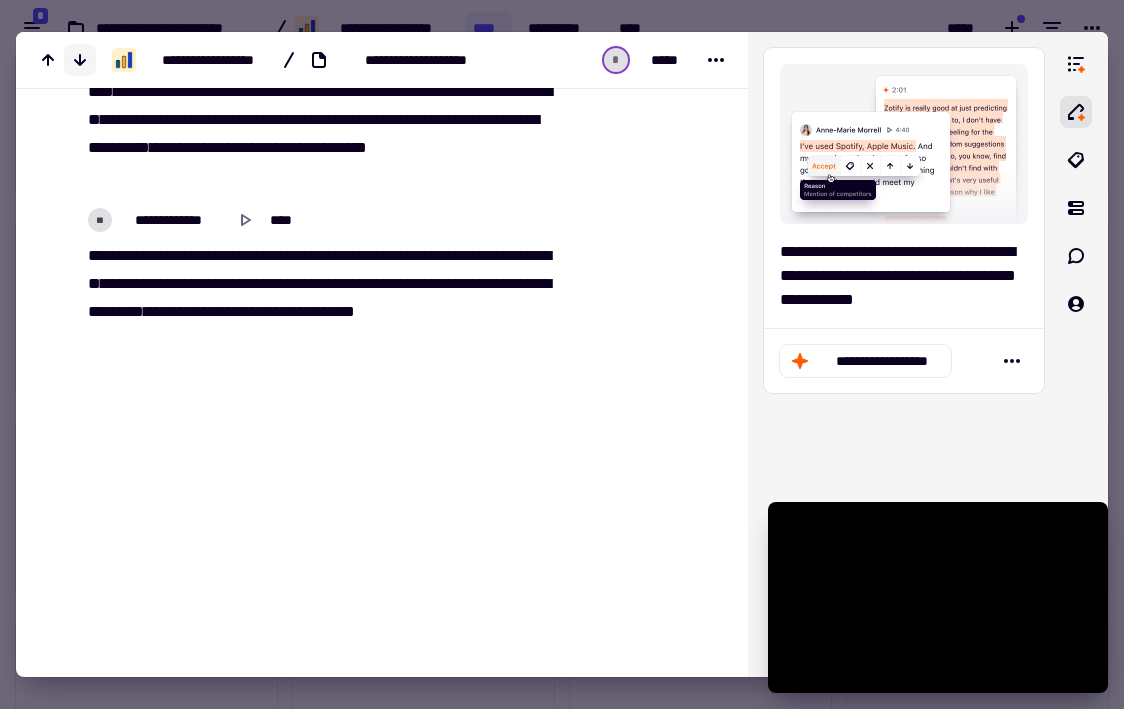 click 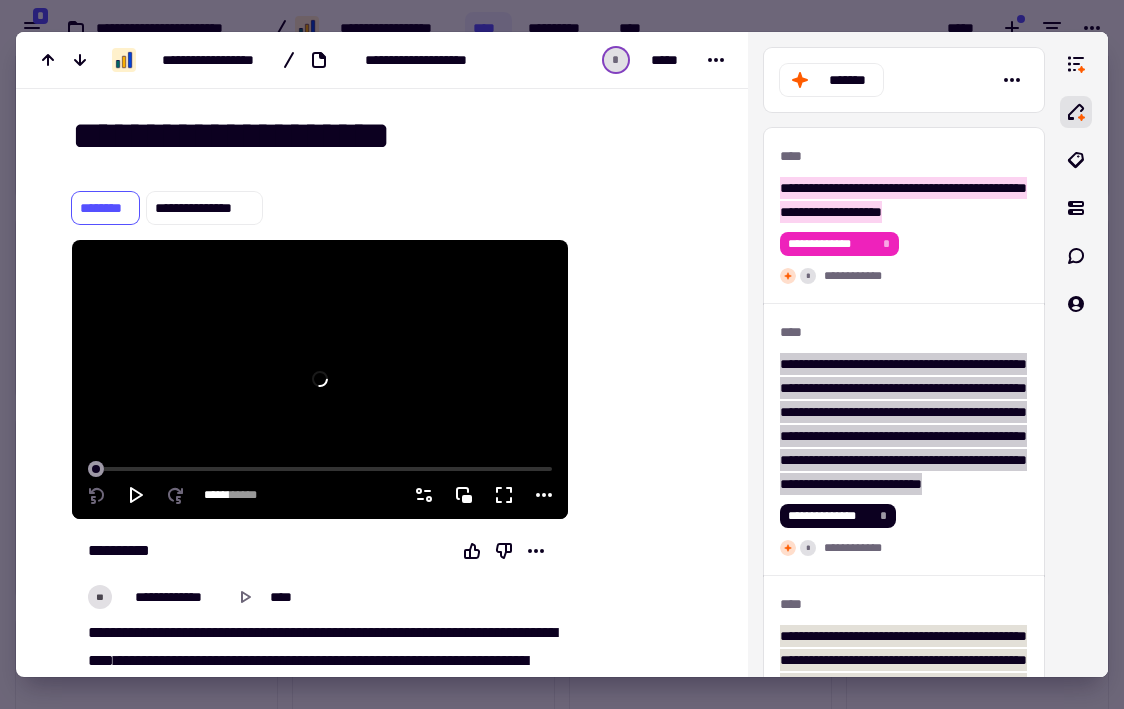 scroll, scrollTop: 26, scrollLeft: 0, axis: vertical 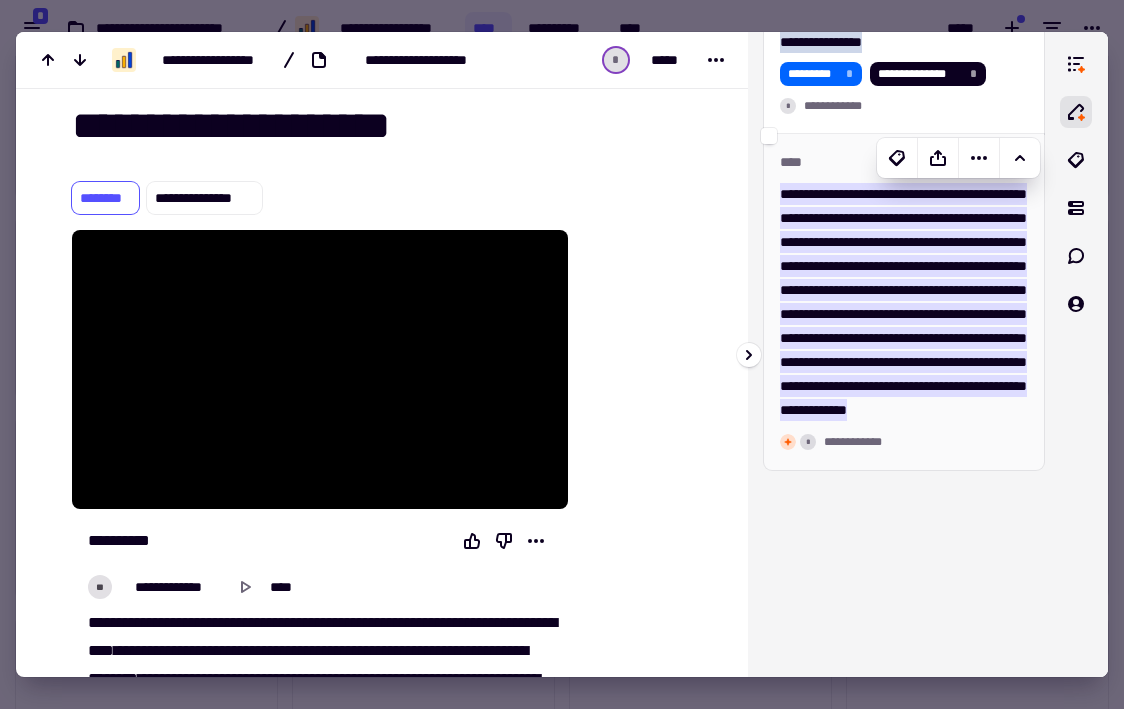 click on "**********" at bounding box center [904, 302] 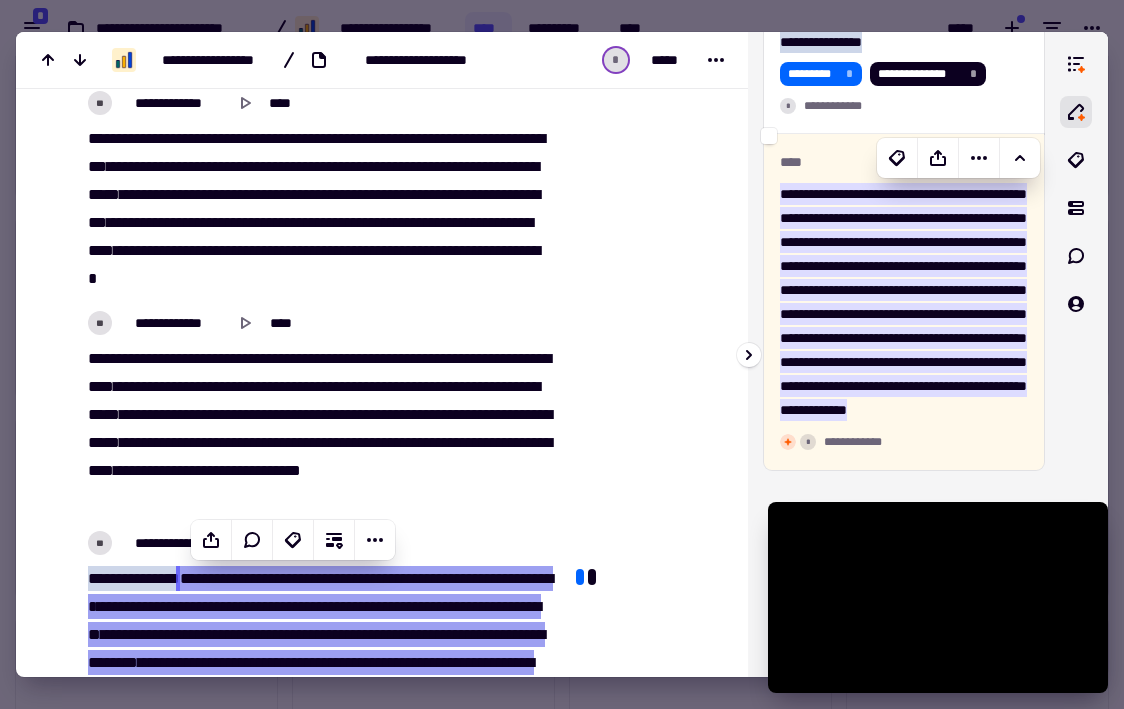 scroll, scrollTop: 3114, scrollLeft: 0, axis: vertical 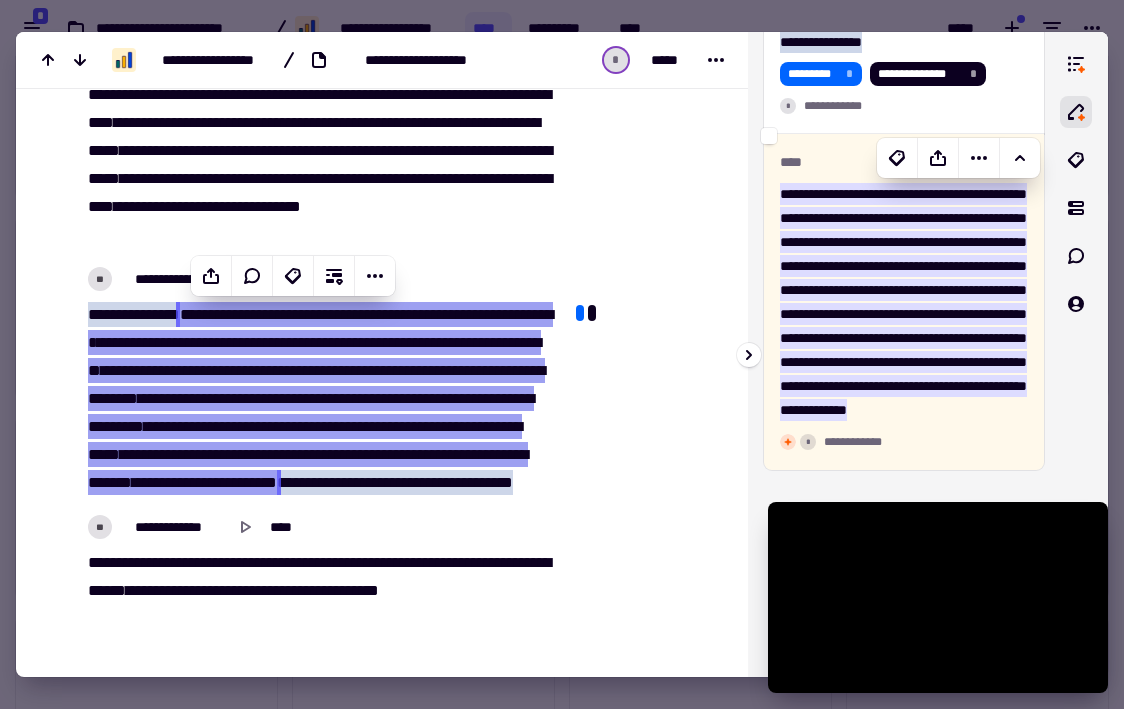 type on "******" 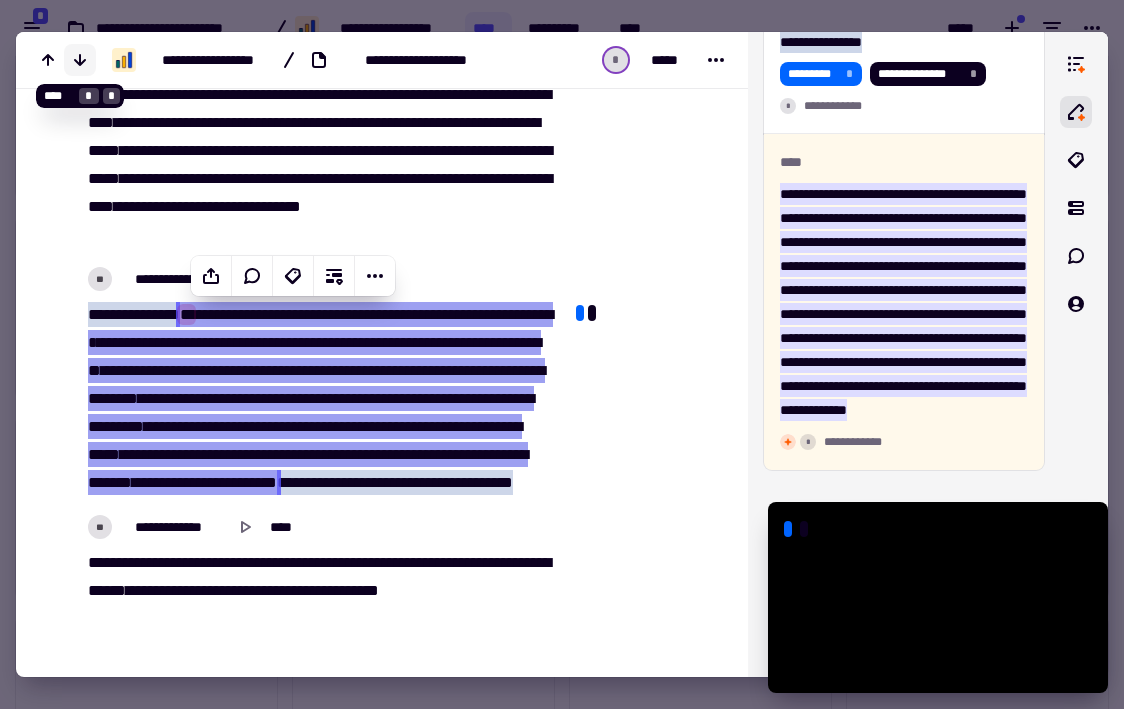 click 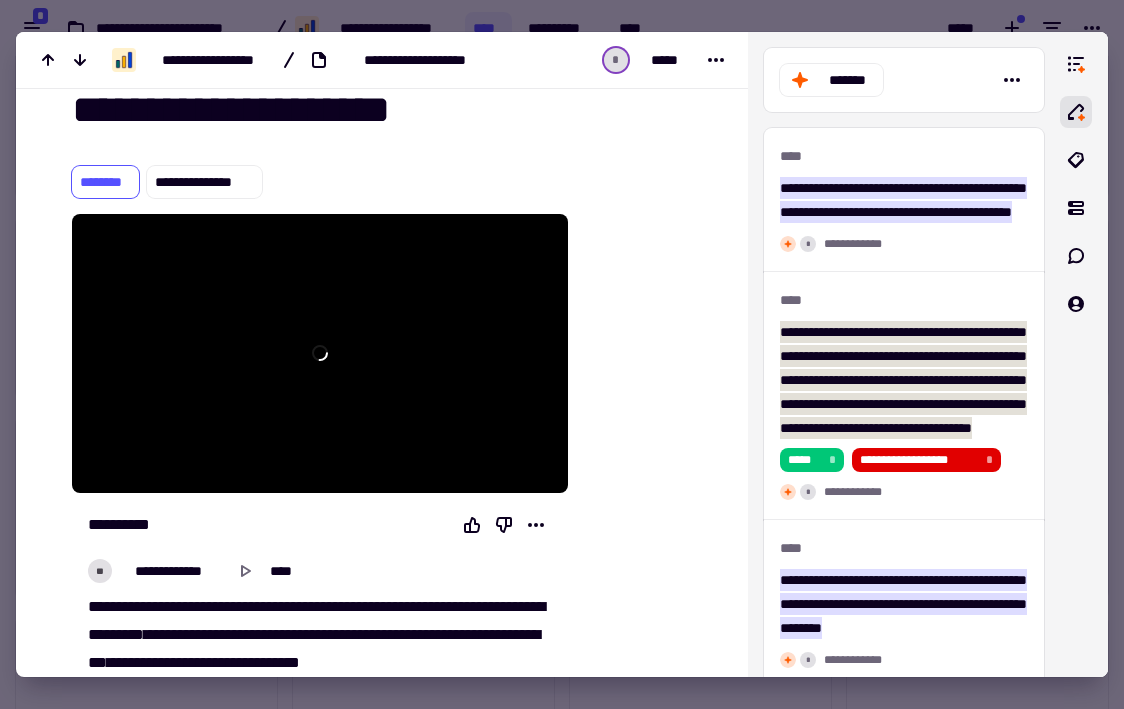 scroll, scrollTop: 45, scrollLeft: 0, axis: vertical 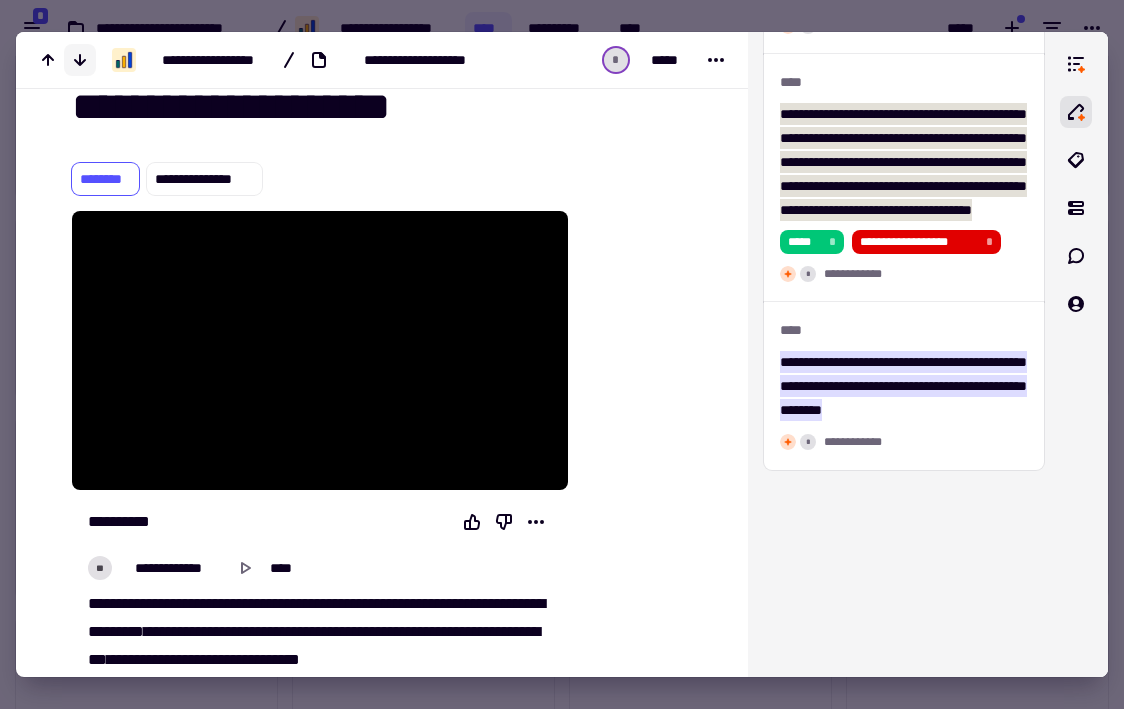 click 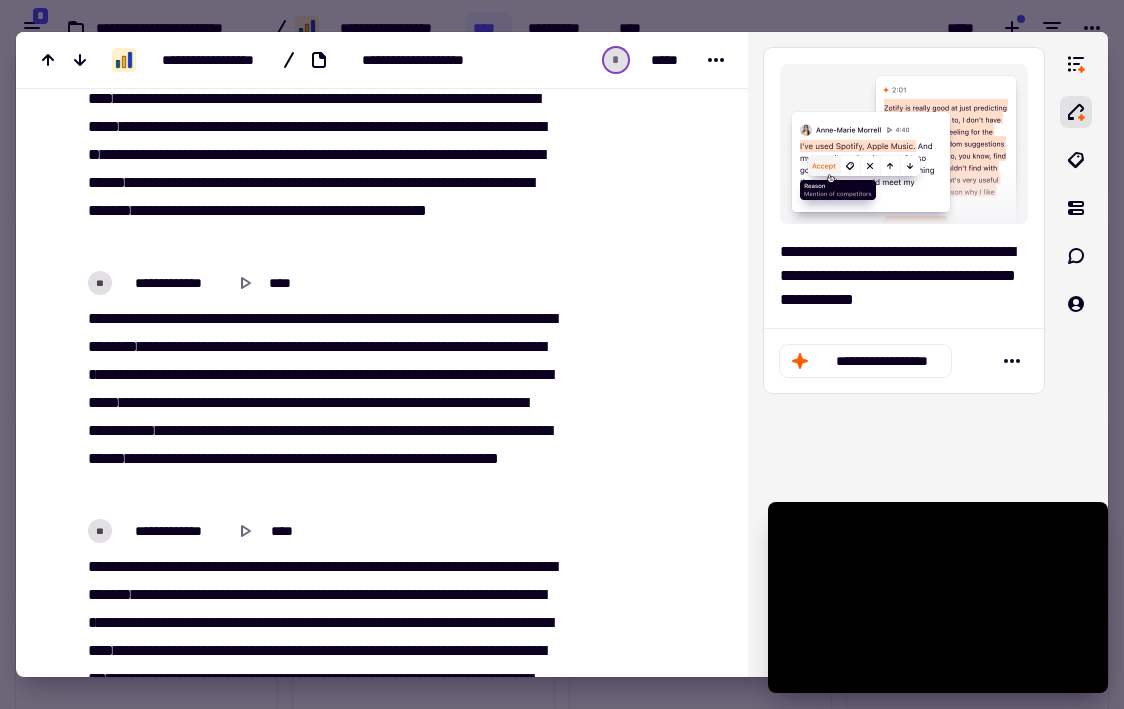 scroll, scrollTop: 3408, scrollLeft: 0, axis: vertical 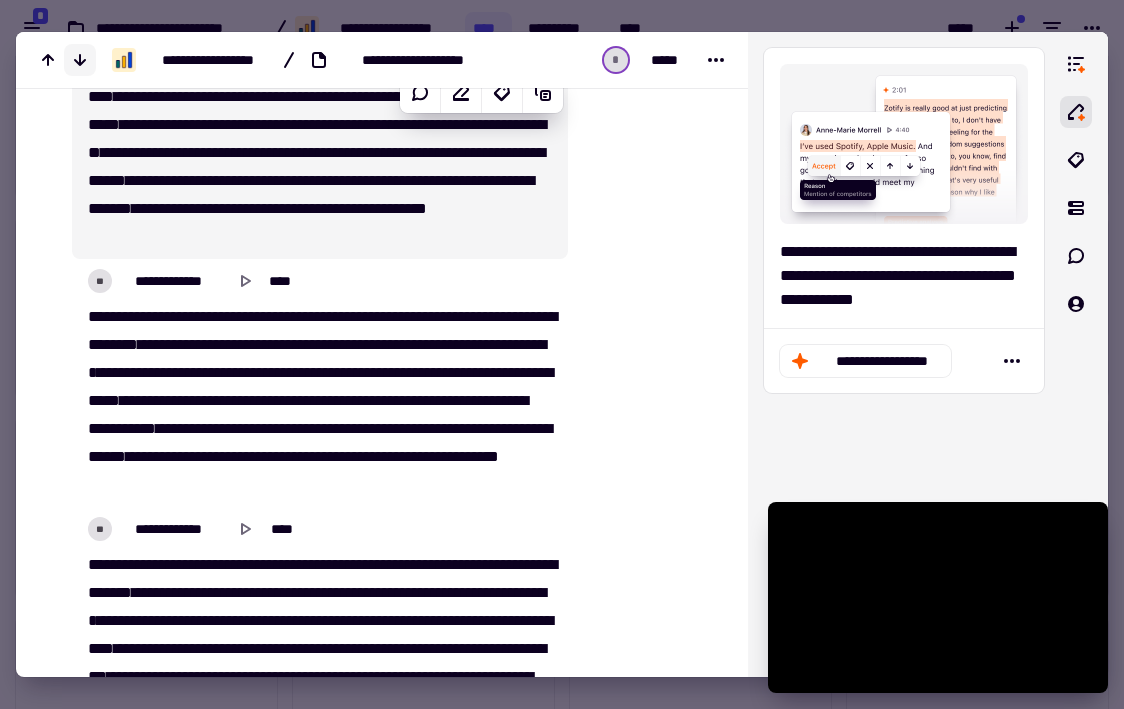 click 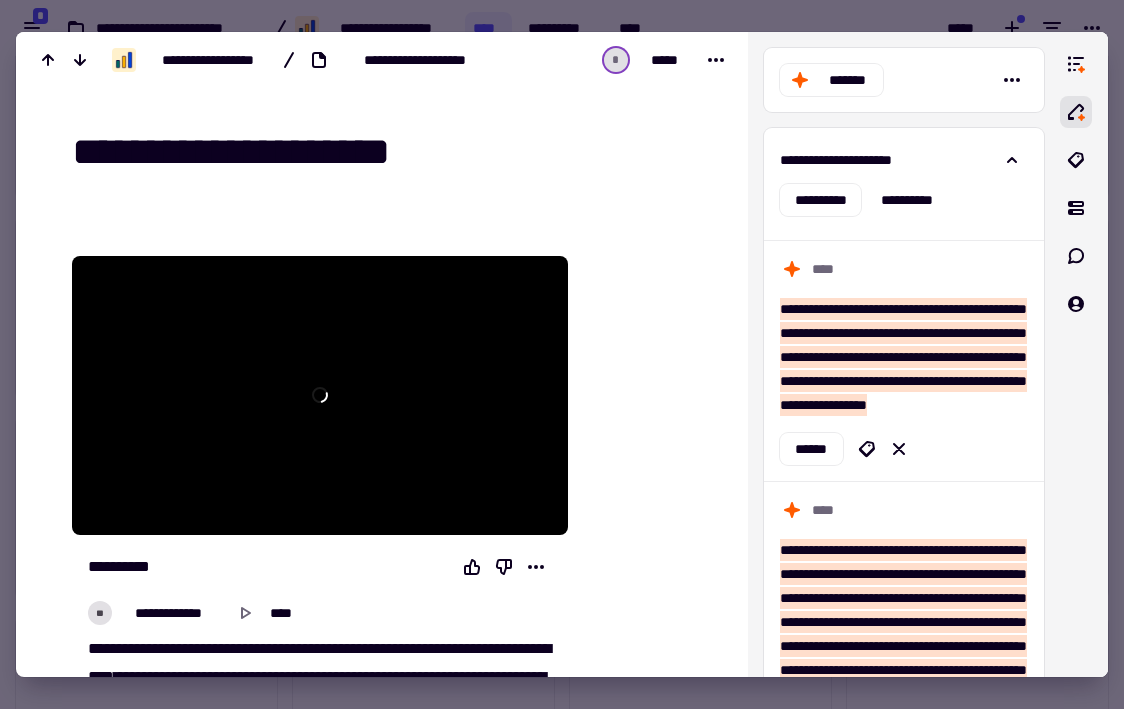 scroll, scrollTop: 20, scrollLeft: 0, axis: vertical 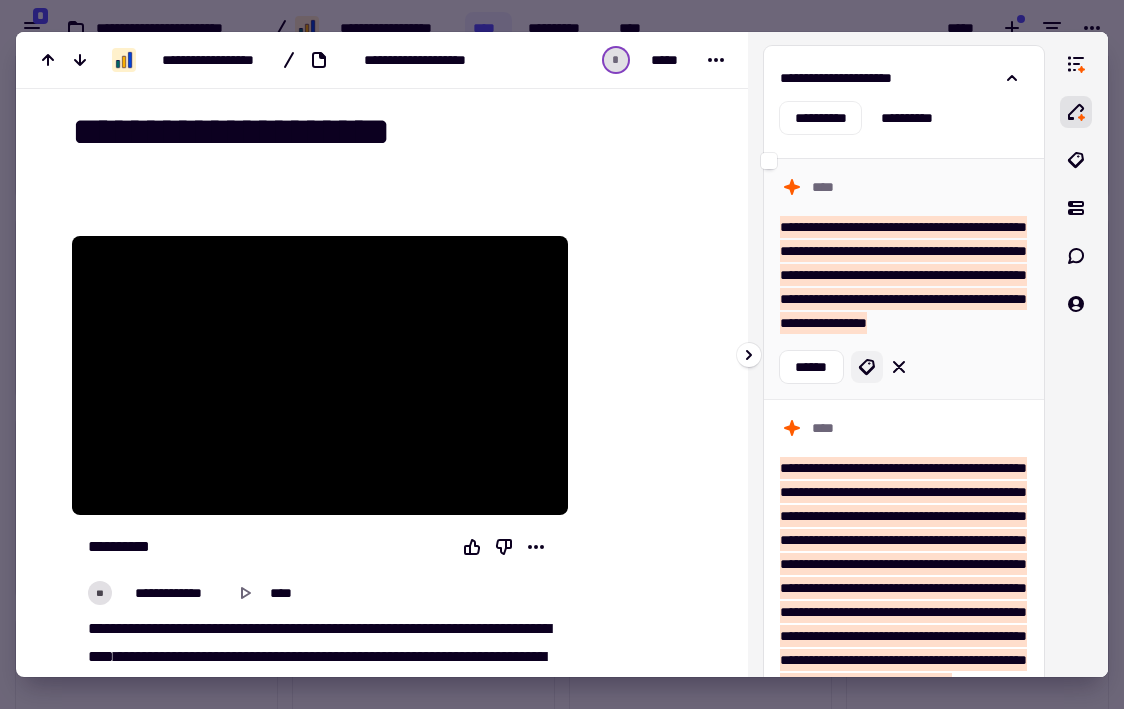 click 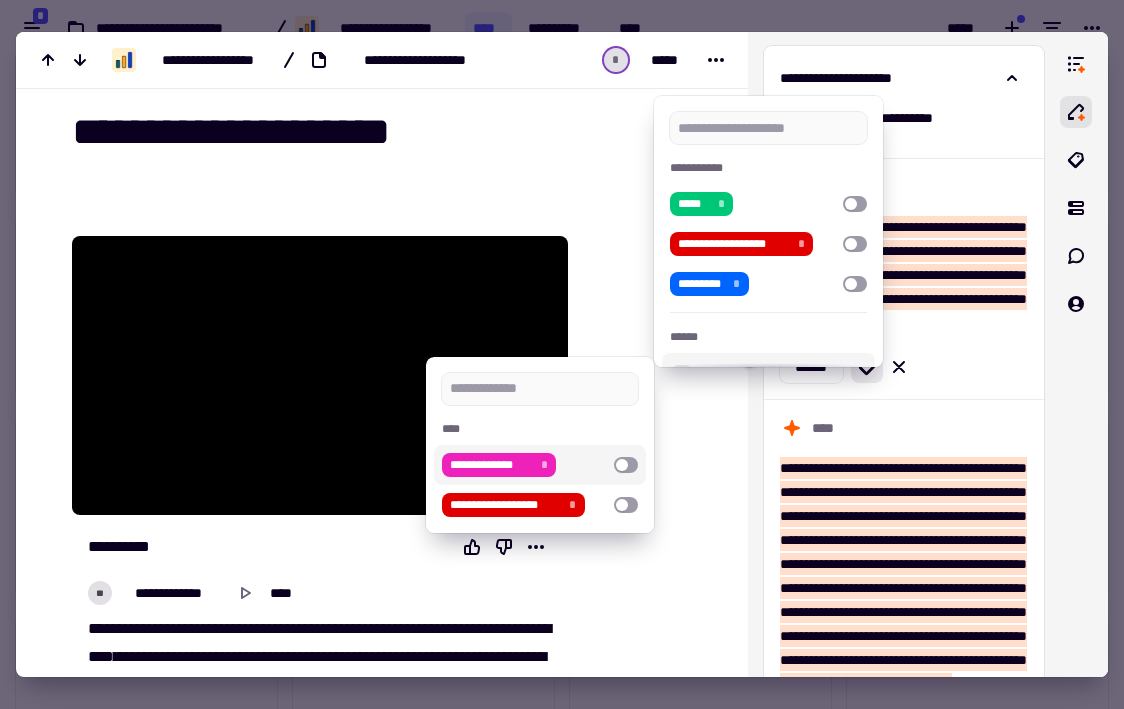 click at bounding box center [626, 465] 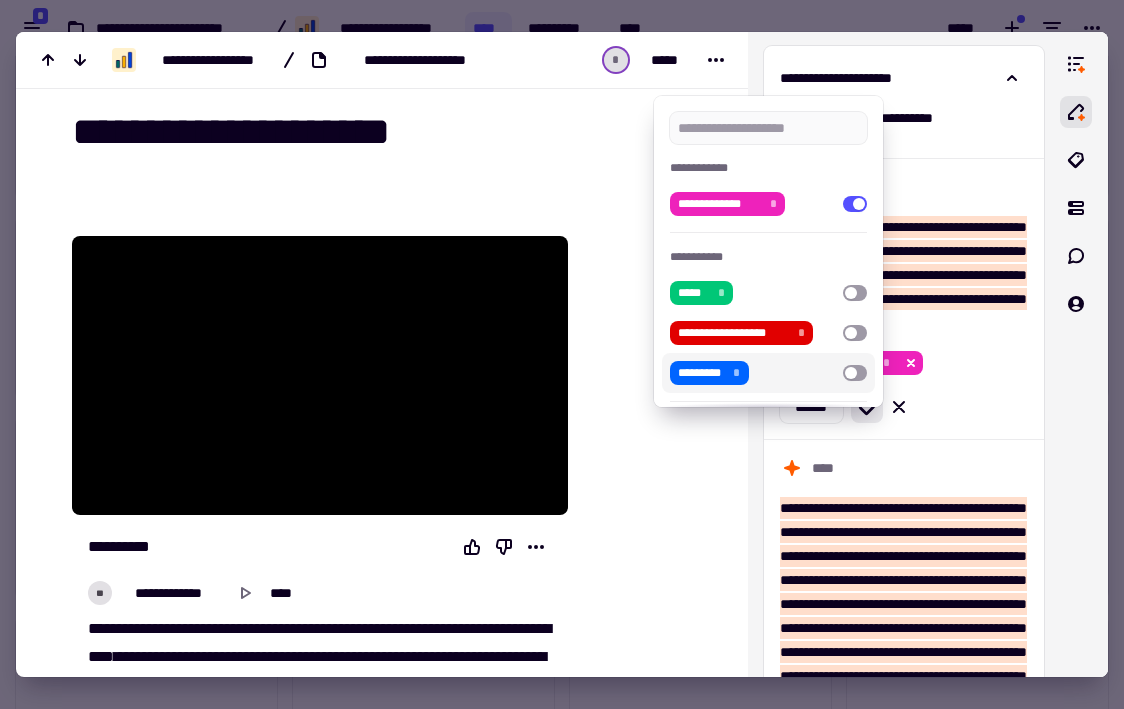 click at bounding box center [562, 354] 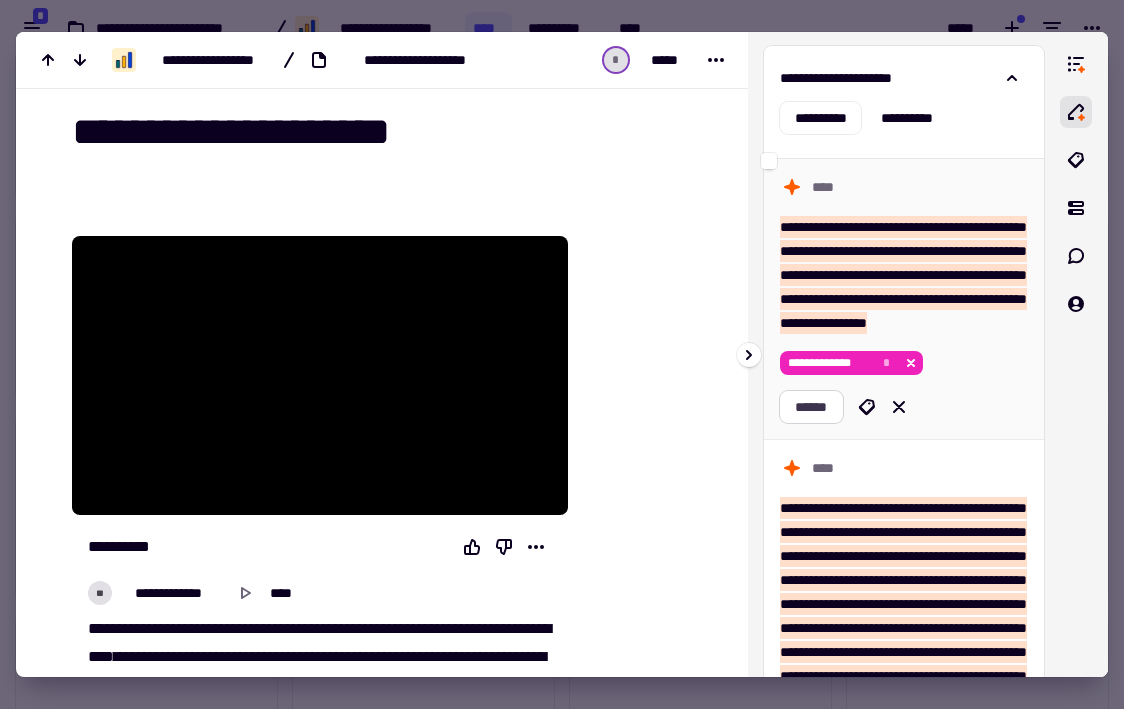 click on "******" 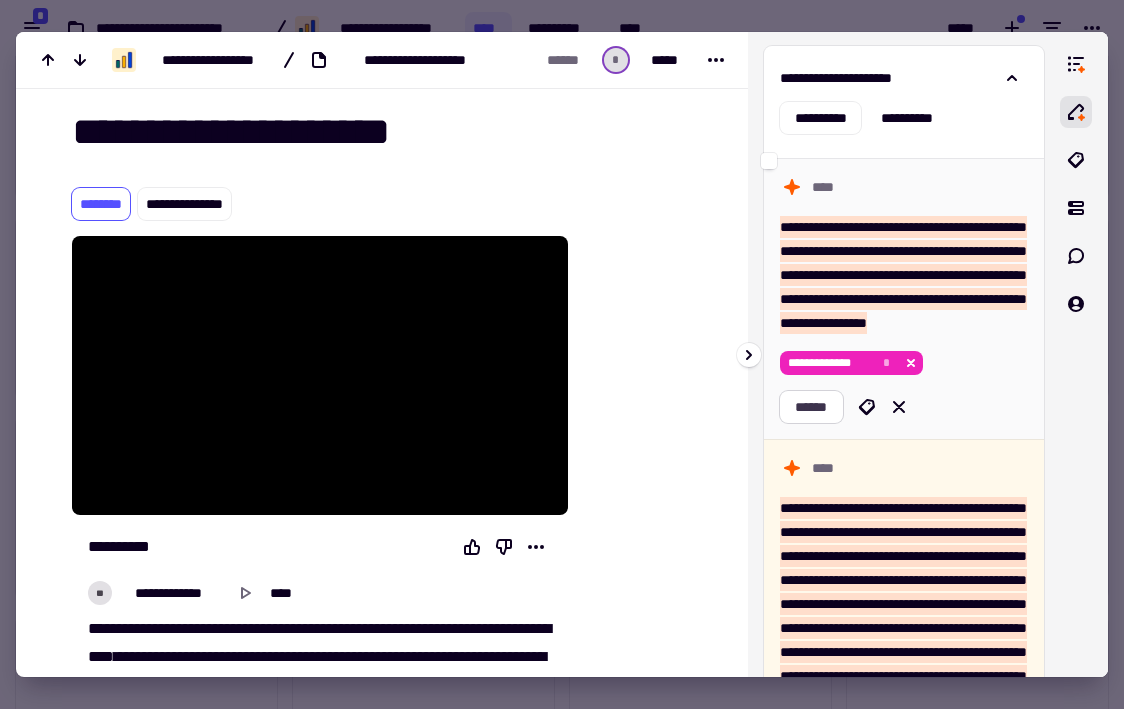 scroll, scrollTop: 1350, scrollLeft: 0, axis: vertical 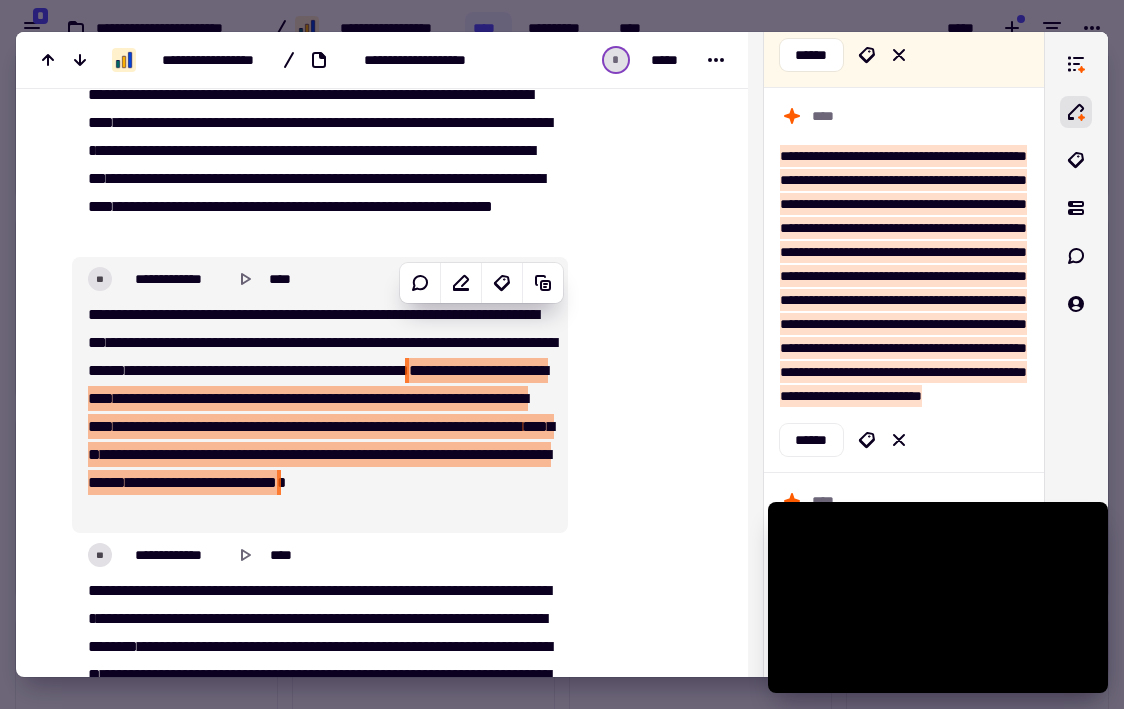 drag, startPoint x: 107, startPoint y: 313, endPoint x: 176, endPoint y: 397, distance: 108.706024 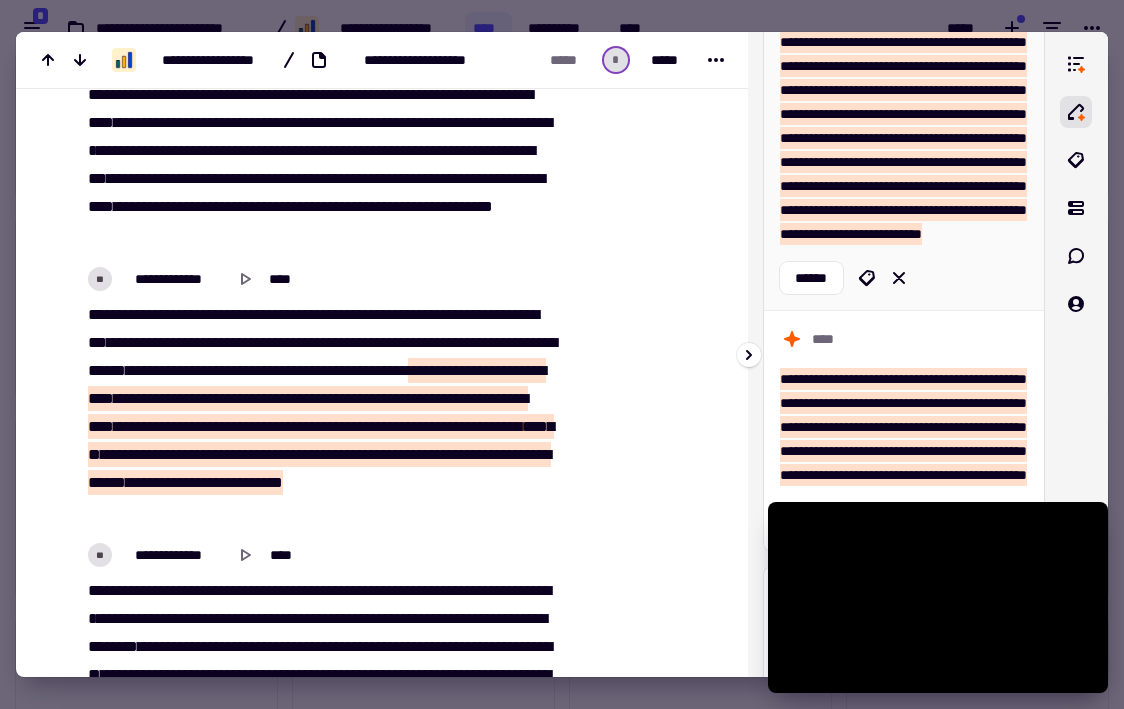 scroll, scrollTop: 698, scrollLeft: 0, axis: vertical 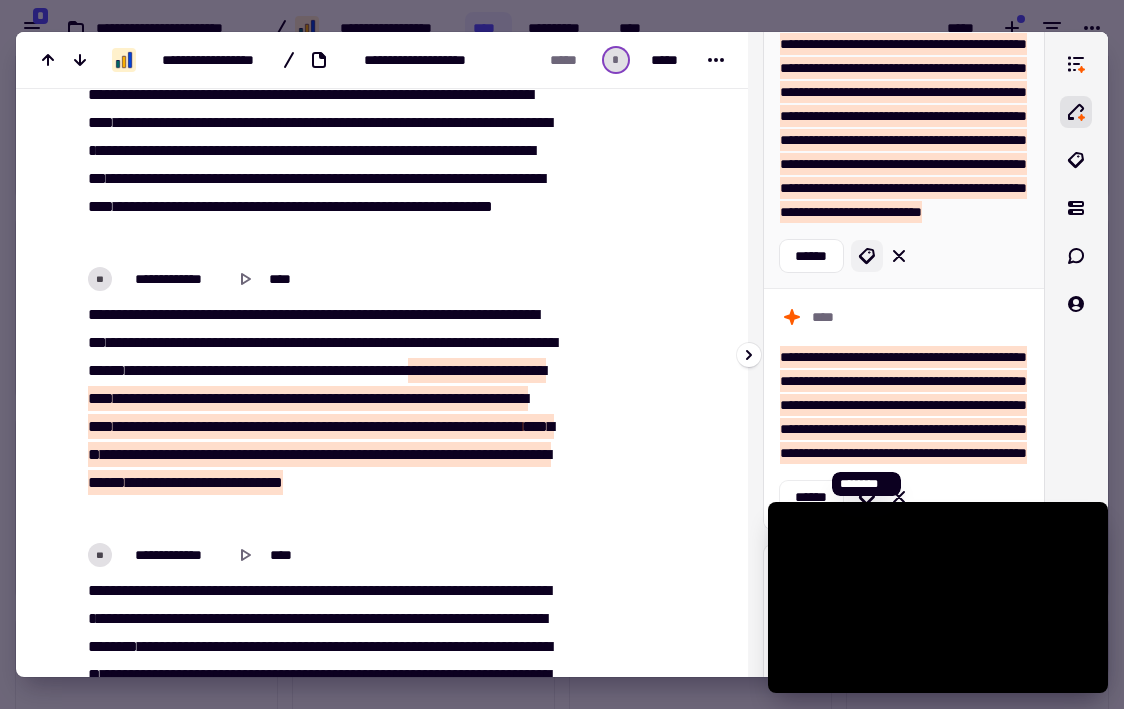 click 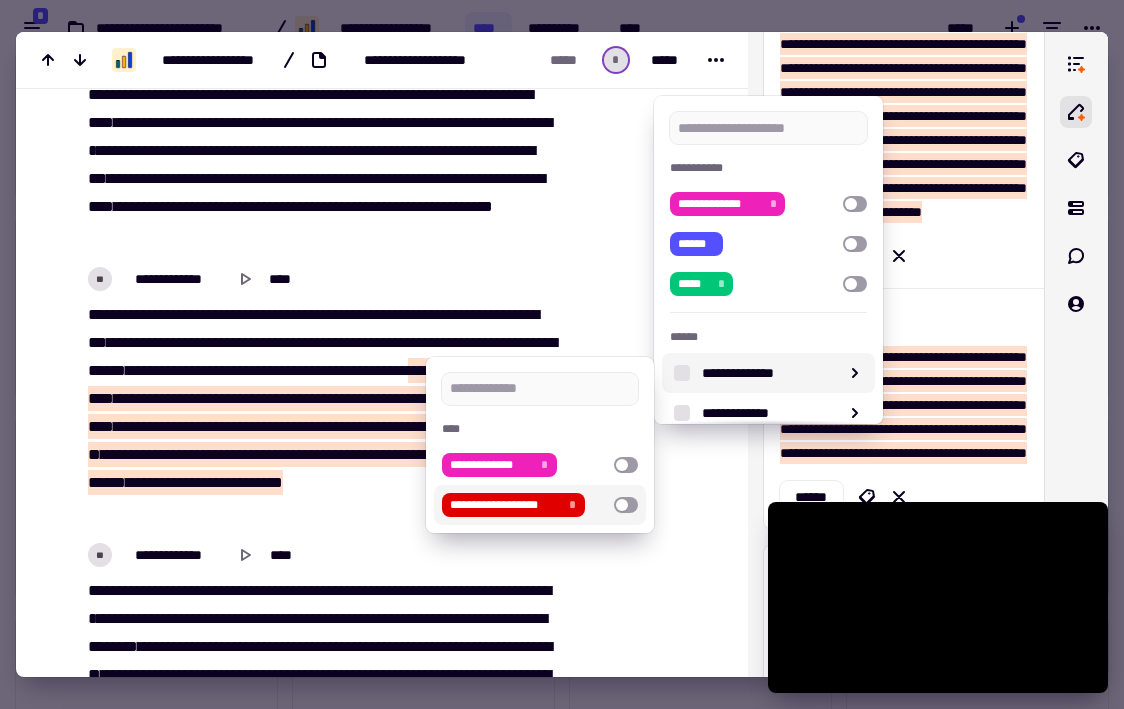 click at bounding box center [626, 505] 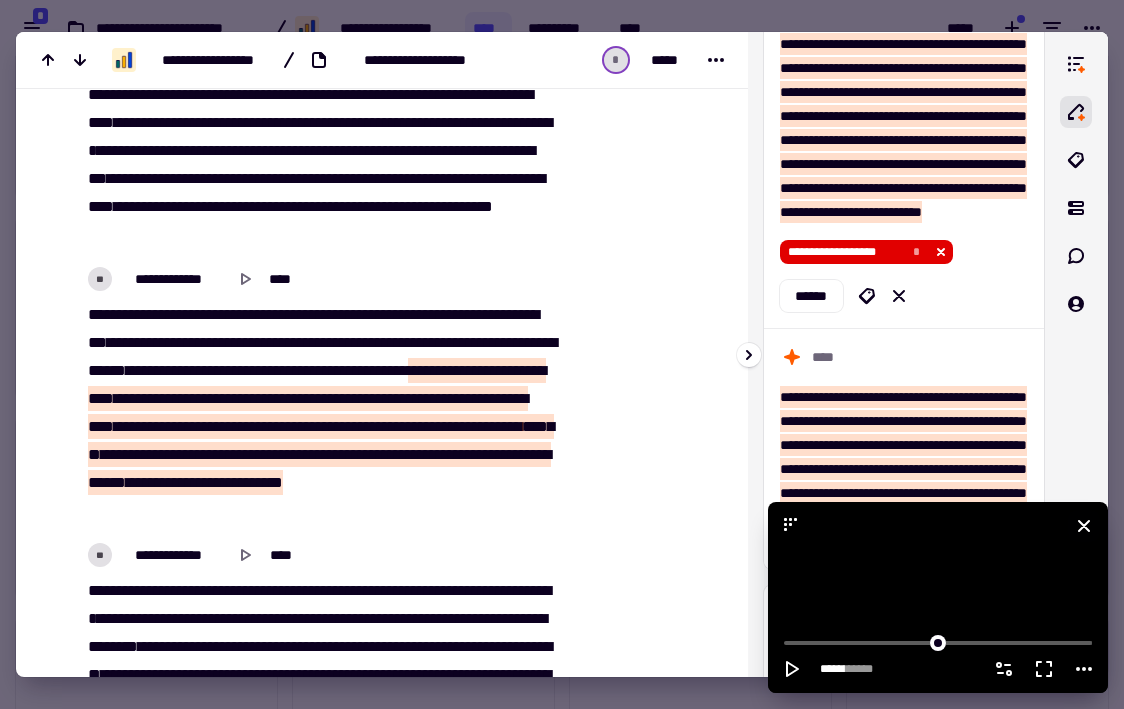 click 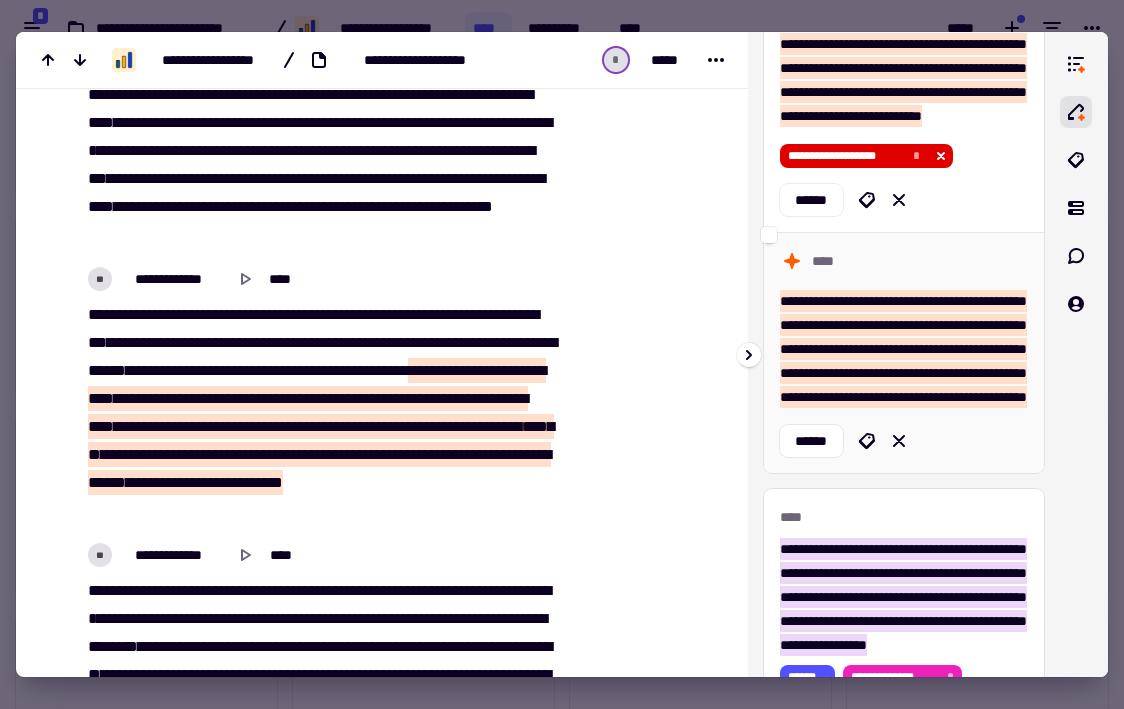 click on "**********" at bounding box center (903, 349) 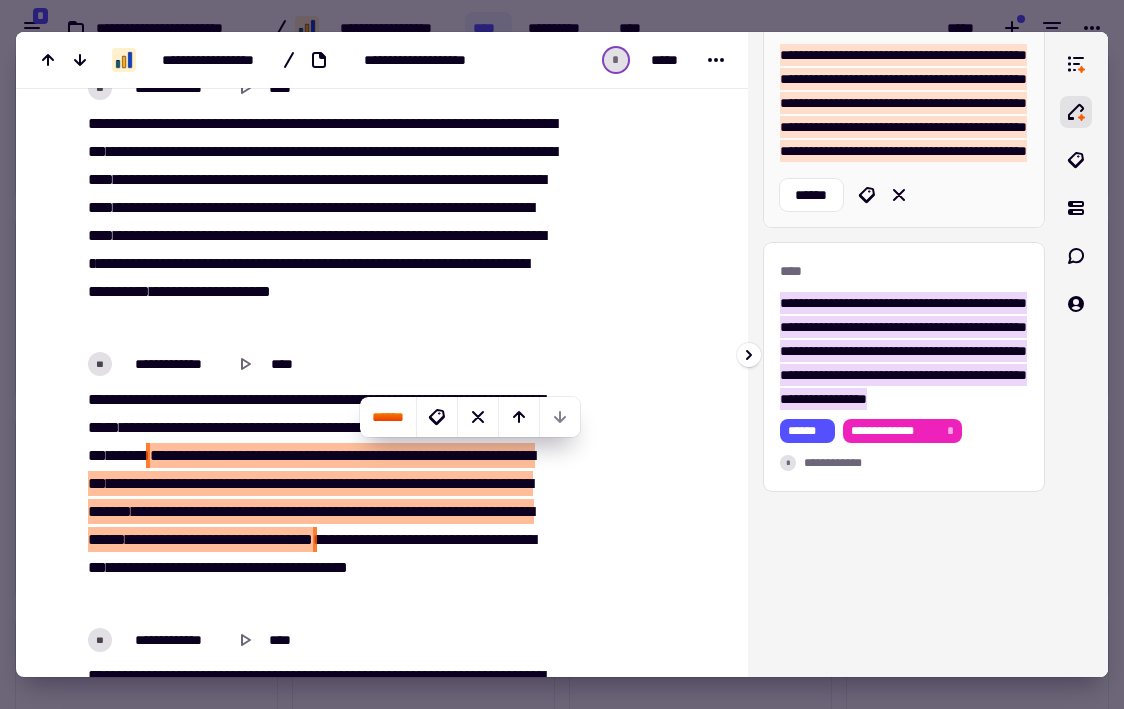 scroll, scrollTop: 2848, scrollLeft: 0, axis: vertical 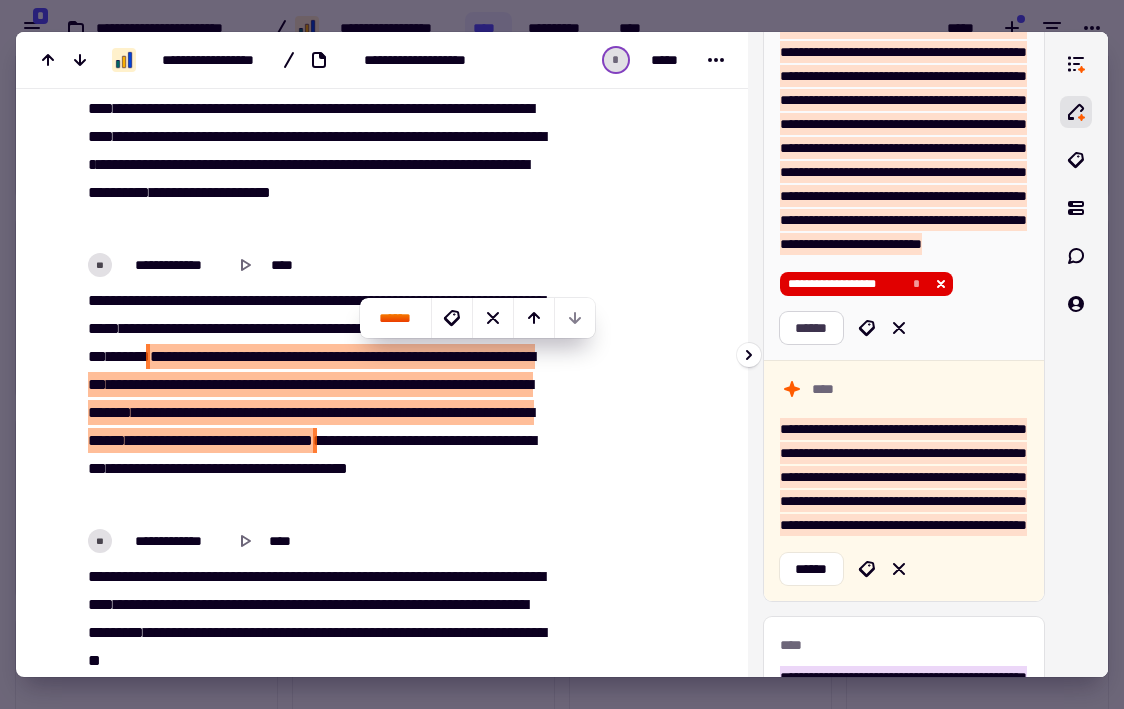 click on "******" 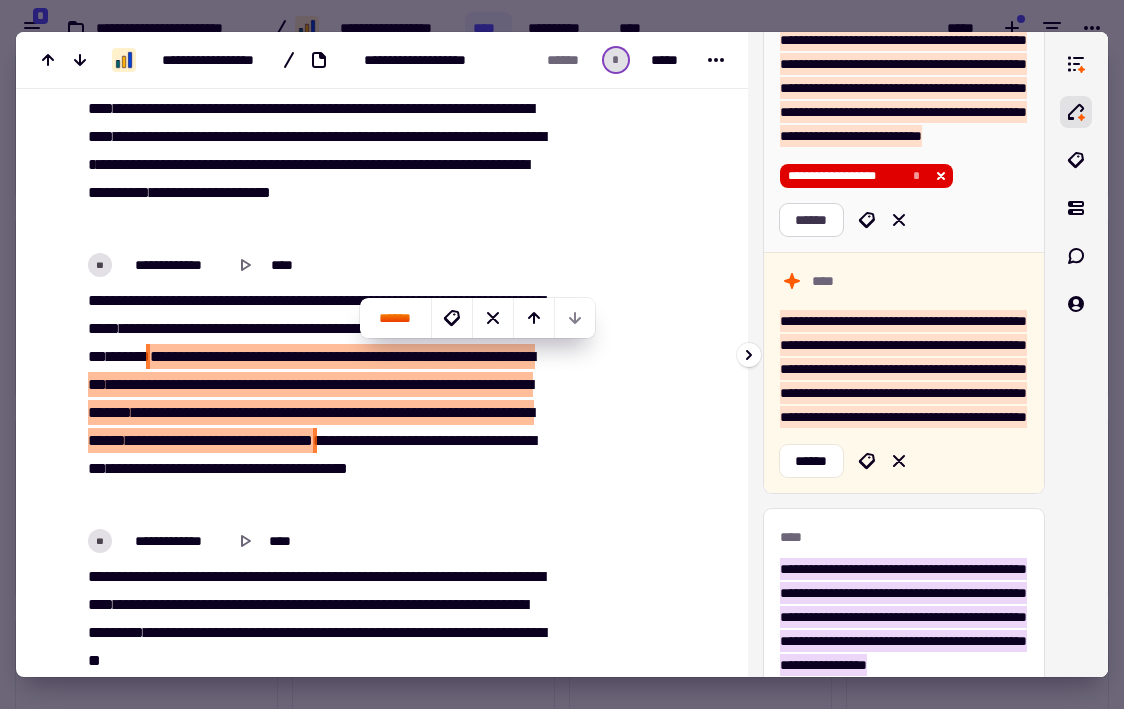 scroll, scrollTop: 743, scrollLeft: 0, axis: vertical 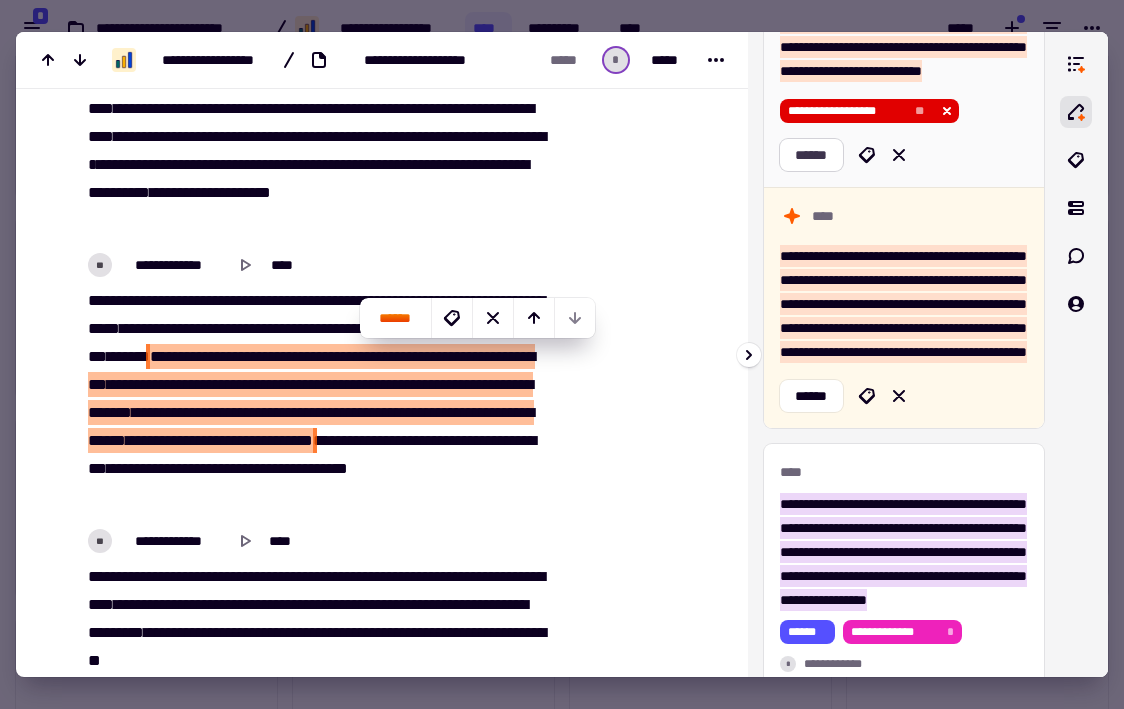 click on "******" 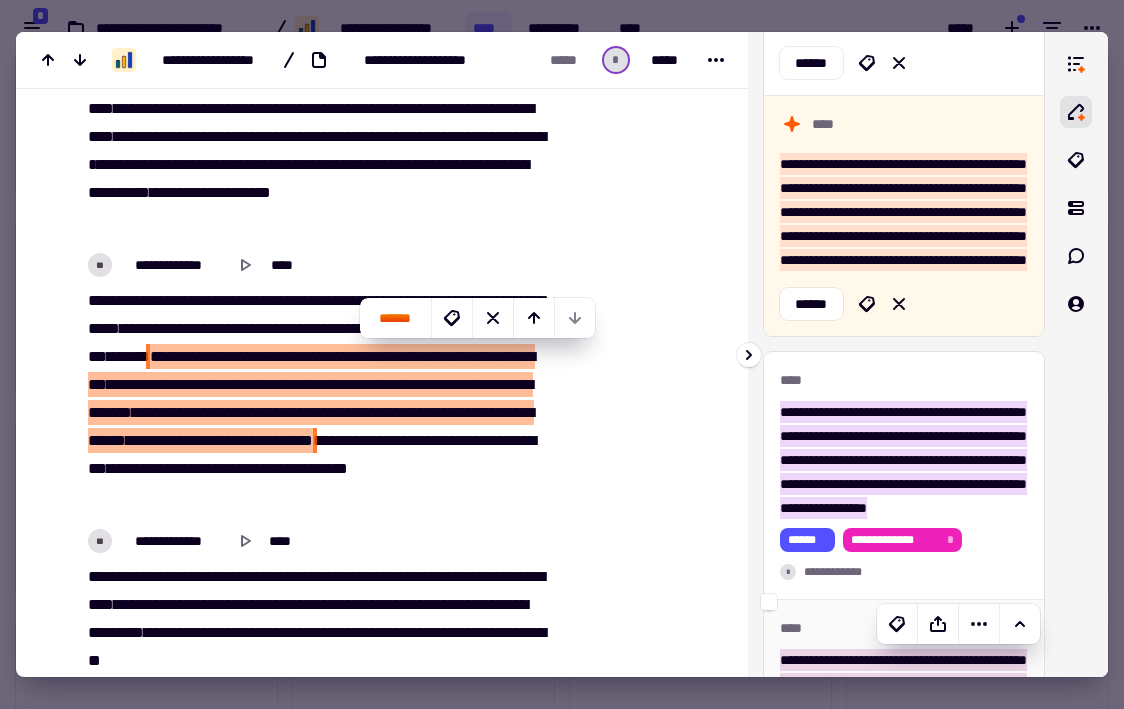 scroll, scrollTop: 210, scrollLeft: 0, axis: vertical 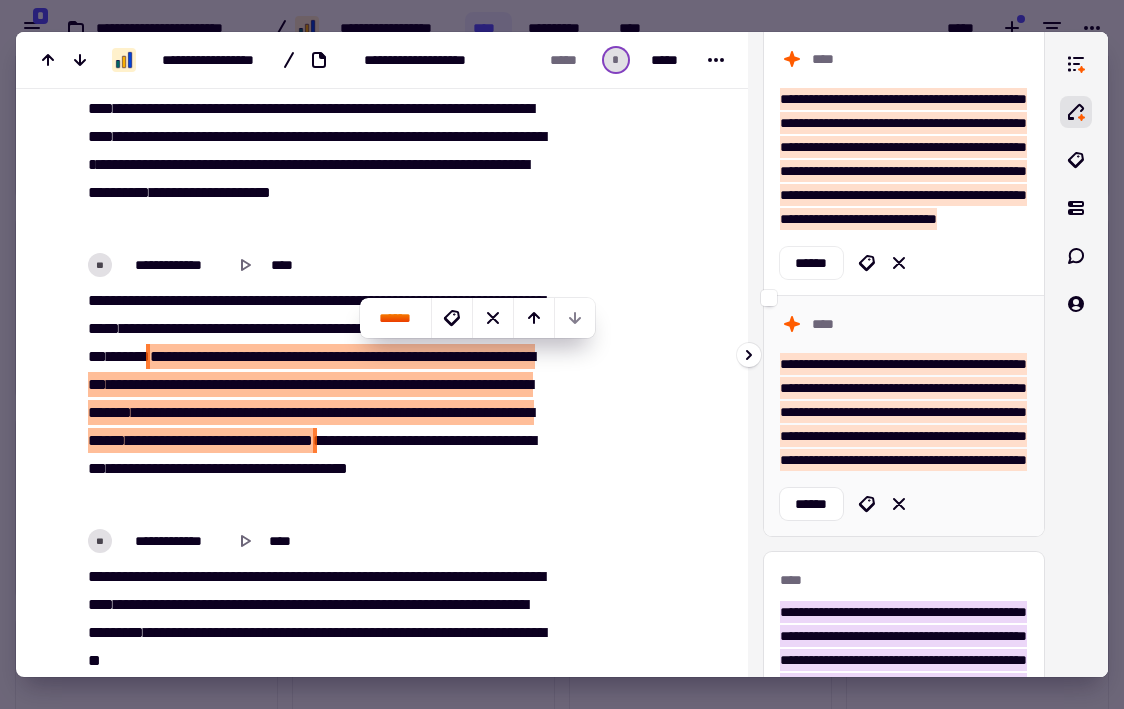 click on "**********" at bounding box center [903, 412] 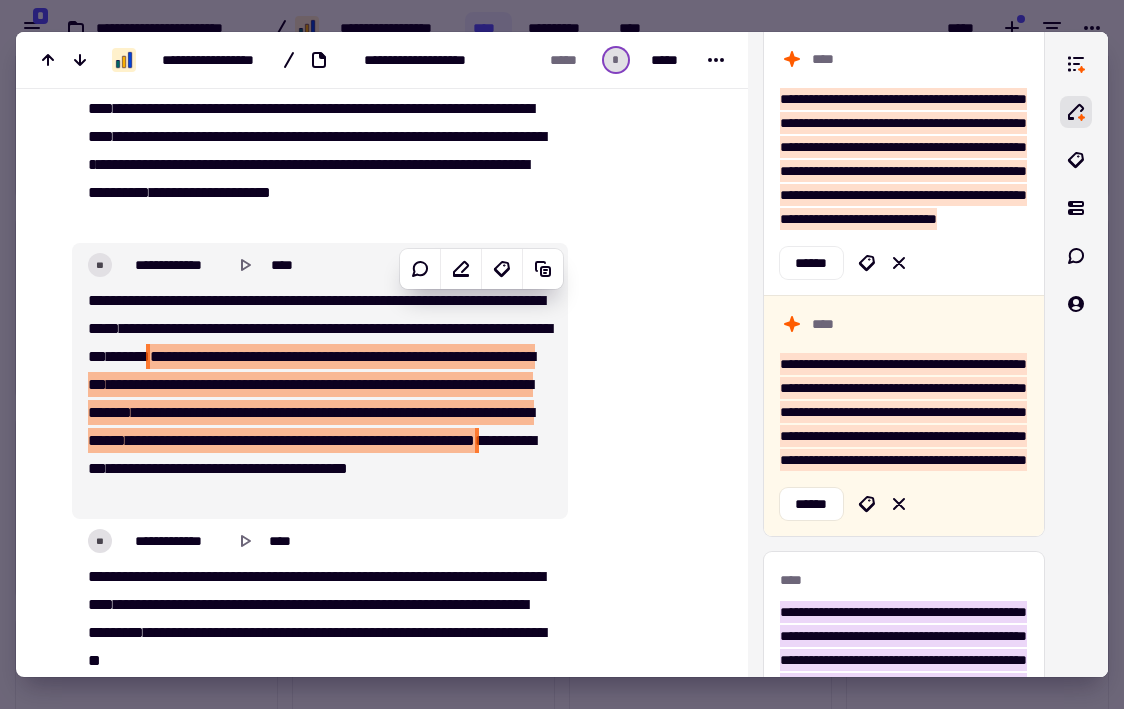 drag, startPoint x: 399, startPoint y: 469, endPoint x: 169, endPoint y: 501, distance: 232.21542 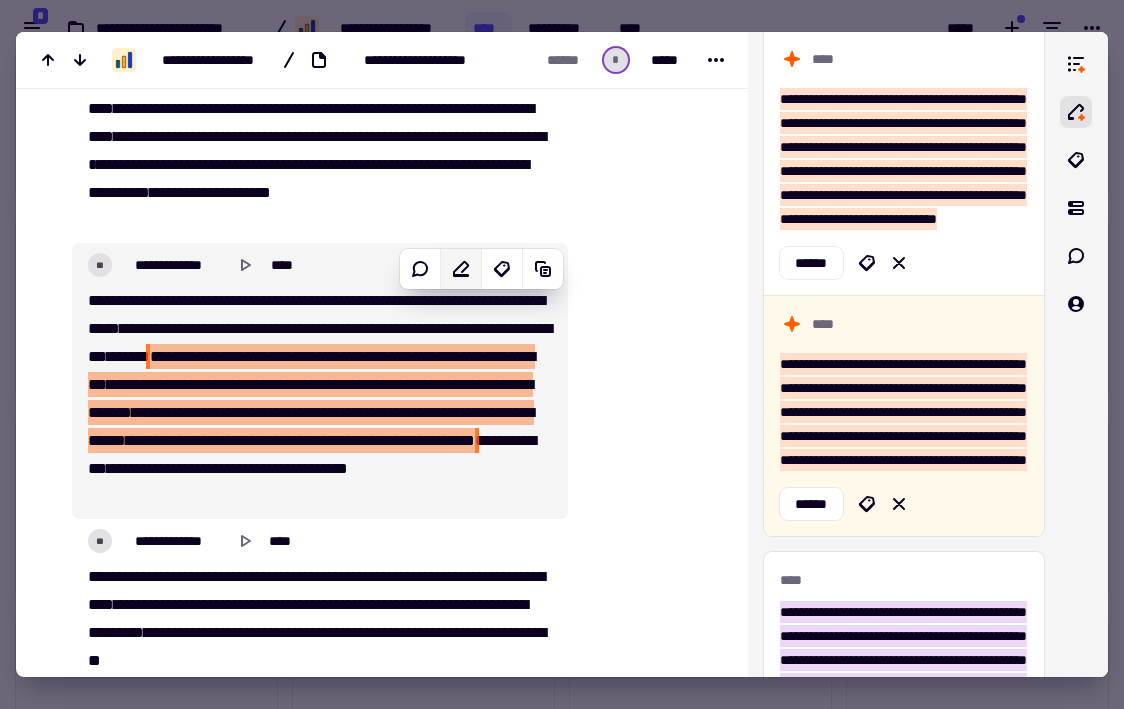 click 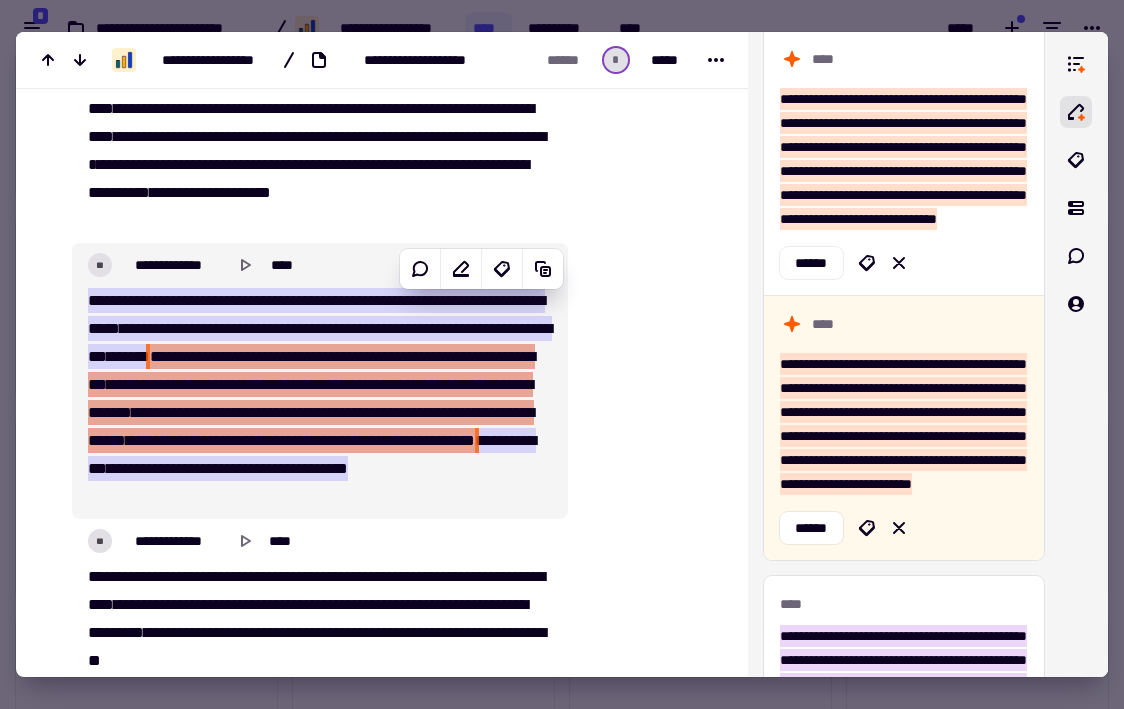 click on "**" at bounding box center (396, 440) 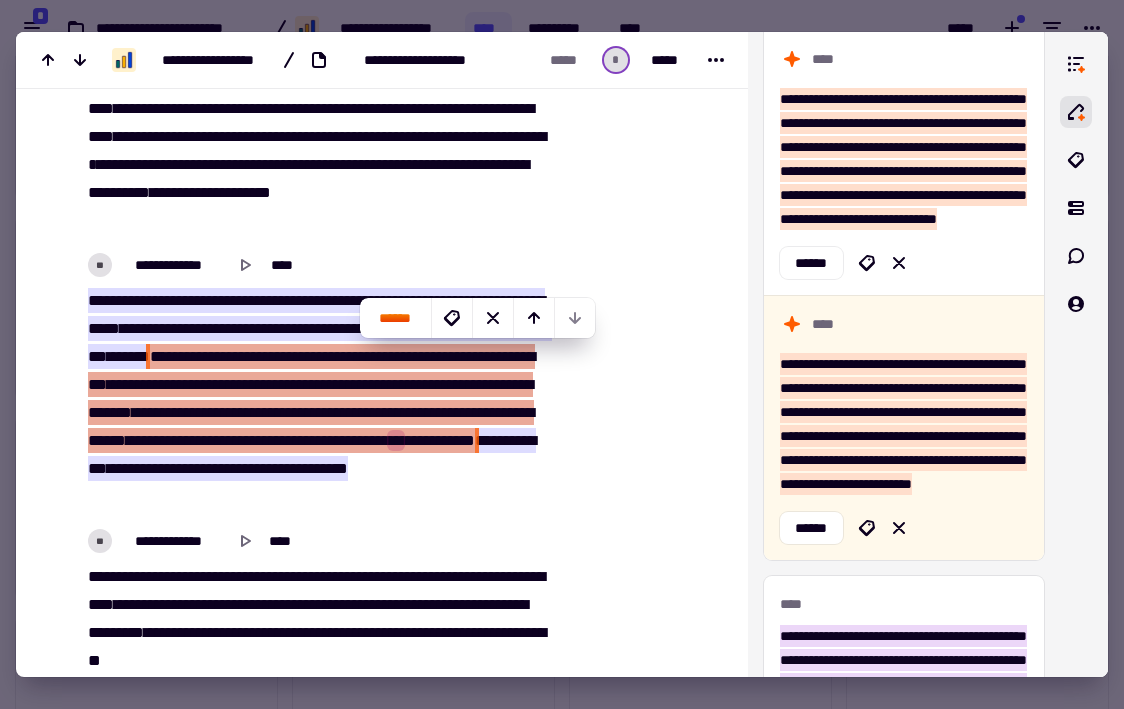 click on "******" at bounding box center [144, 328] 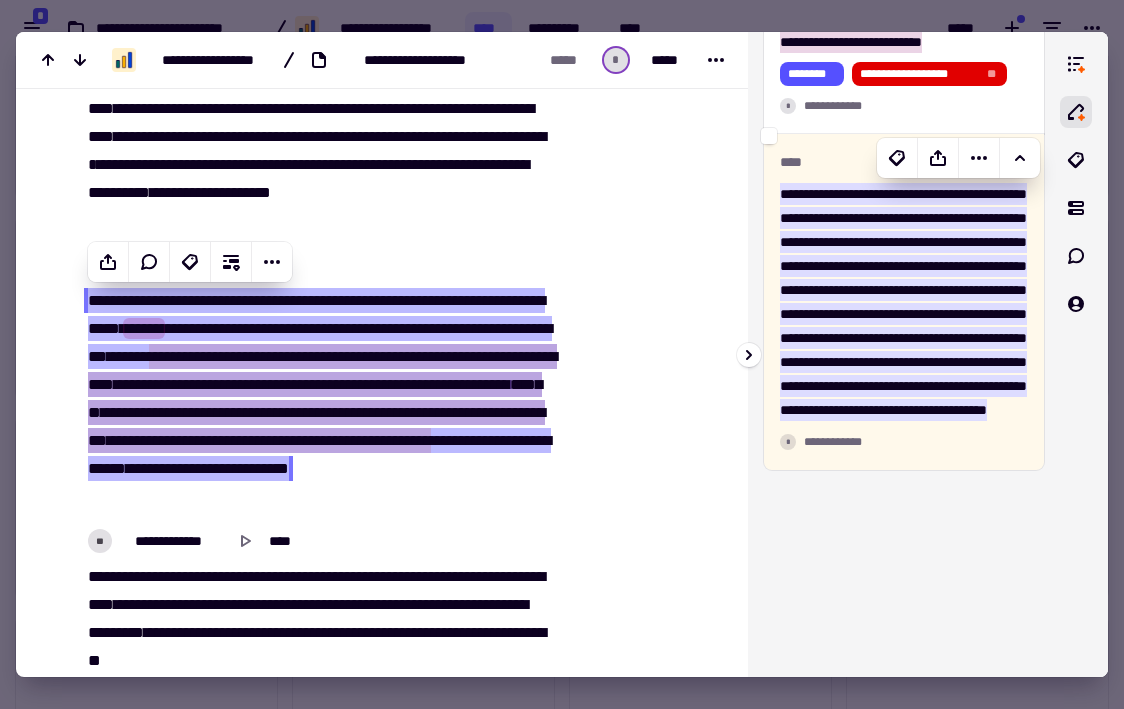 scroll, scrollTop: 1512, scrollLeft: 0, axis: vertical 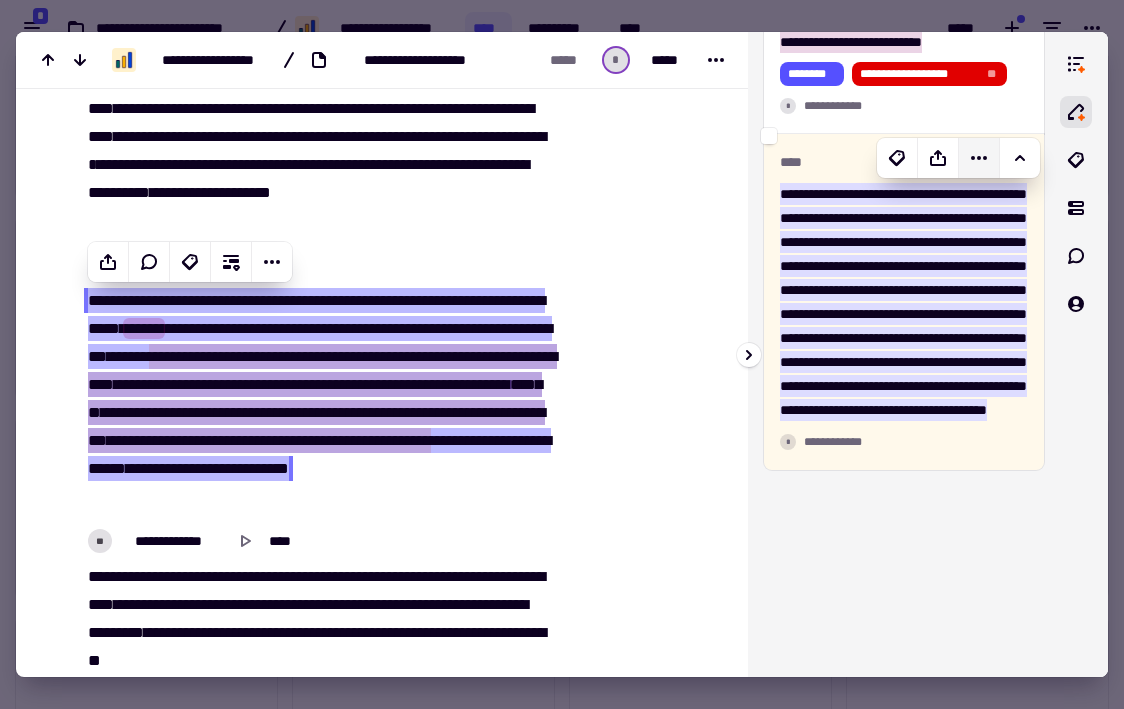 click 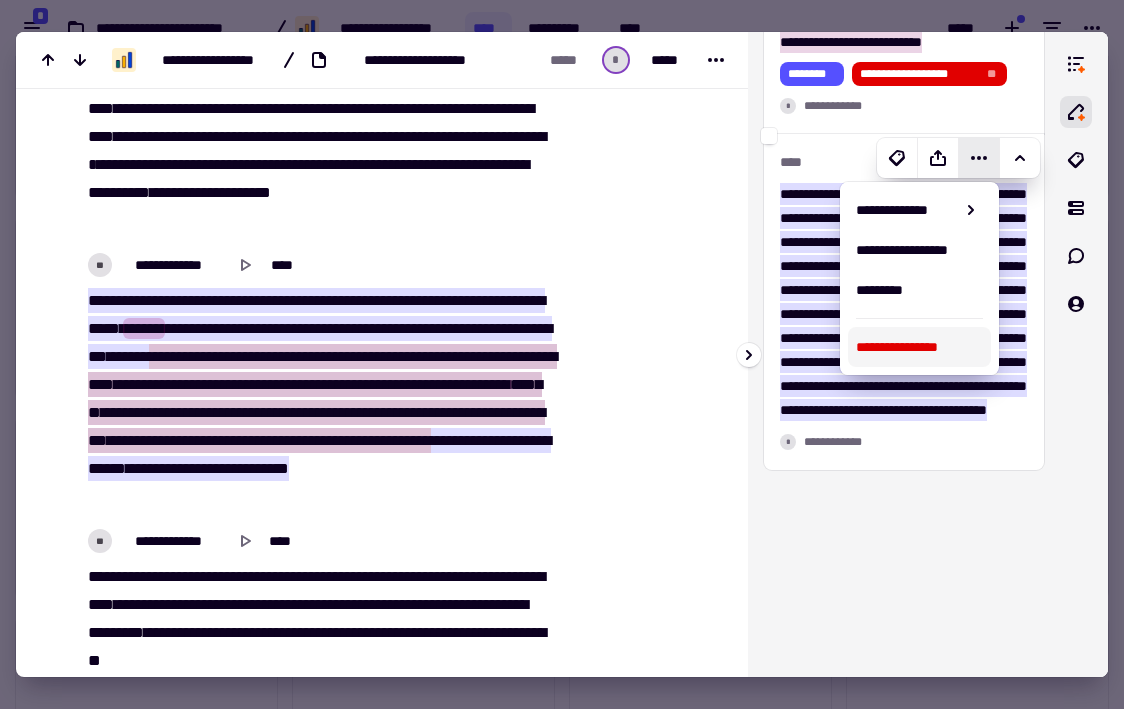 click on "**********" at bounding box center (919, 347) 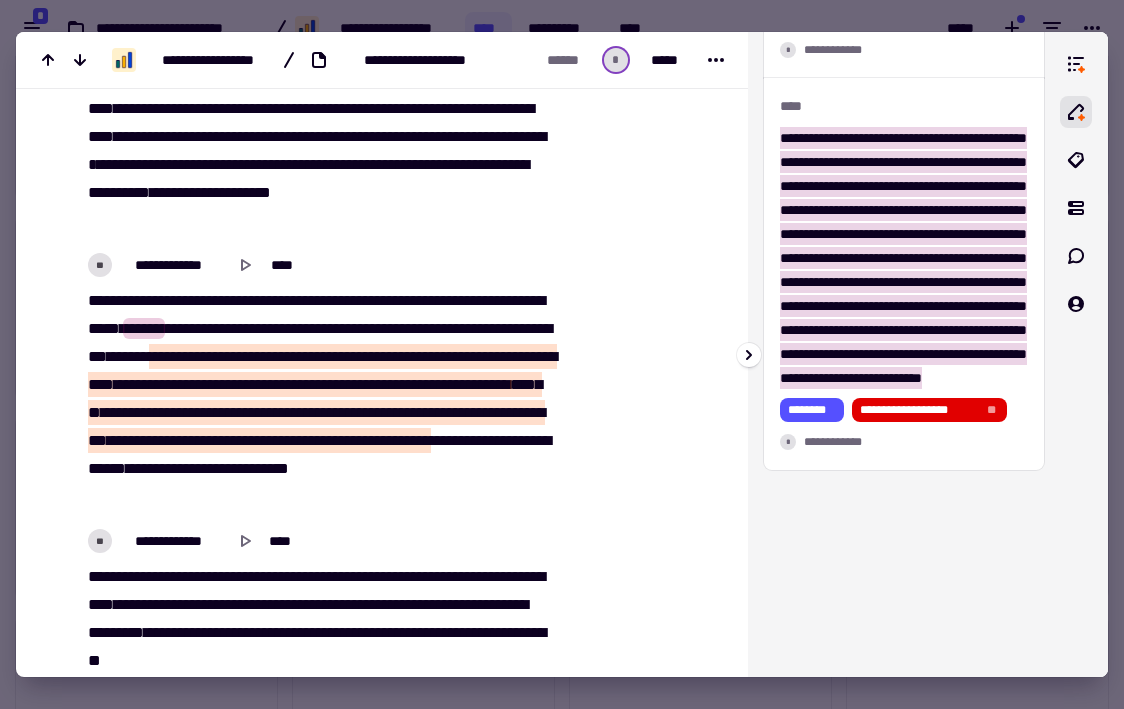 scroll, scrollTop: 1172, scrollLeft: 0, axis: vertical 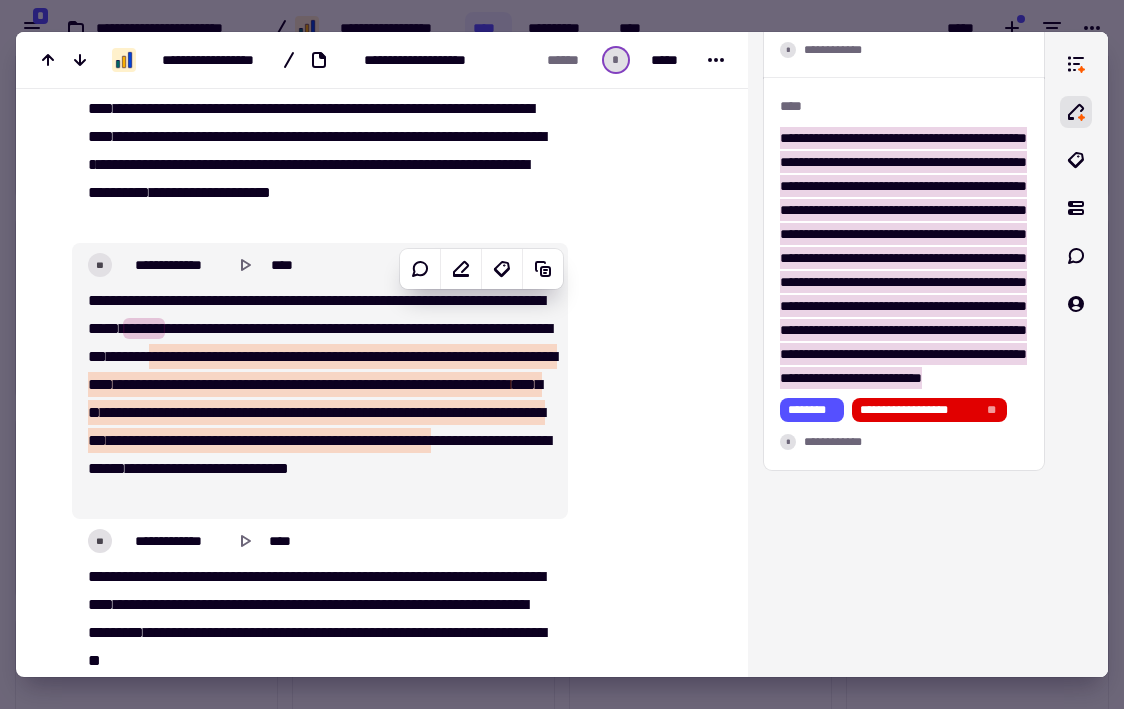 click on "******" at bounding box center [138, 384] 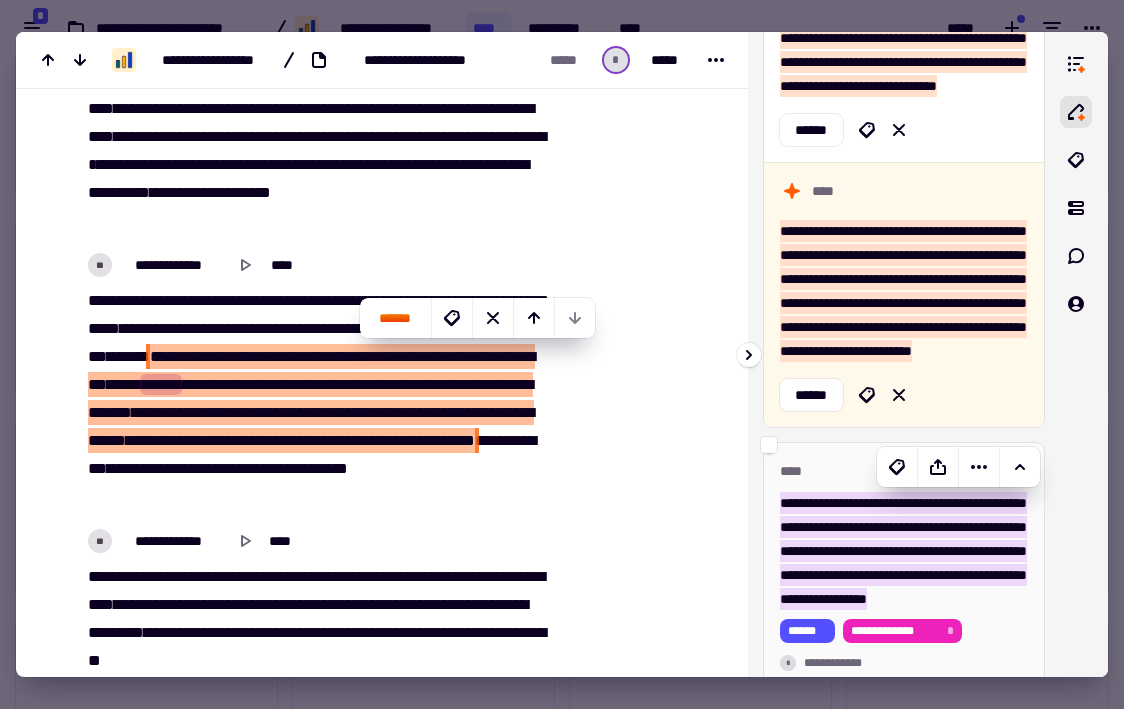 scroll, scrollTop: 333, scrollLeft: 0, axis: vertical 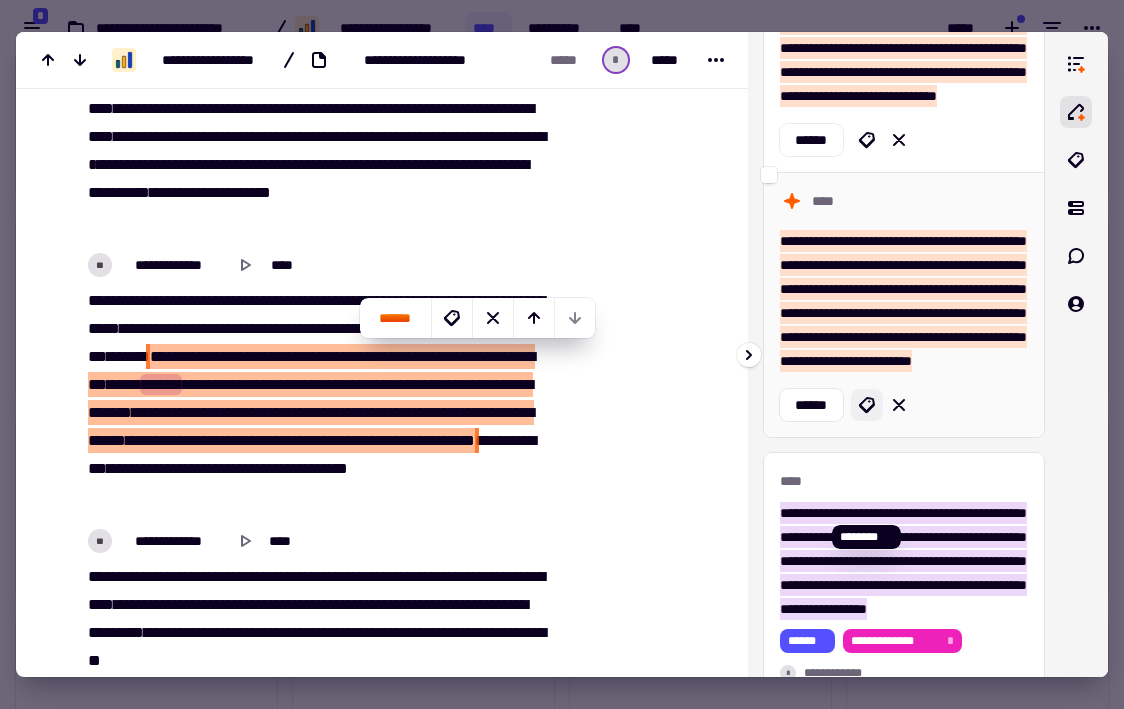 click 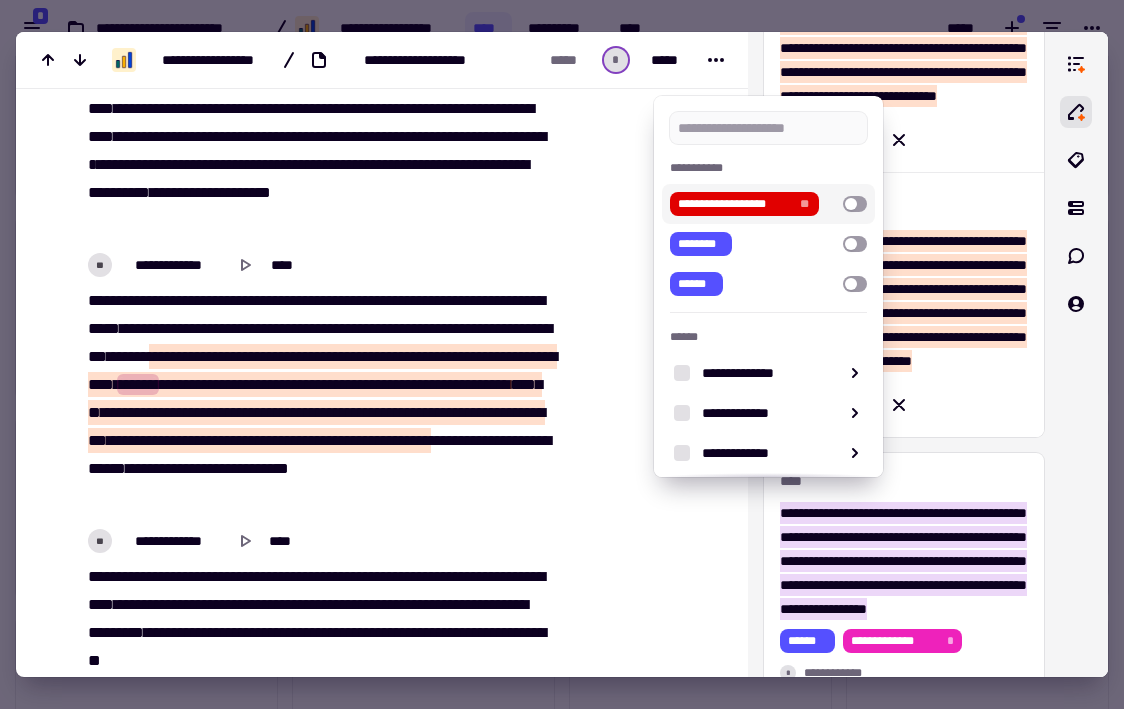 click on "**********" at bounding box center (768, 204) 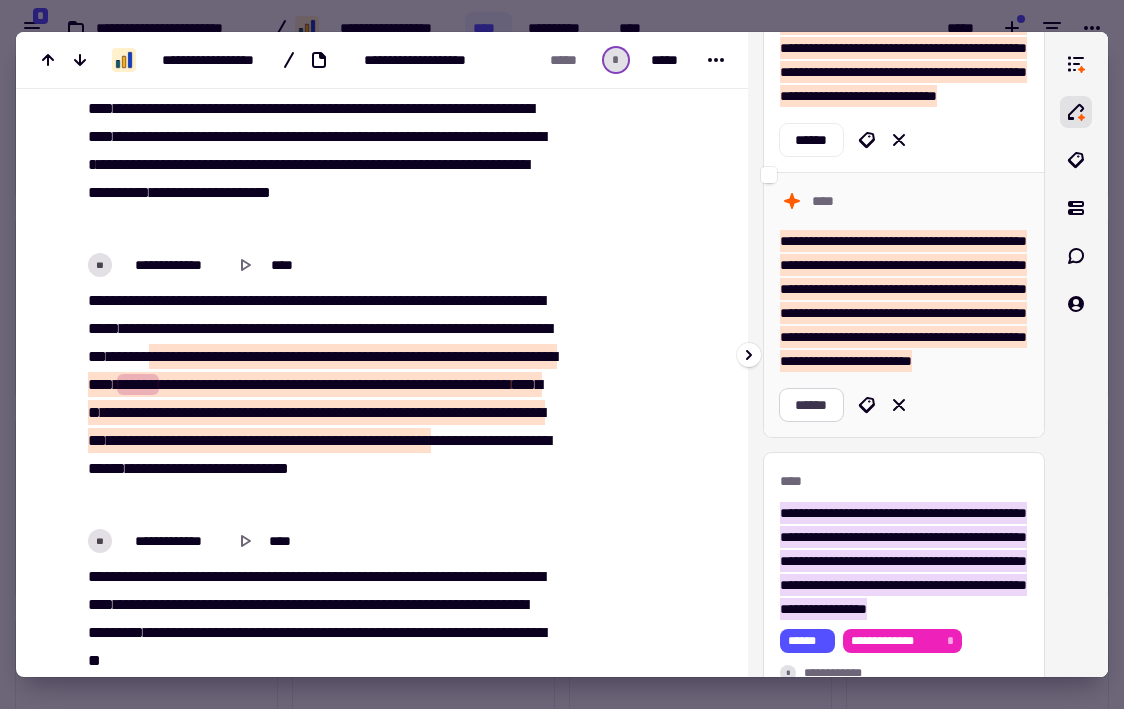 click on "******" 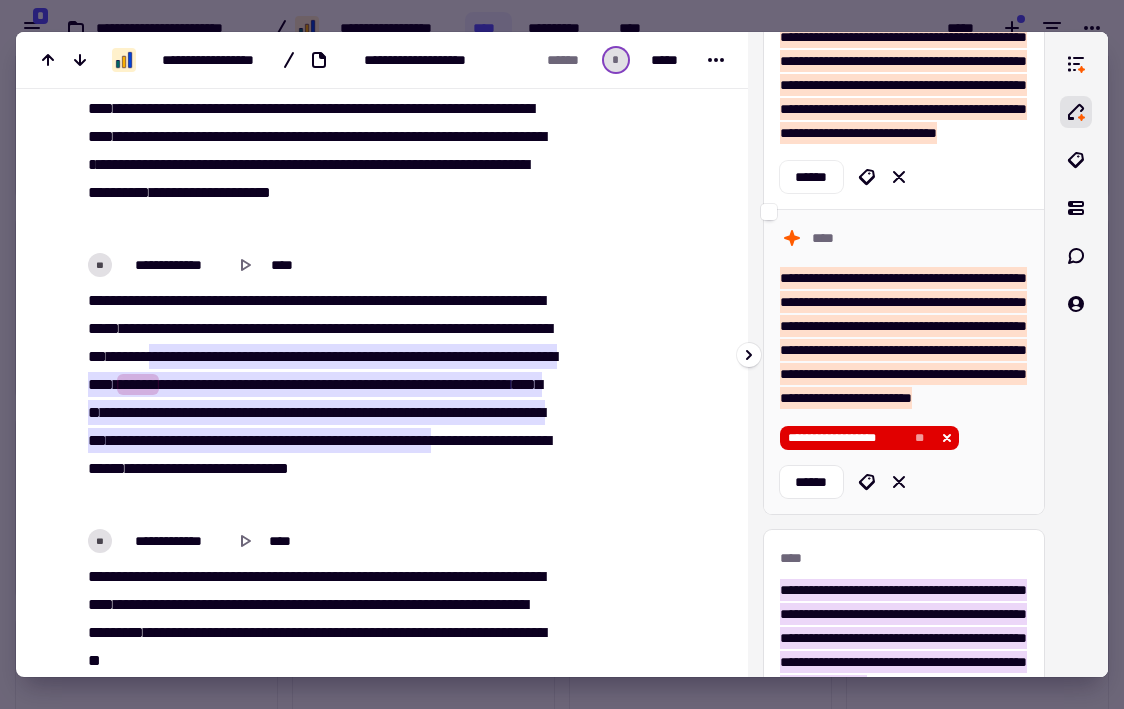 scroll, scrollTop: 288, scrollLeft: 0, axis: vertical 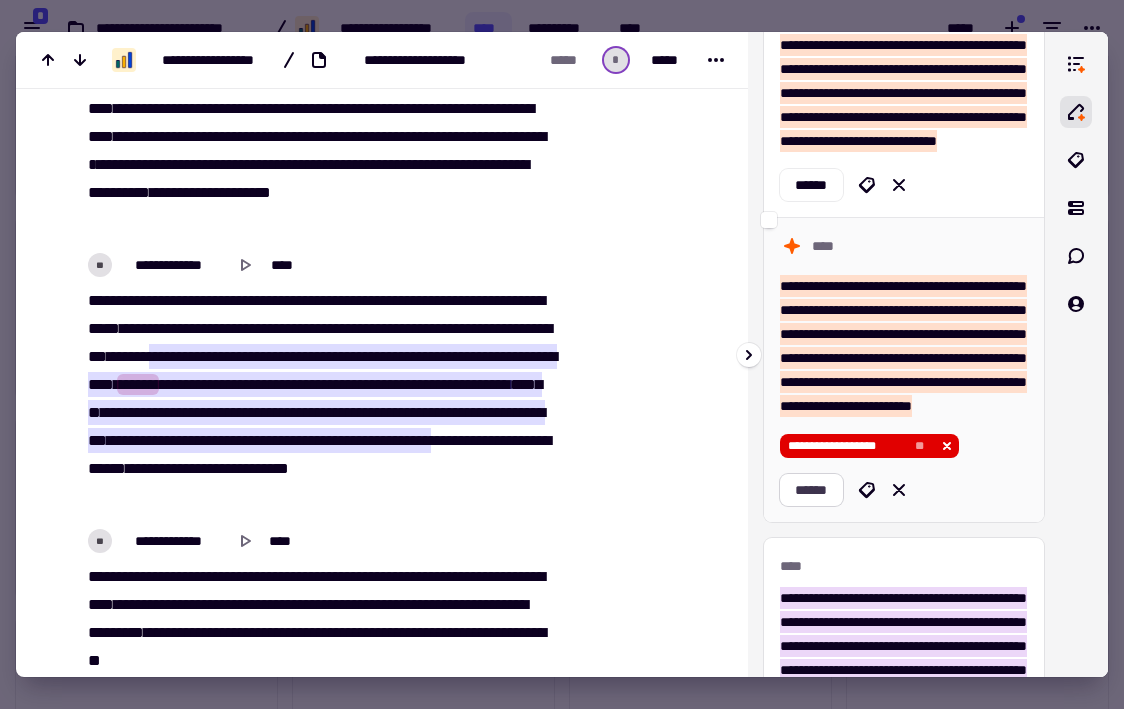 click on "******" 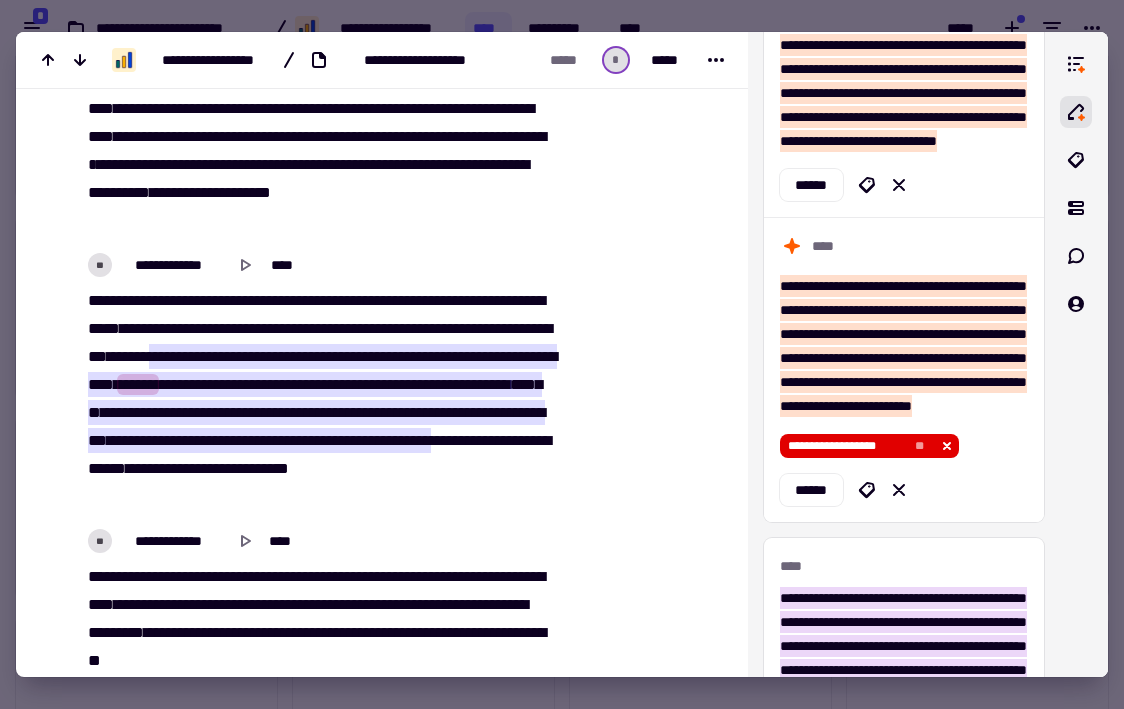 click at bounding box center [644, -762] 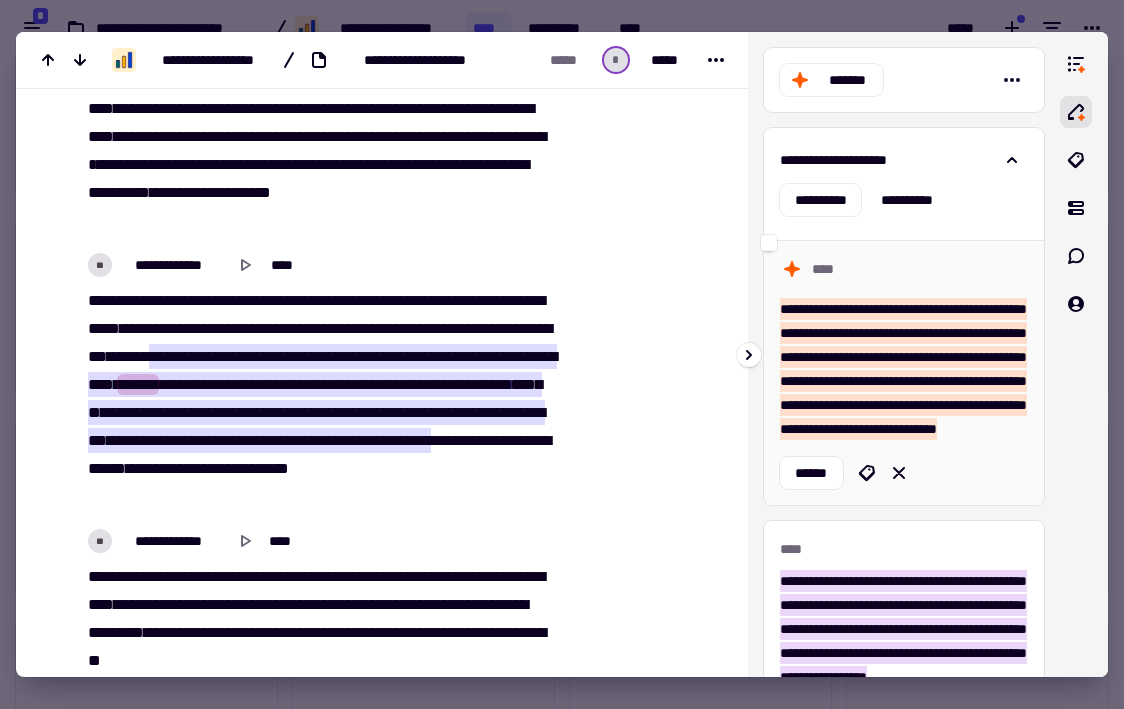 scroll, scrollTop: 0, scrollLeft: 0, axis: both 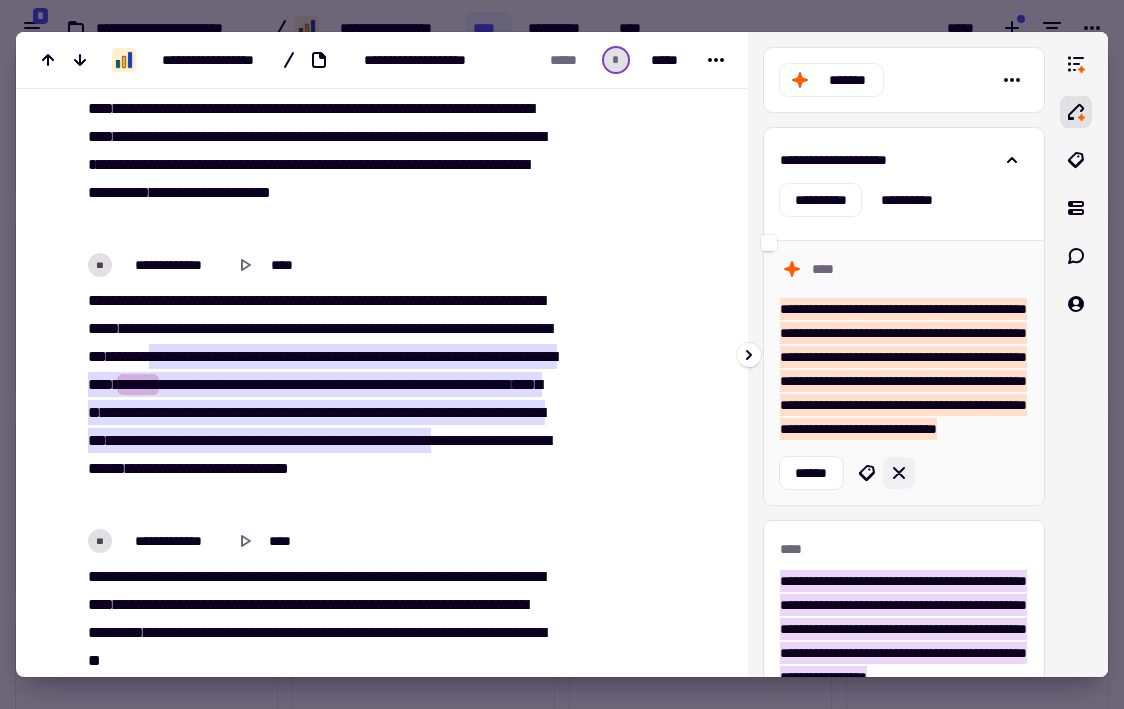 click 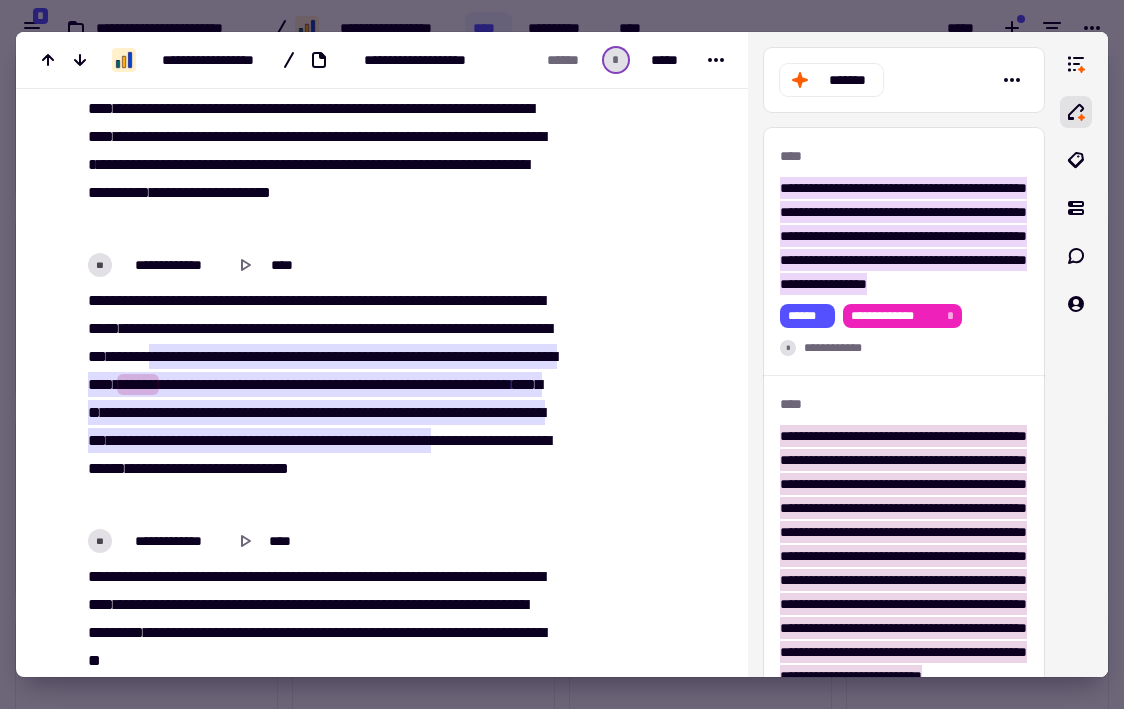 click at bounding box center [644, -762] 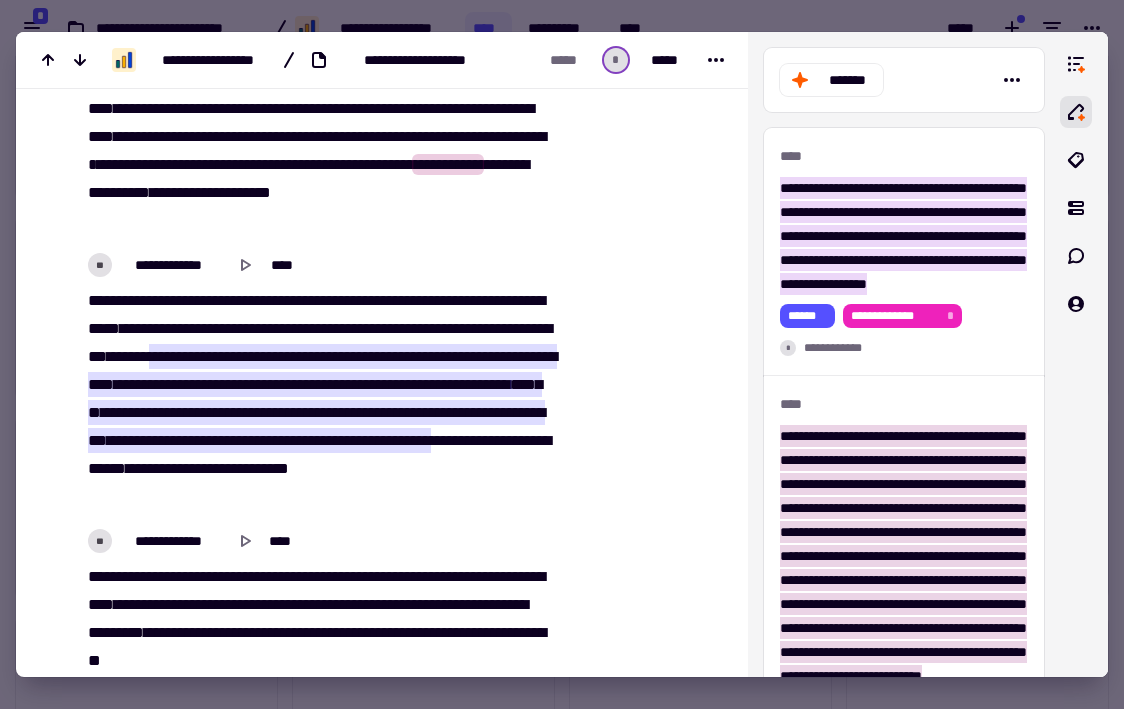click at bounding box center (644, -762) 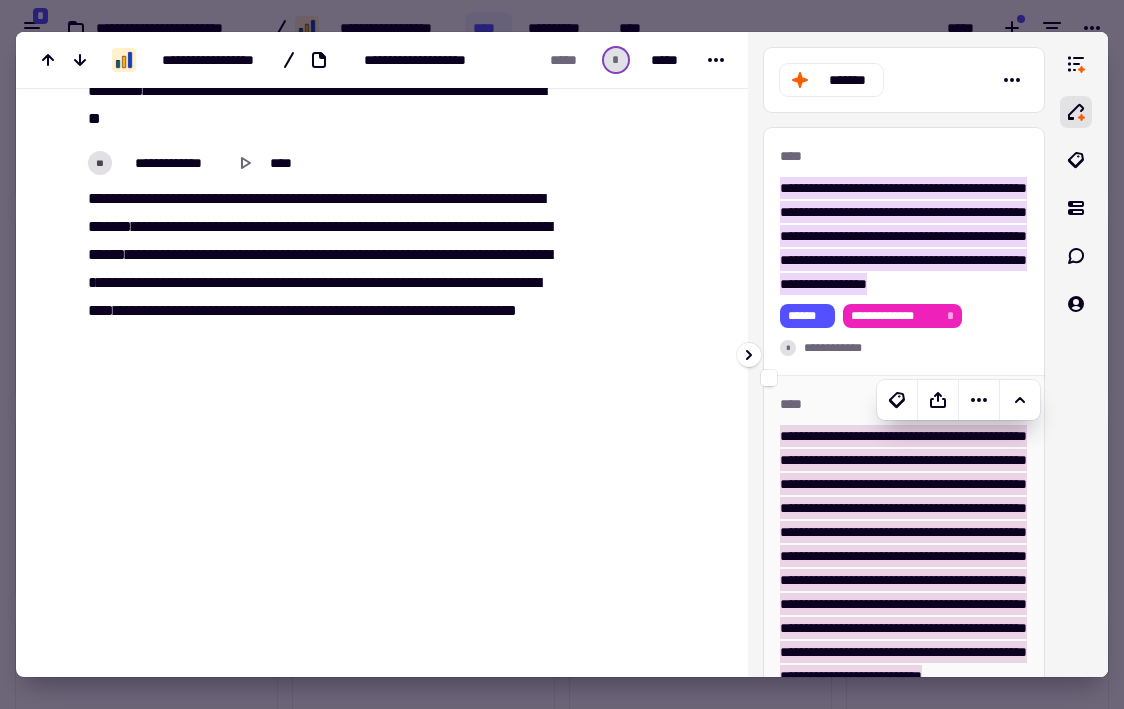 click on "**********" at bounding box center (903, 556) 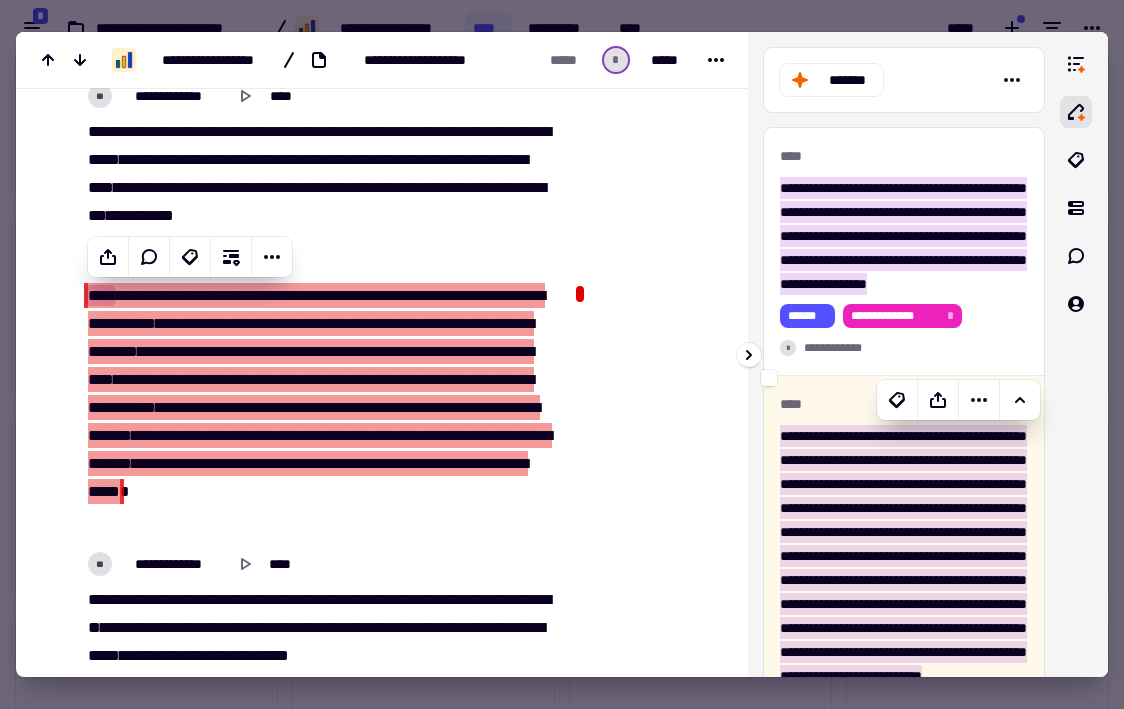 scroll, scrollTop: 2024, scrollLeft: 0, axis: vertical 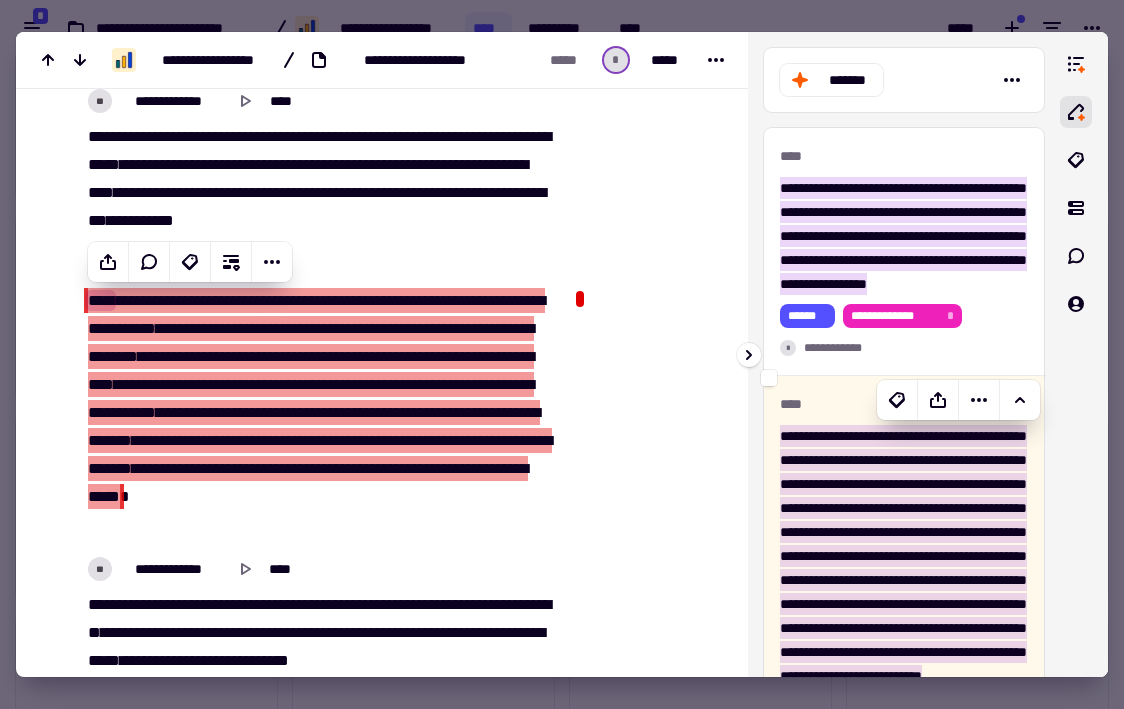 click on "**********" at bounding box center (903, 556) 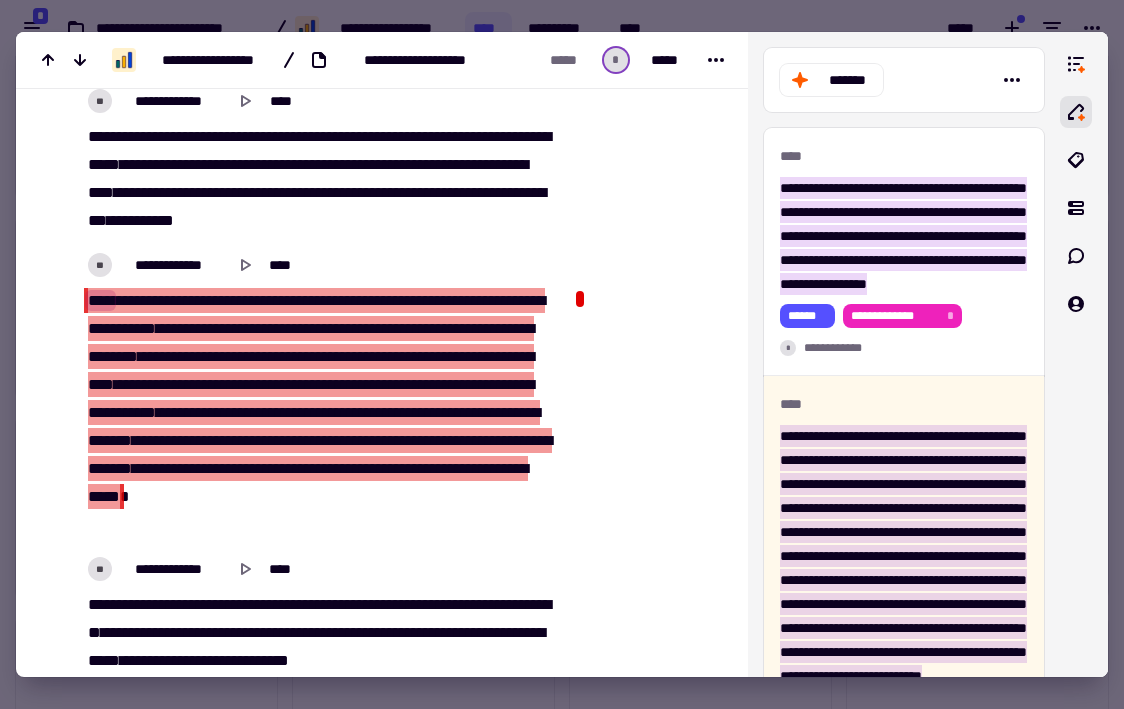 click on "**" at bounding box center [522, 328] 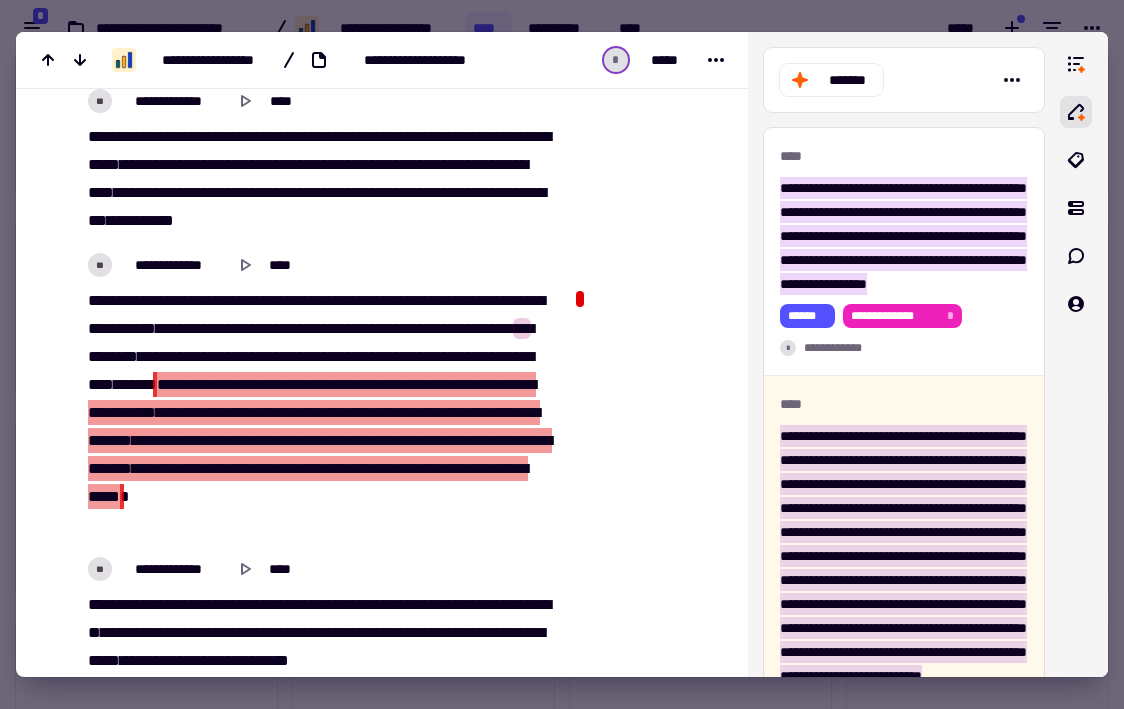 drag, startPoint x: 82, startPoint y: 301, endPoint x: 325, endPoint y: 374, distance: 253.7282 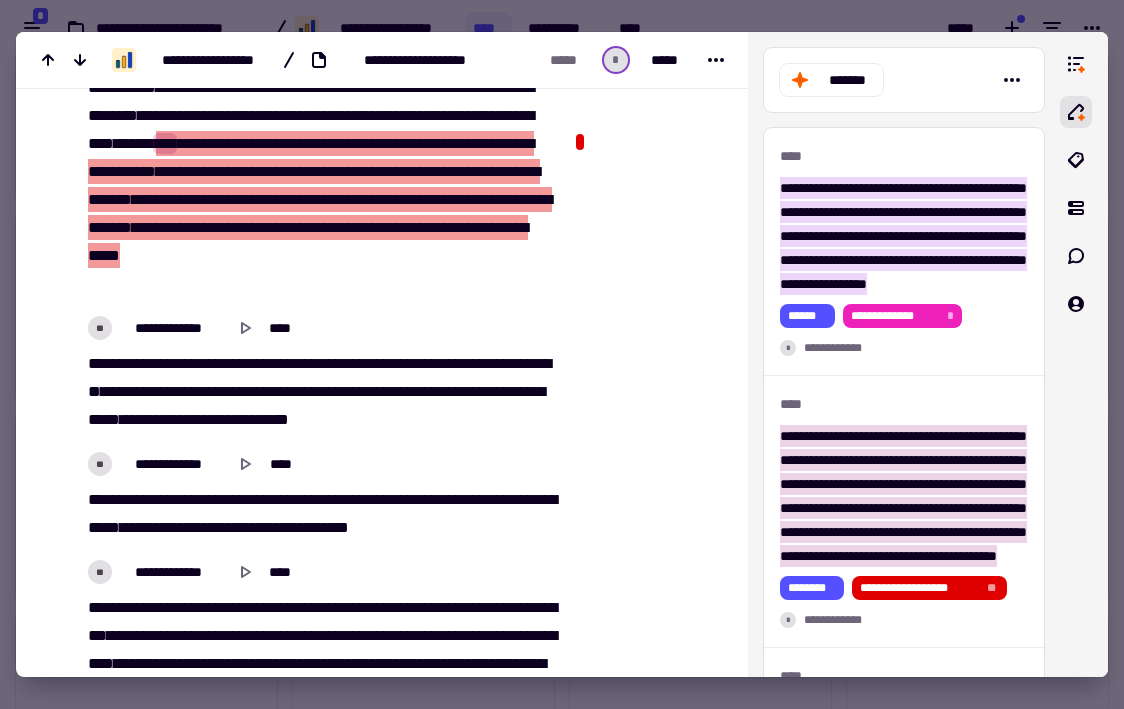 scroll, scrollTop: 2275, scrollLeft: 0, axis: vertical 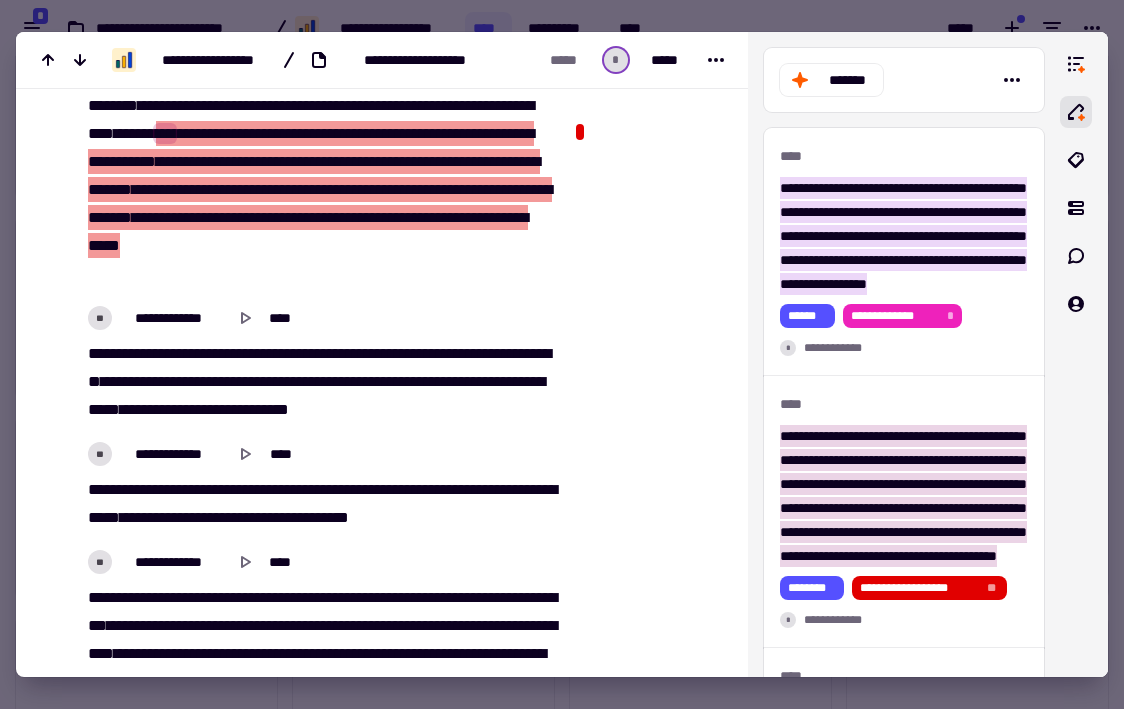 click at bounding box center [644, -189] 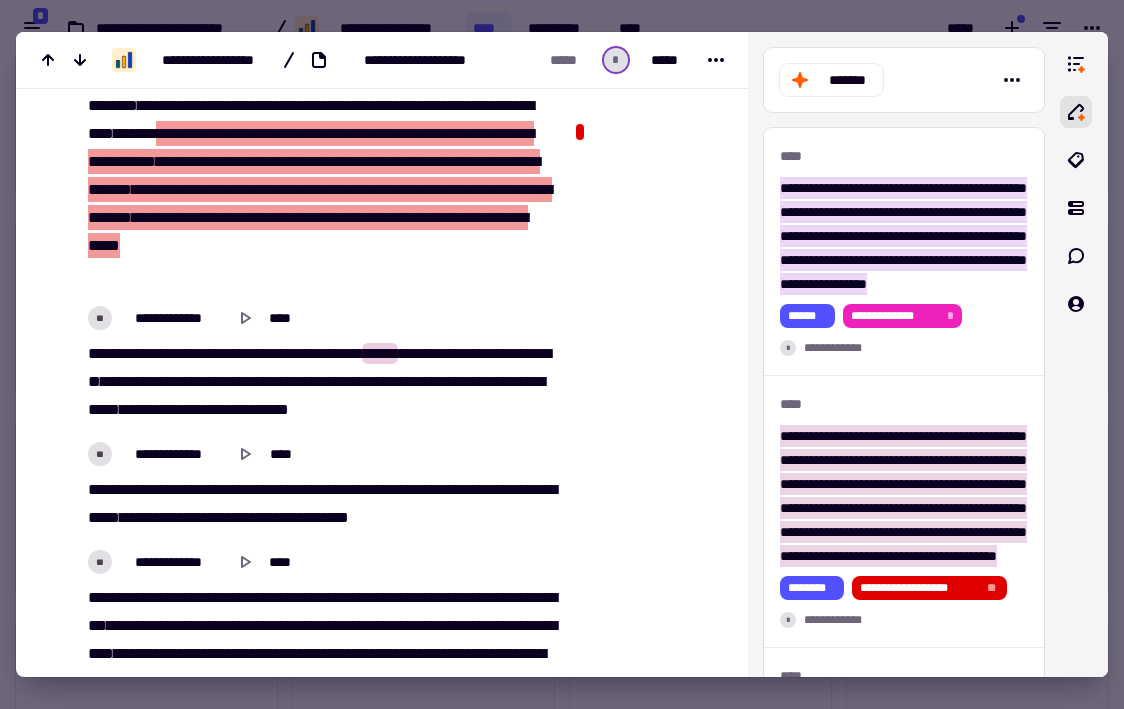 click on "**********" at bounding box center [320, 364] 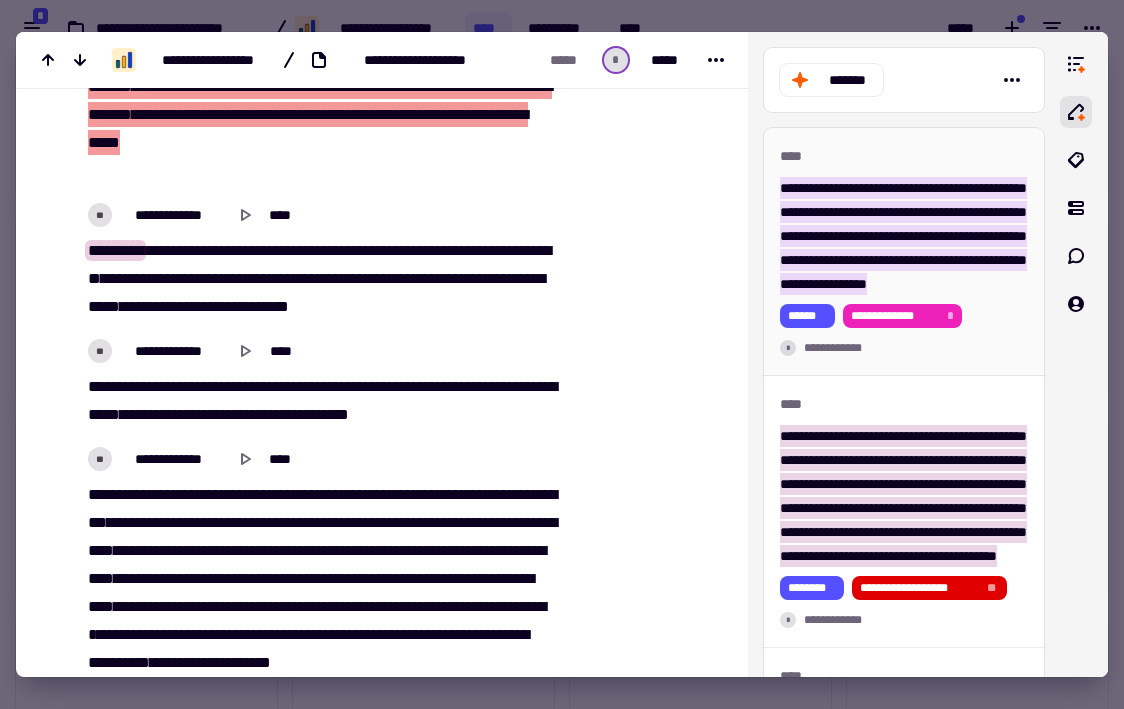 scroll, scrollTop: 2404, scrollLeft: 0, axis: vertical 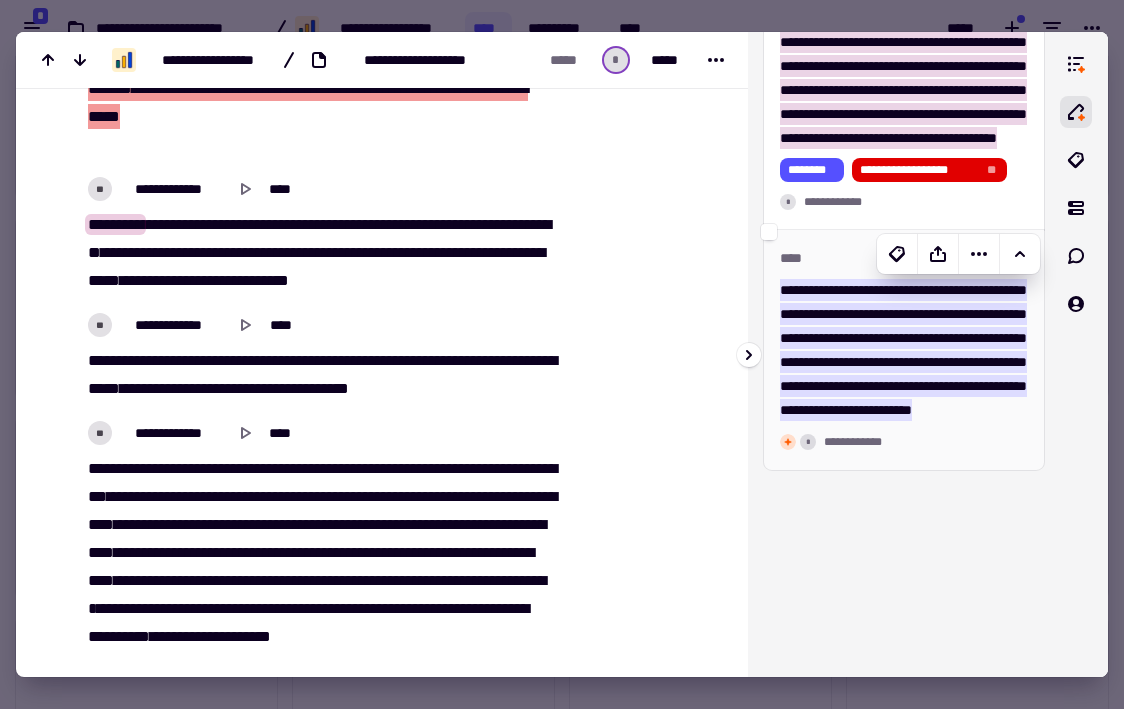click on "**********" at bounding box center (903, 350) 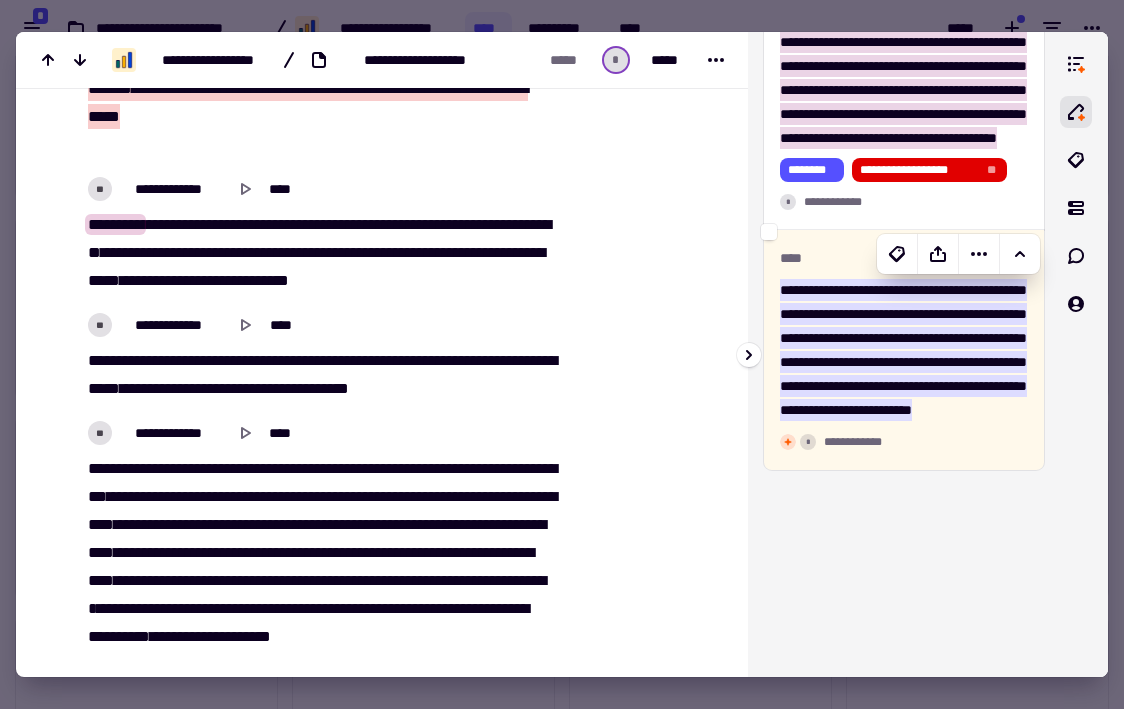 scroll, scrollTop: 2862, scrollLeft: 0, axis: vertical 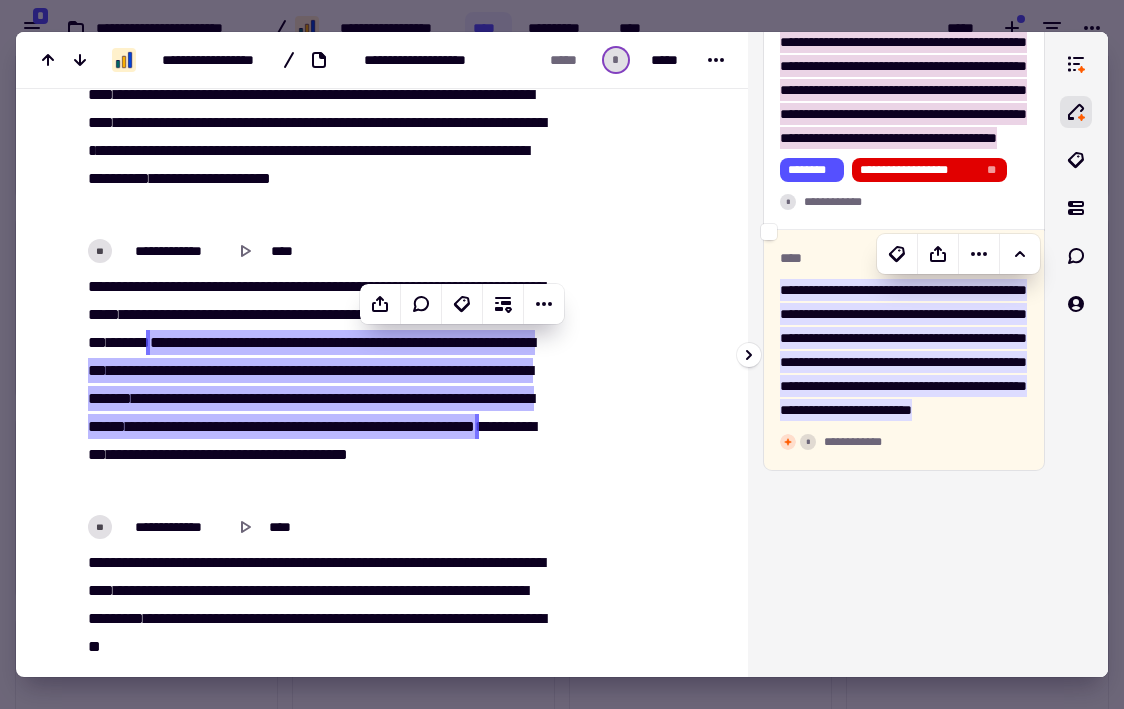 type on "******" 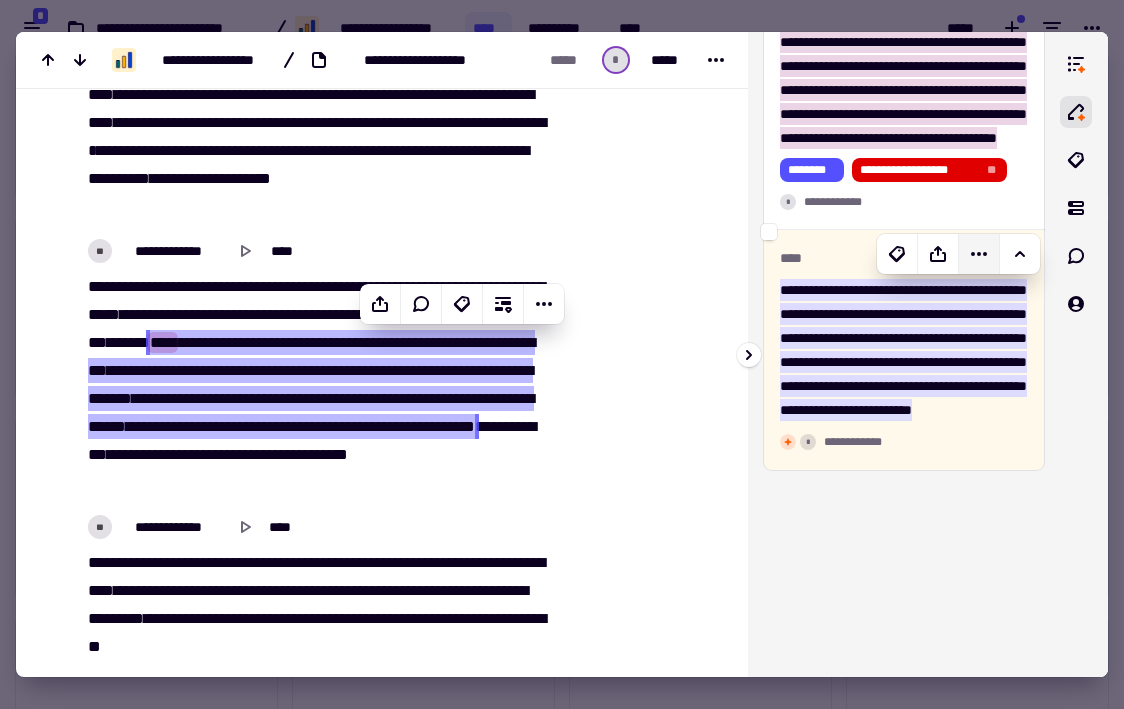 click 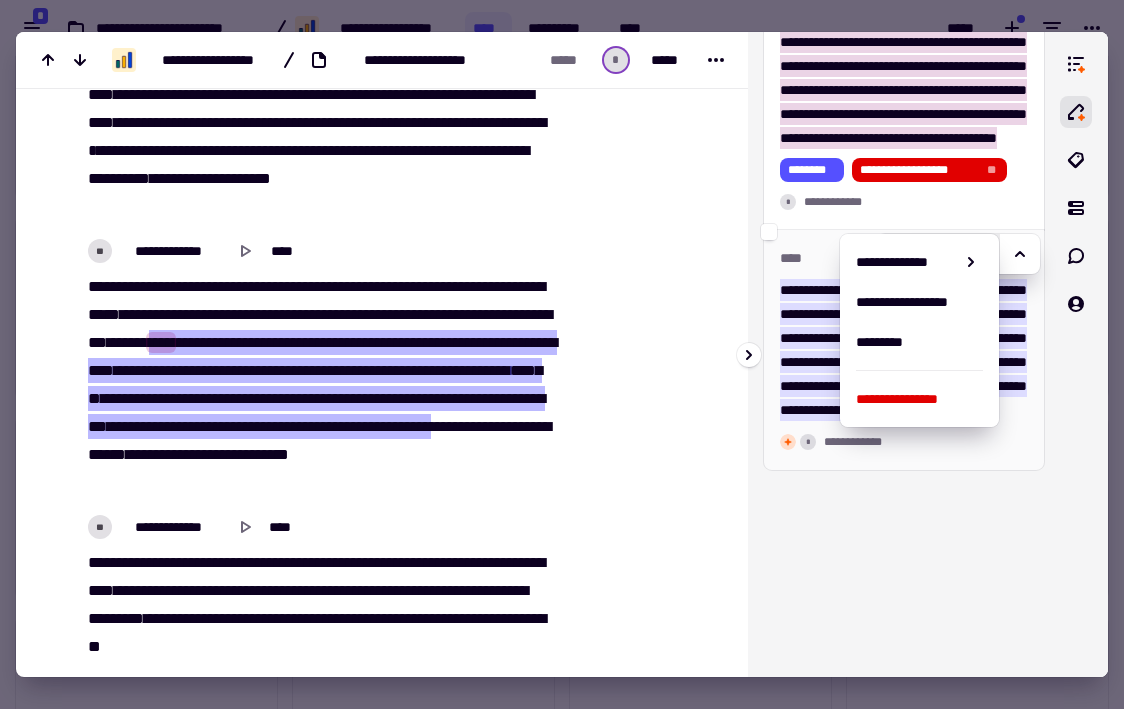 click 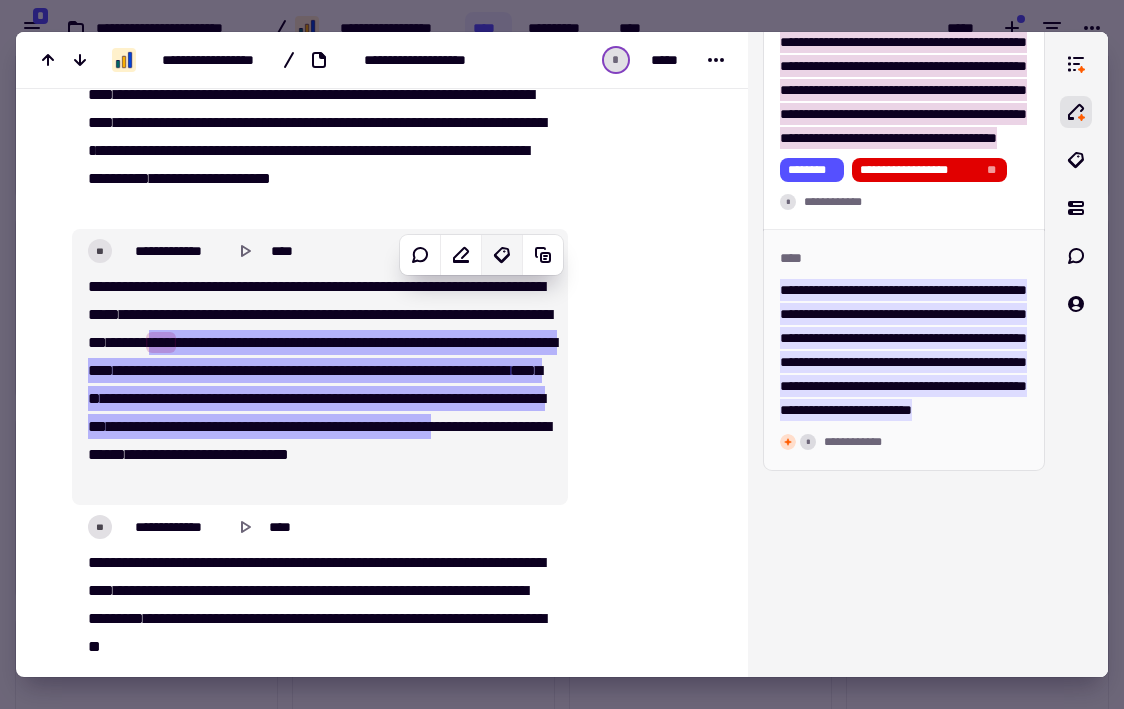 click 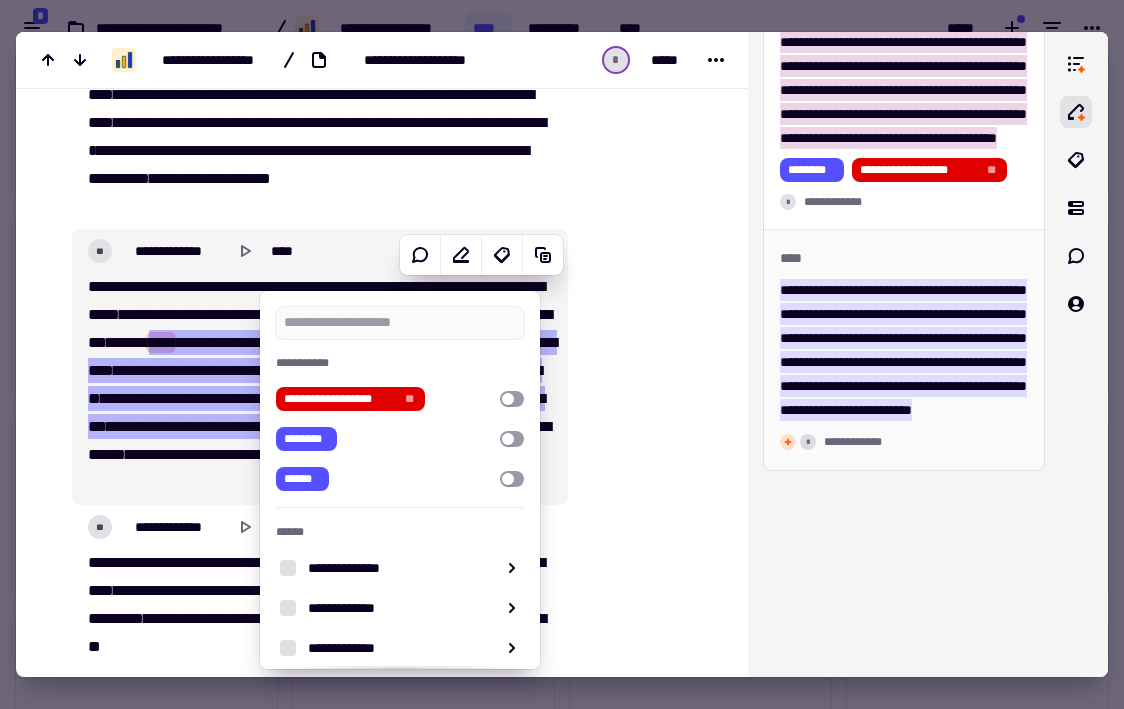 click at bounding box center (644, -776) 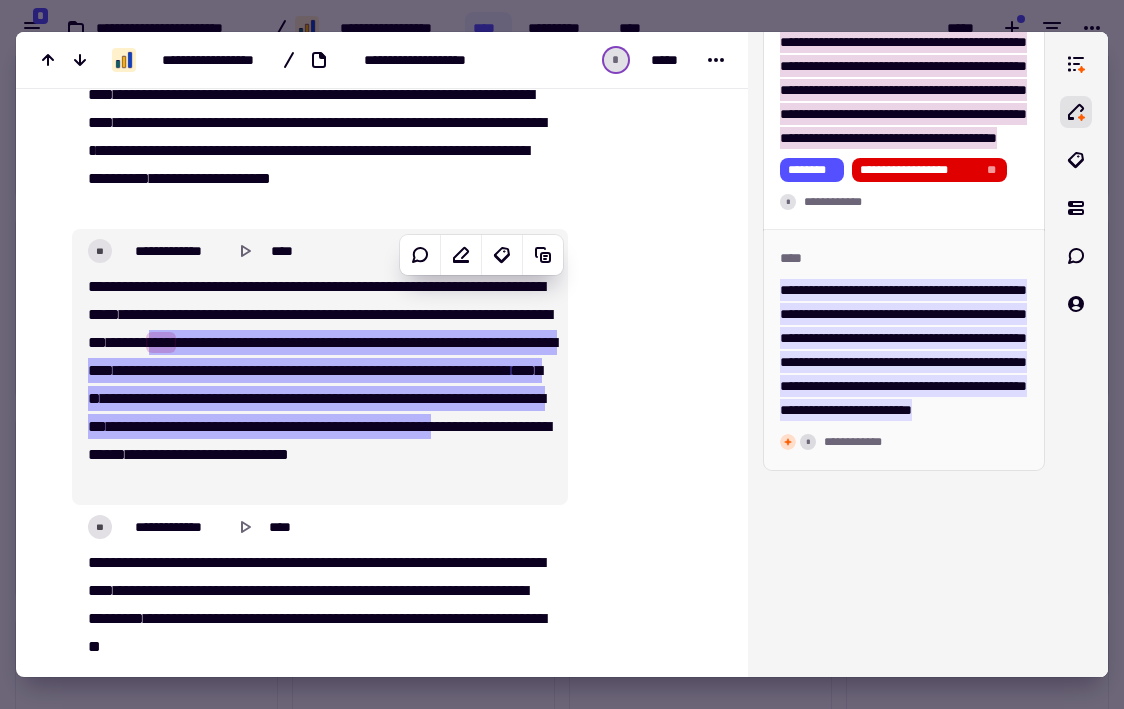 click at bounding box center [644, -776] 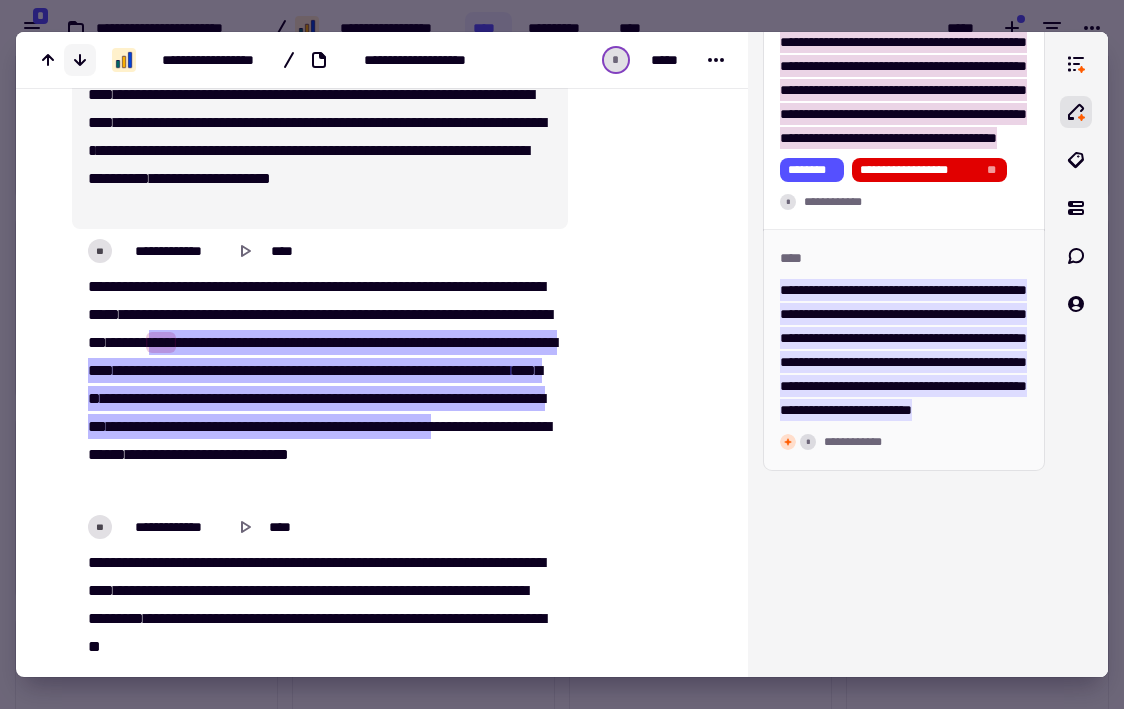 click 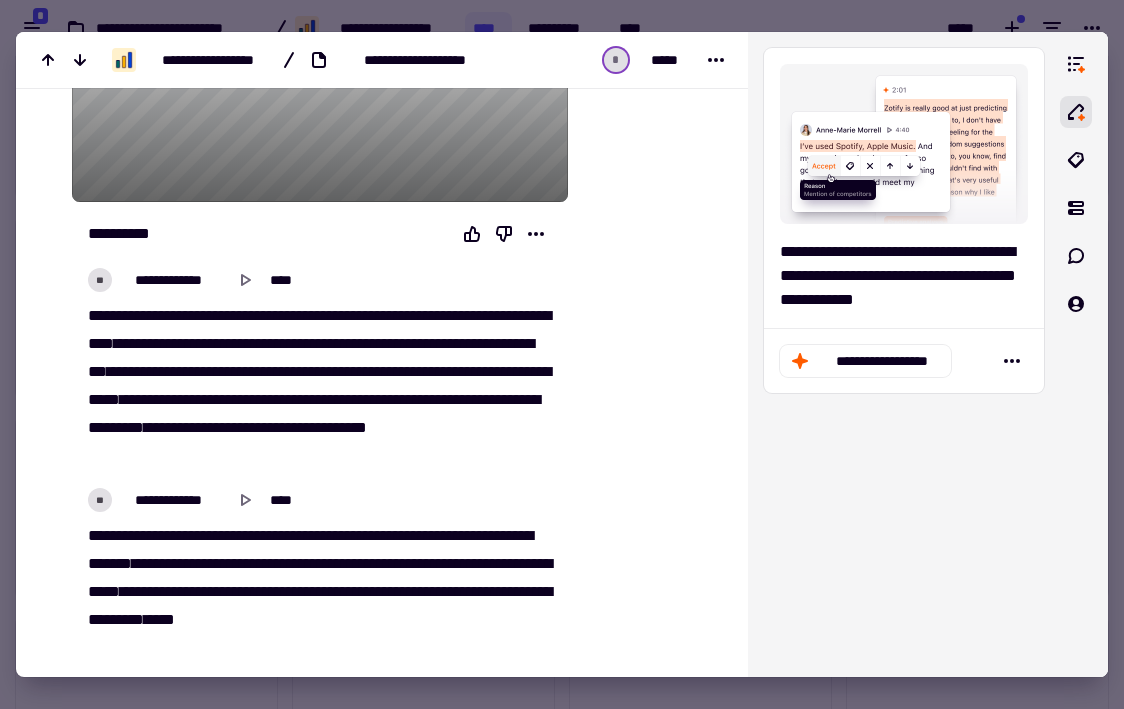 scroll, scrollTop: 361, scrollLeft: 0, axis: vertical 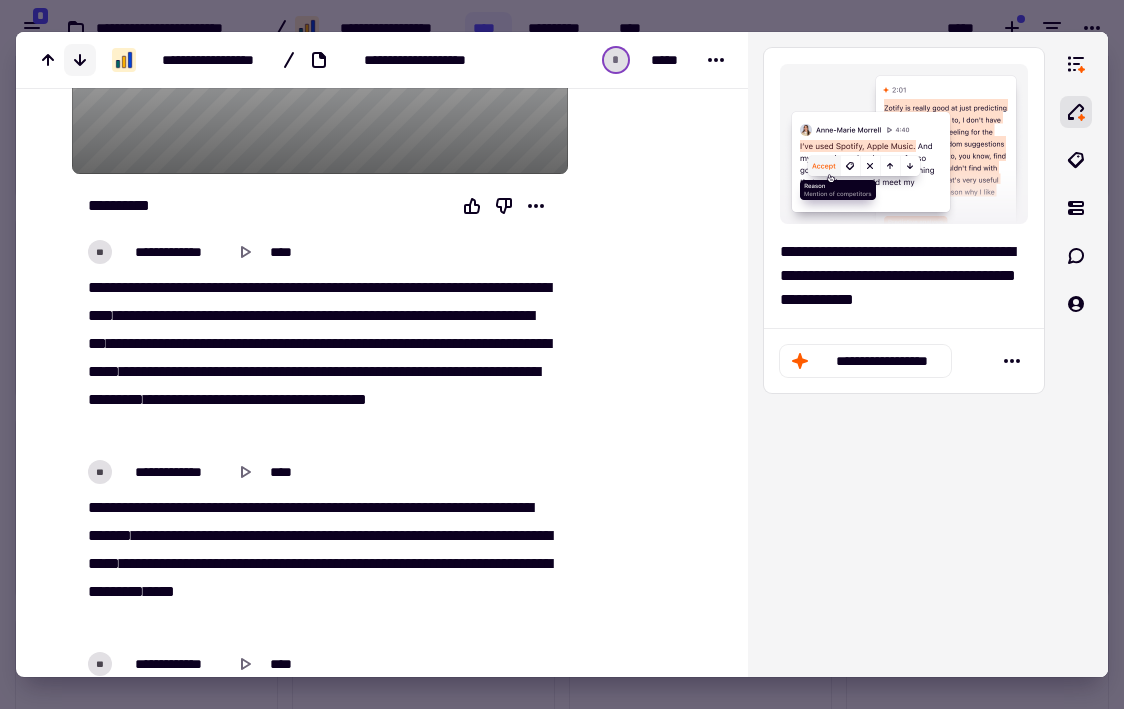 click 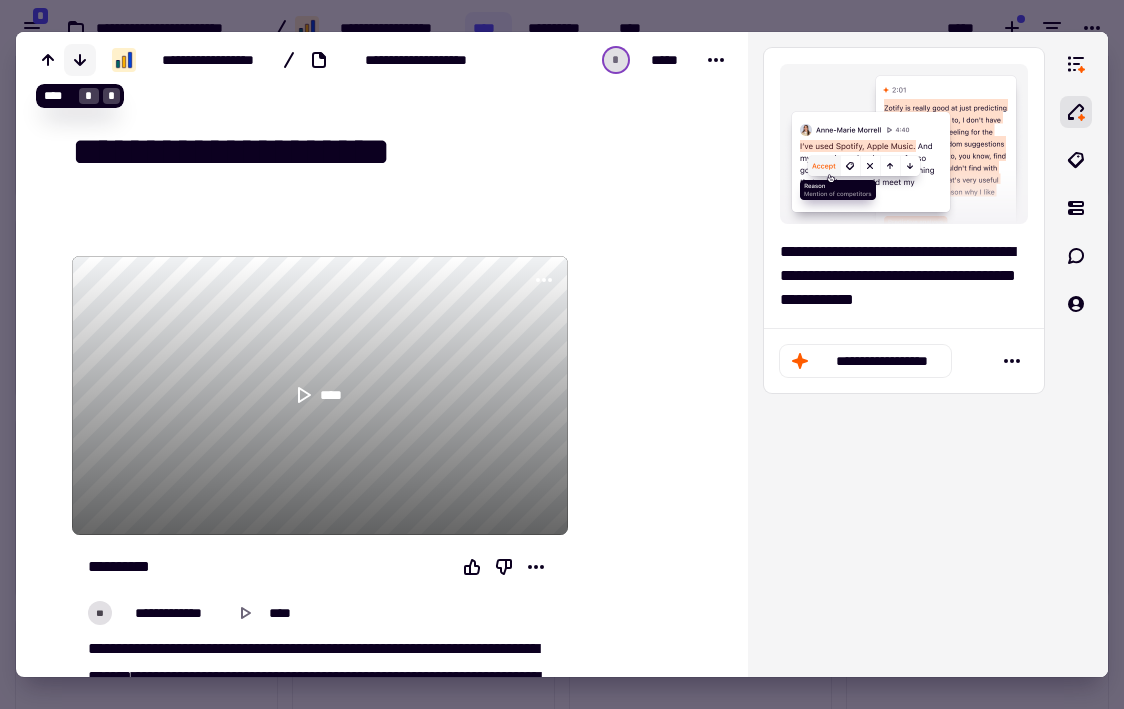 click 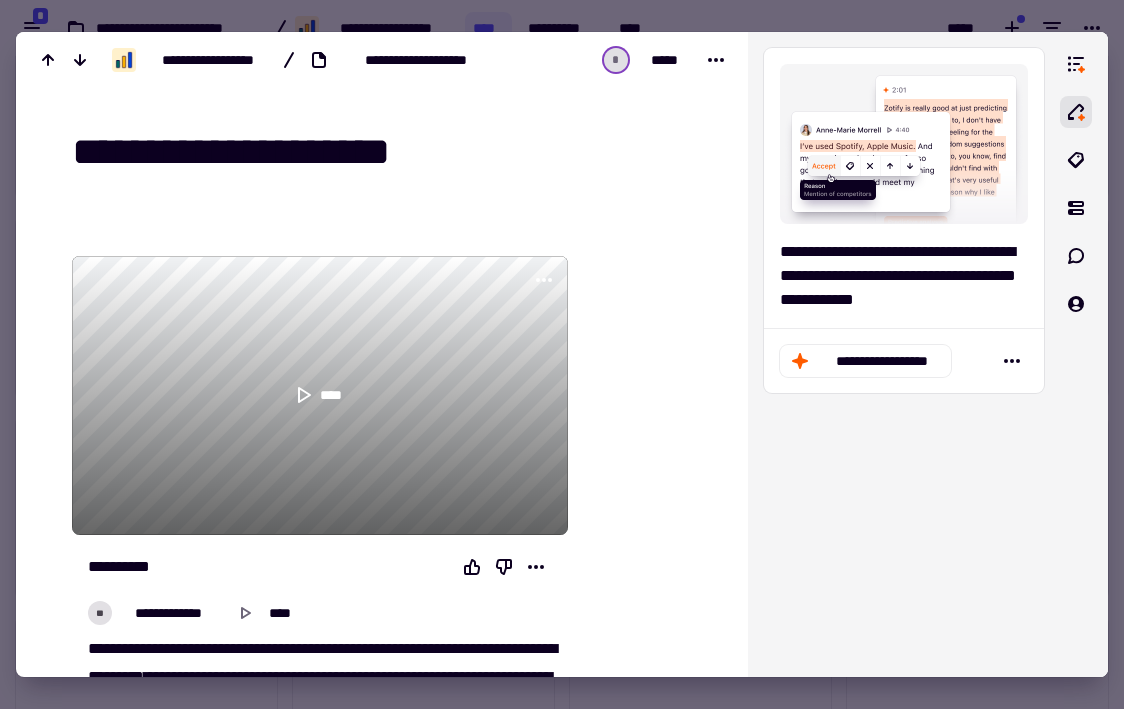 click 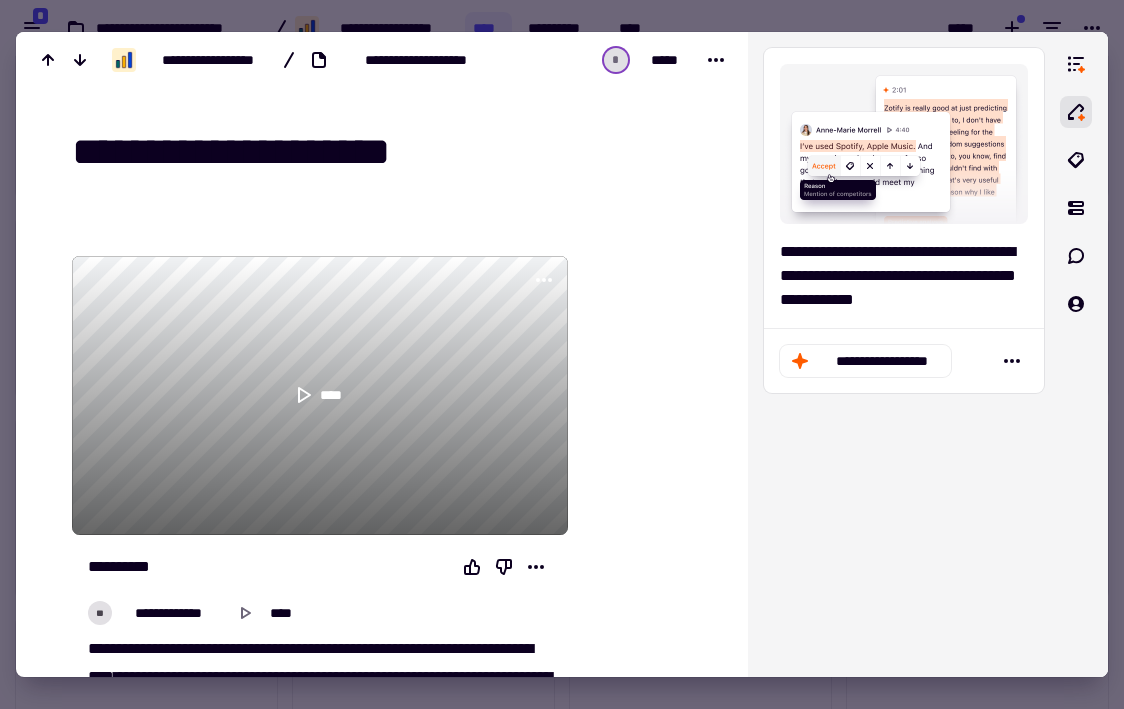 click 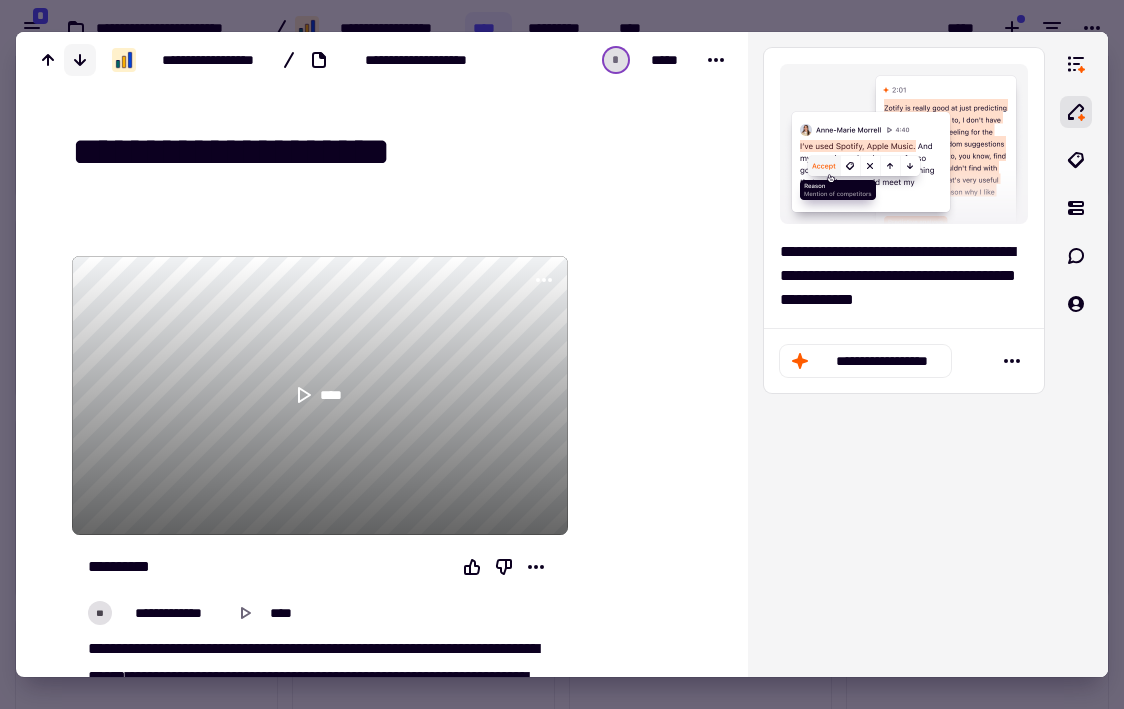 click 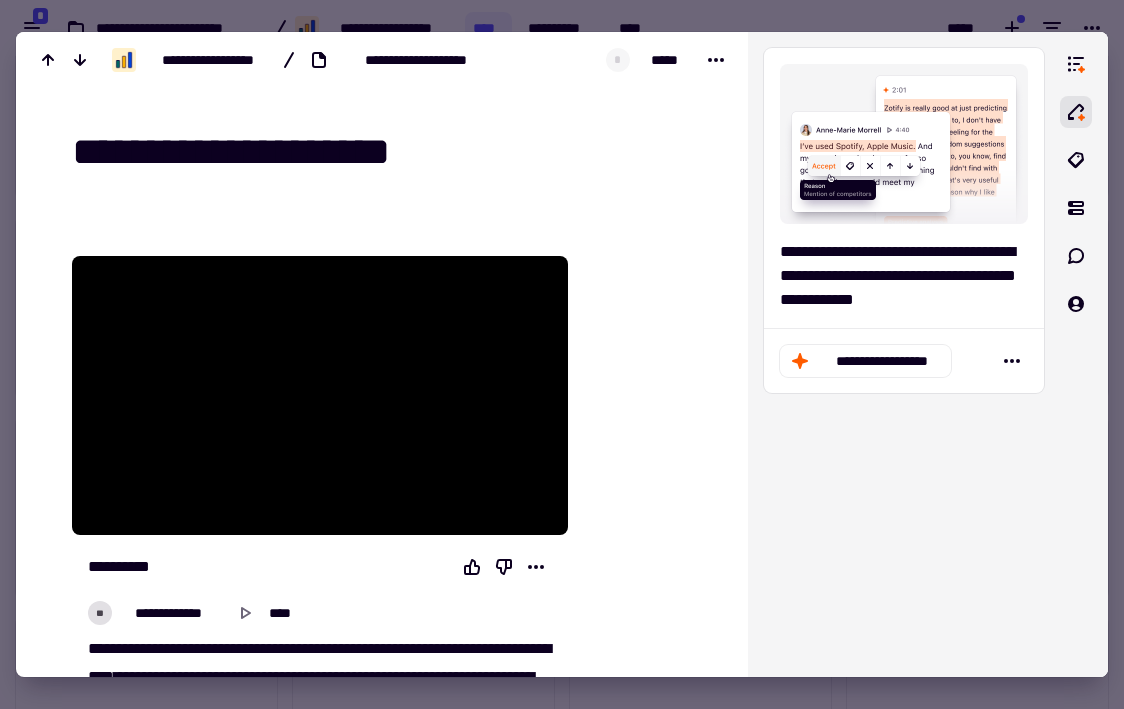 click 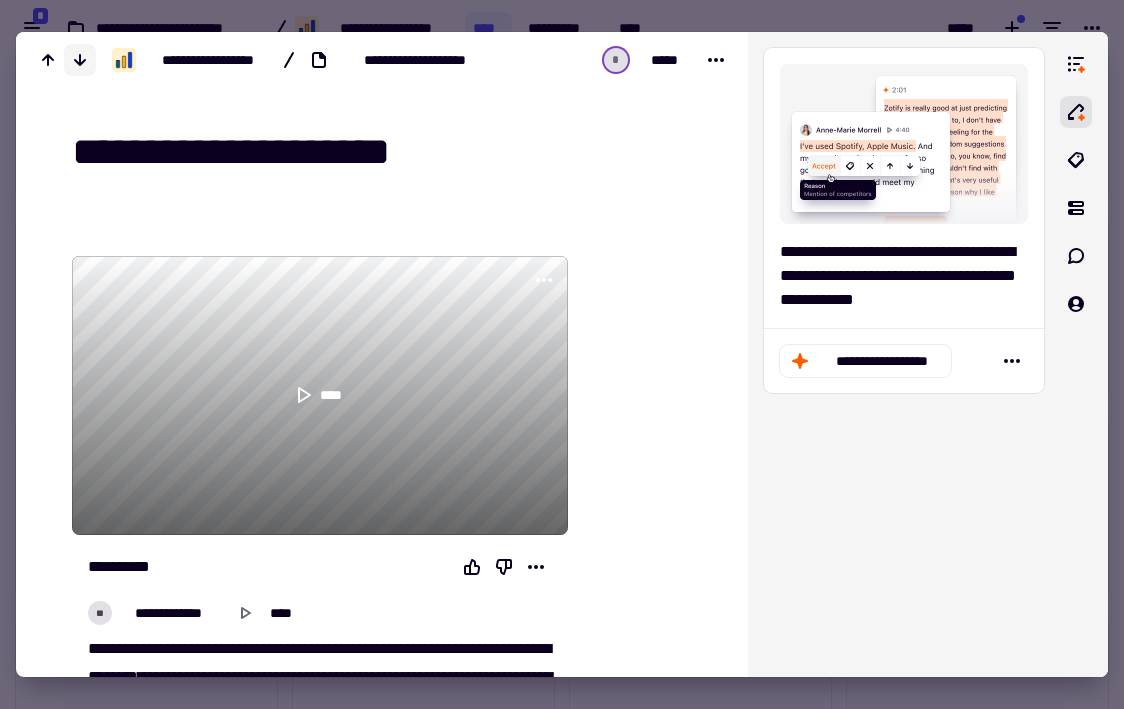 click 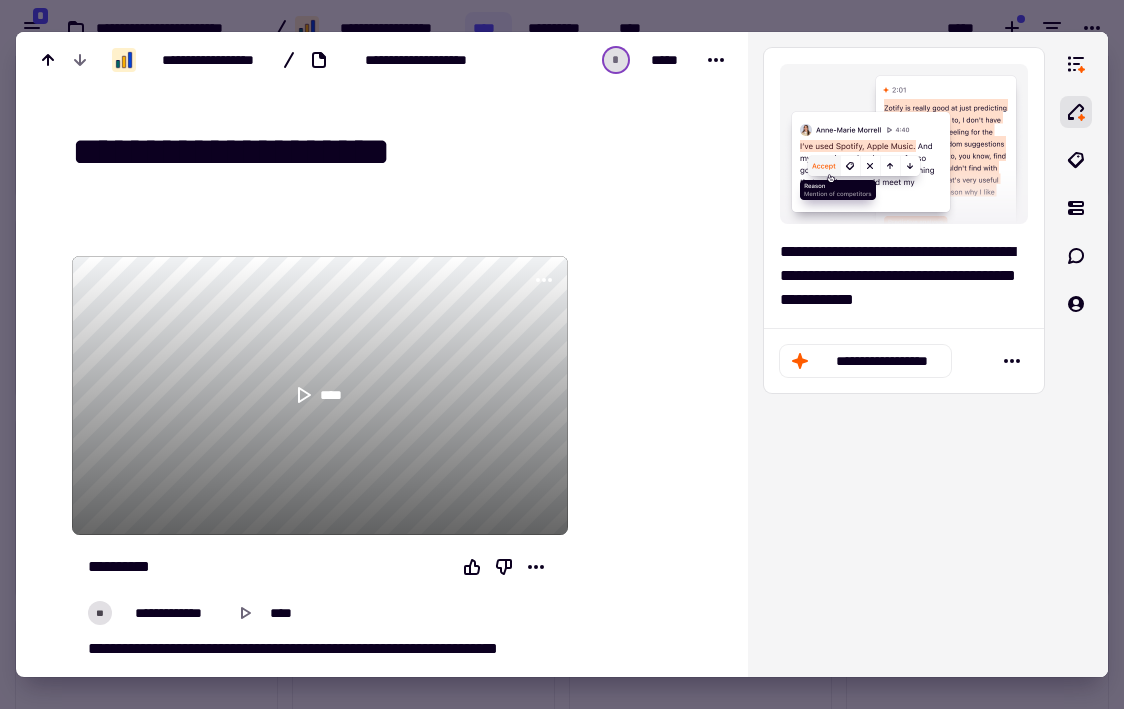 click 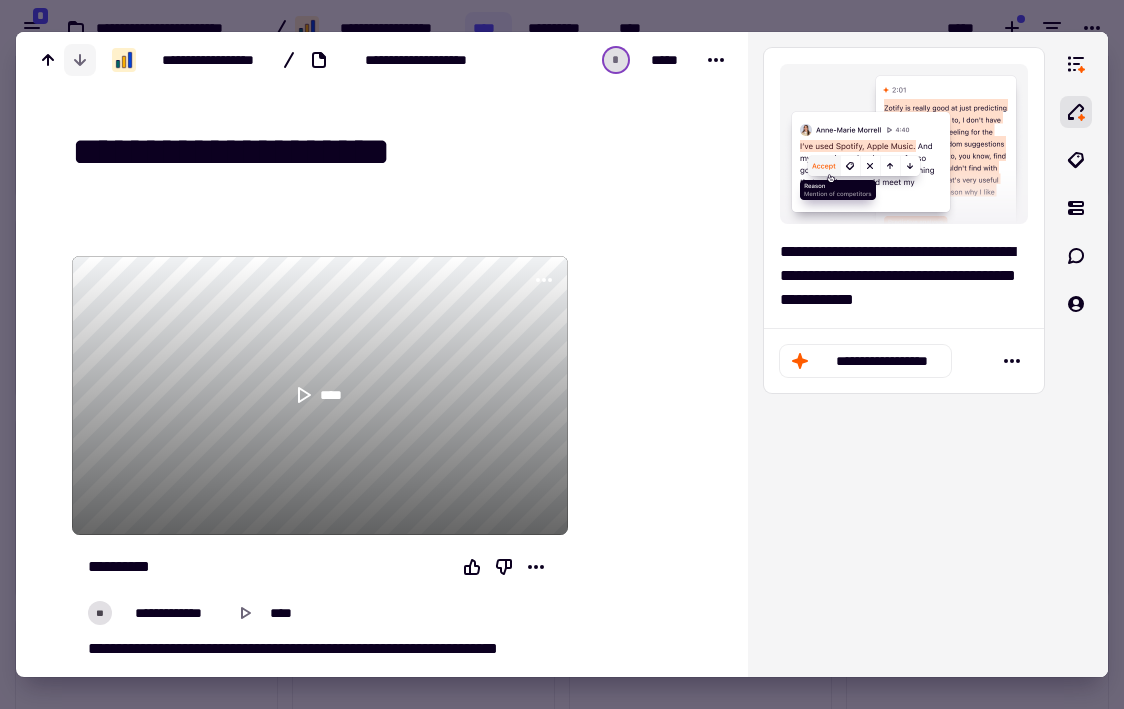 click 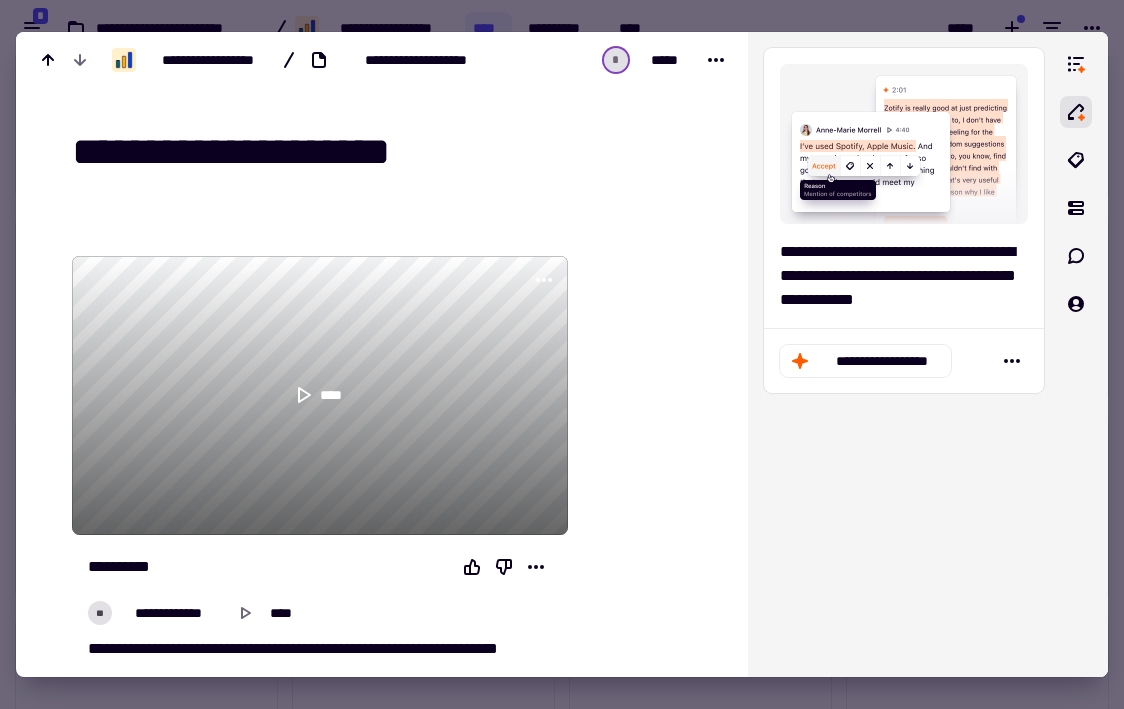 click at bounding box center [562, 354] 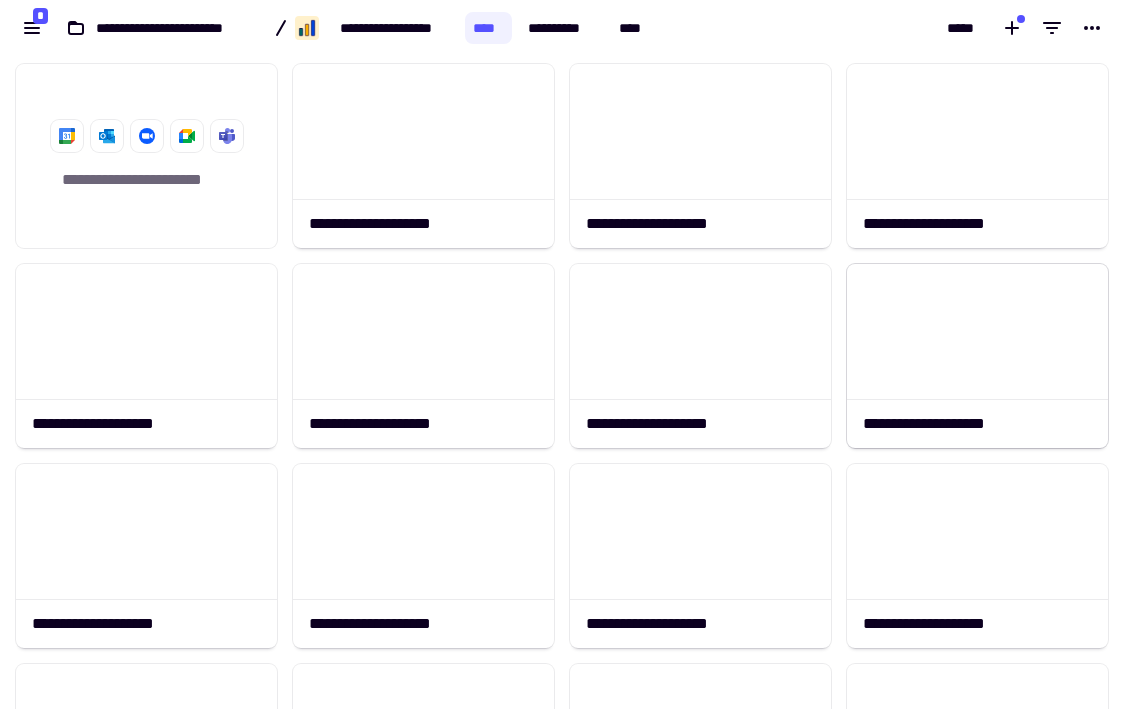 scroll, scrollTop: 0, scrollLeft: 0, axis: both 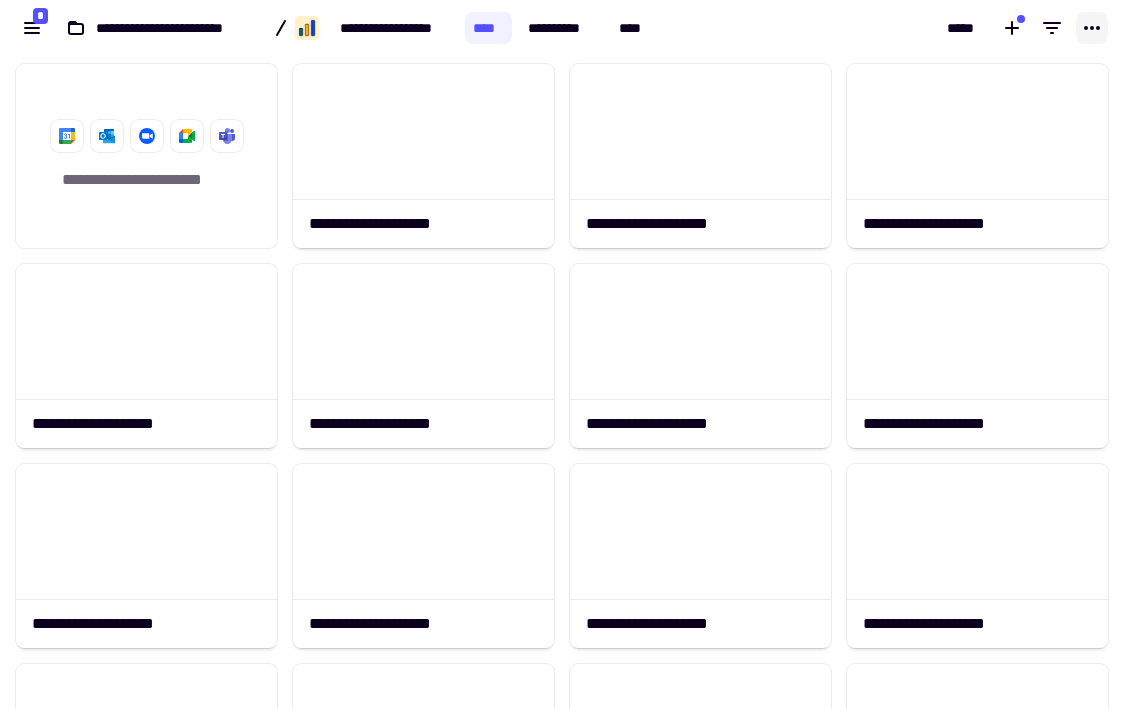 click 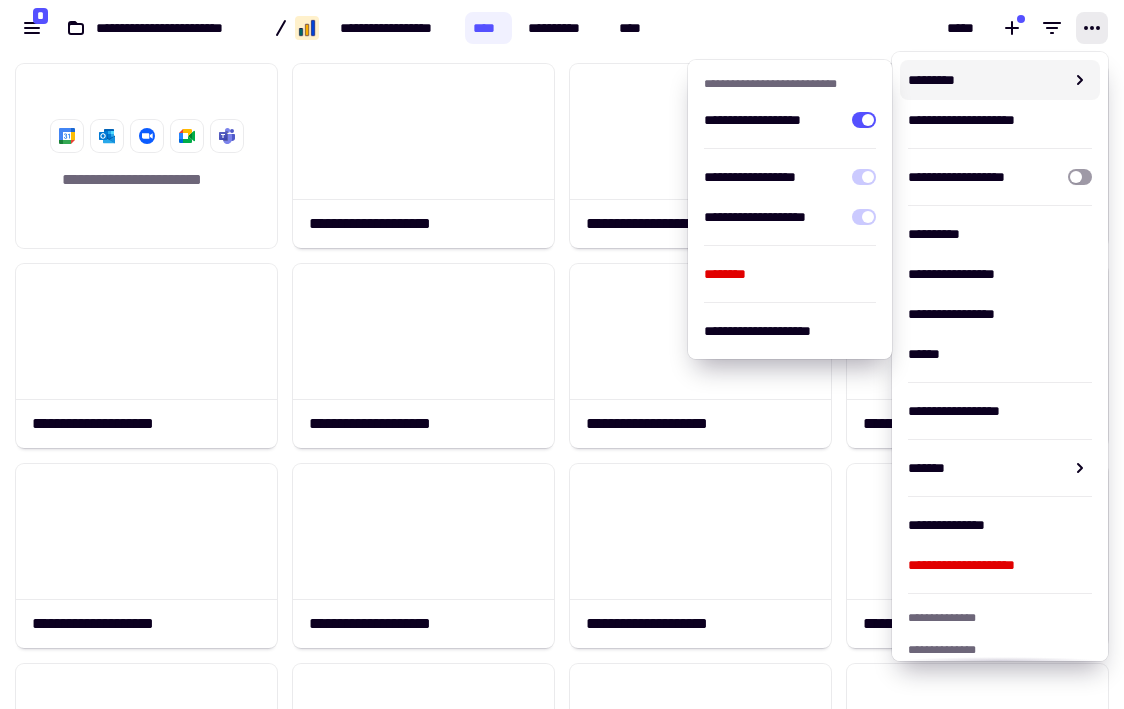 click on "*****" at bounding box center [891, 28] 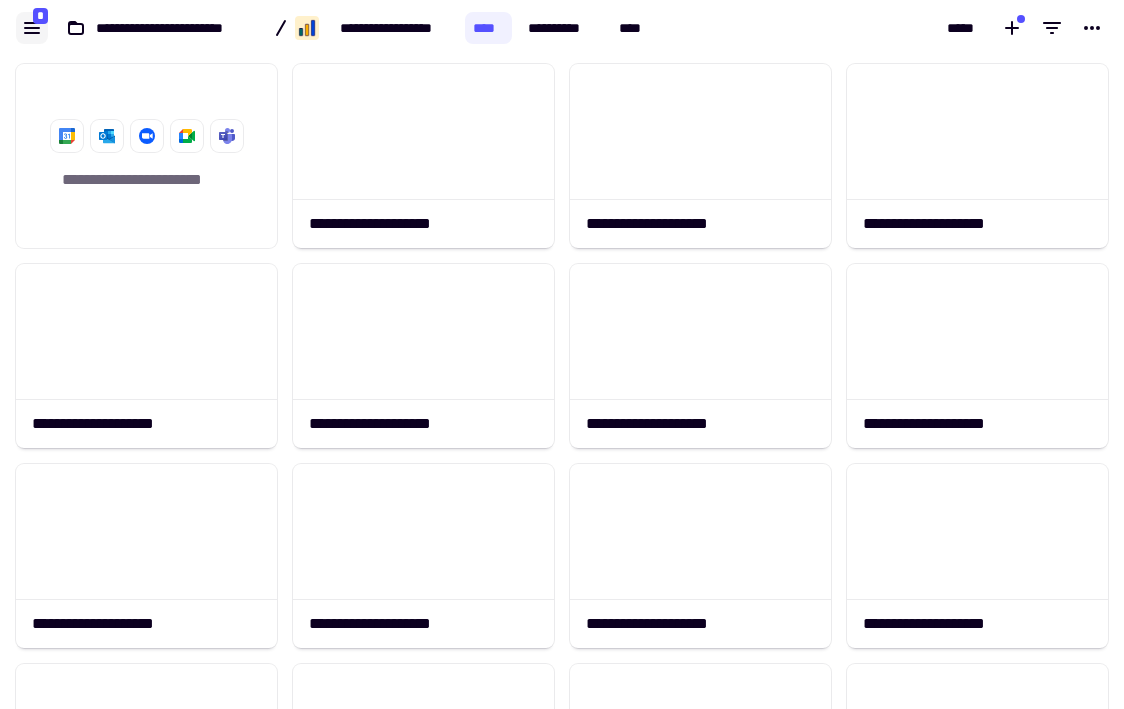 click 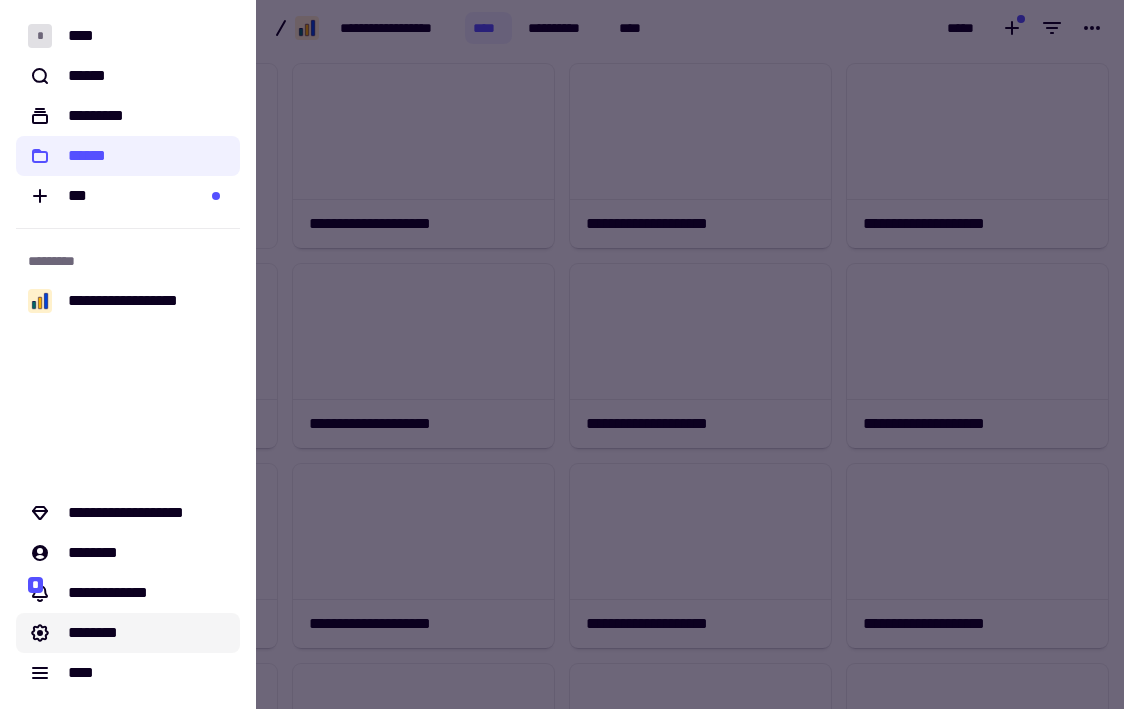 click on "********" 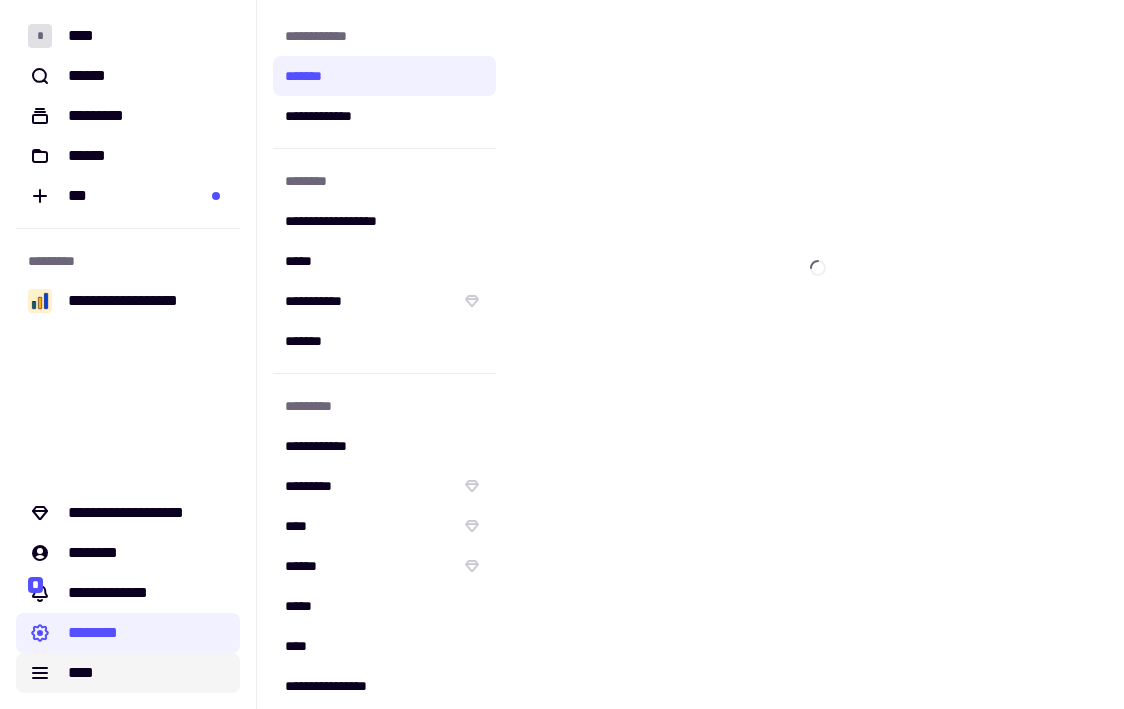 click on "****" 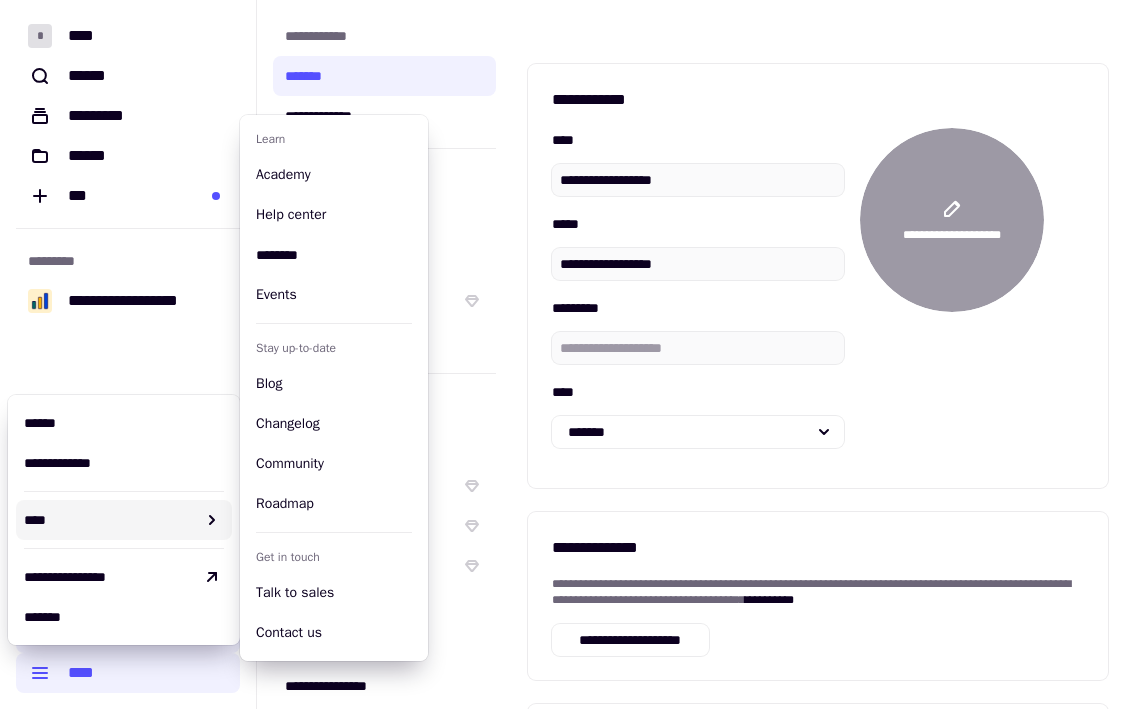 click on "****" at bounding box center [110, 520] 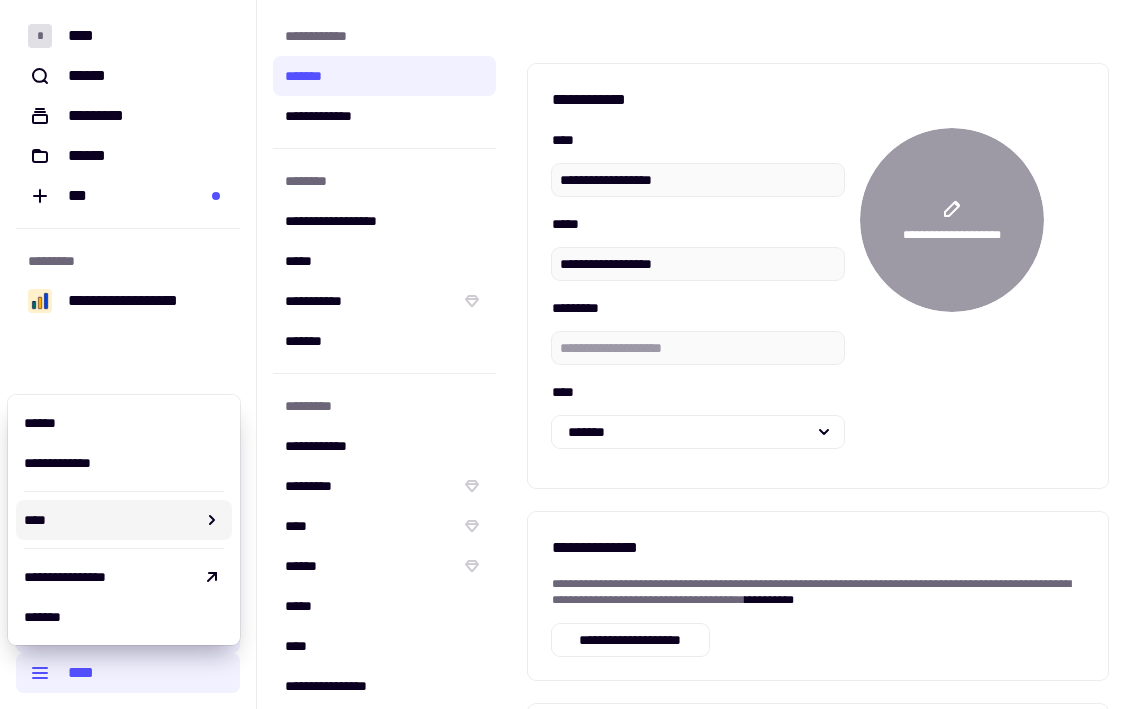 click on "****" at bounding box center [110, 520] 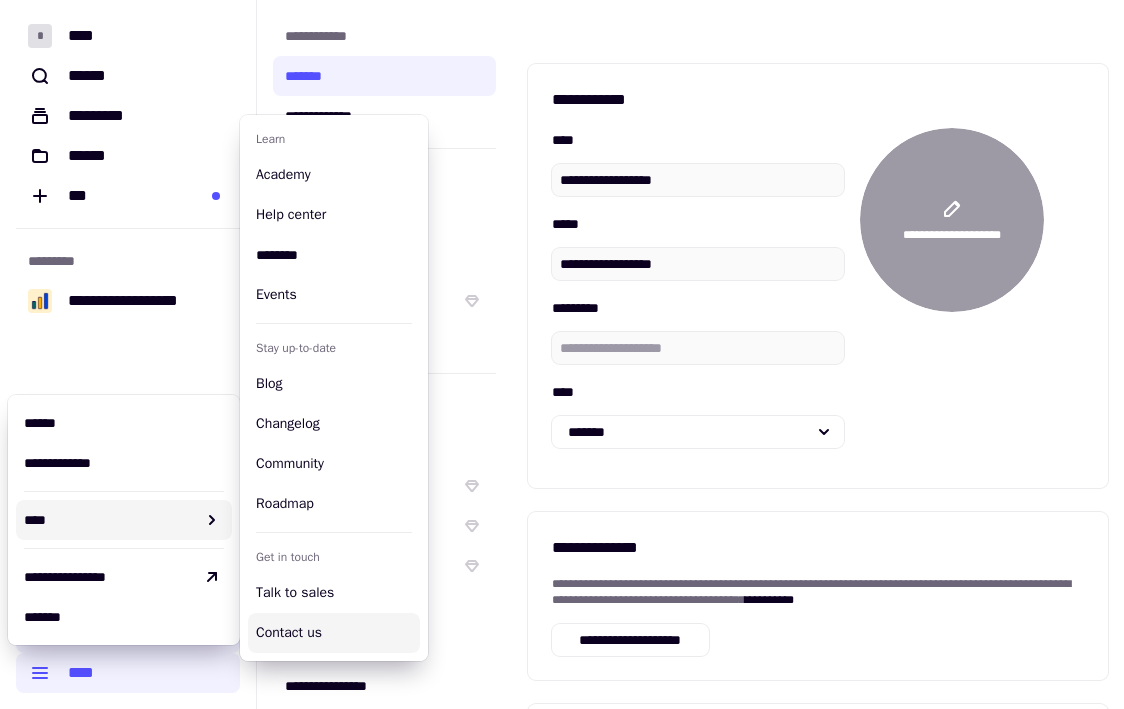 click on "Contact us" at bounding box center (334, 633) 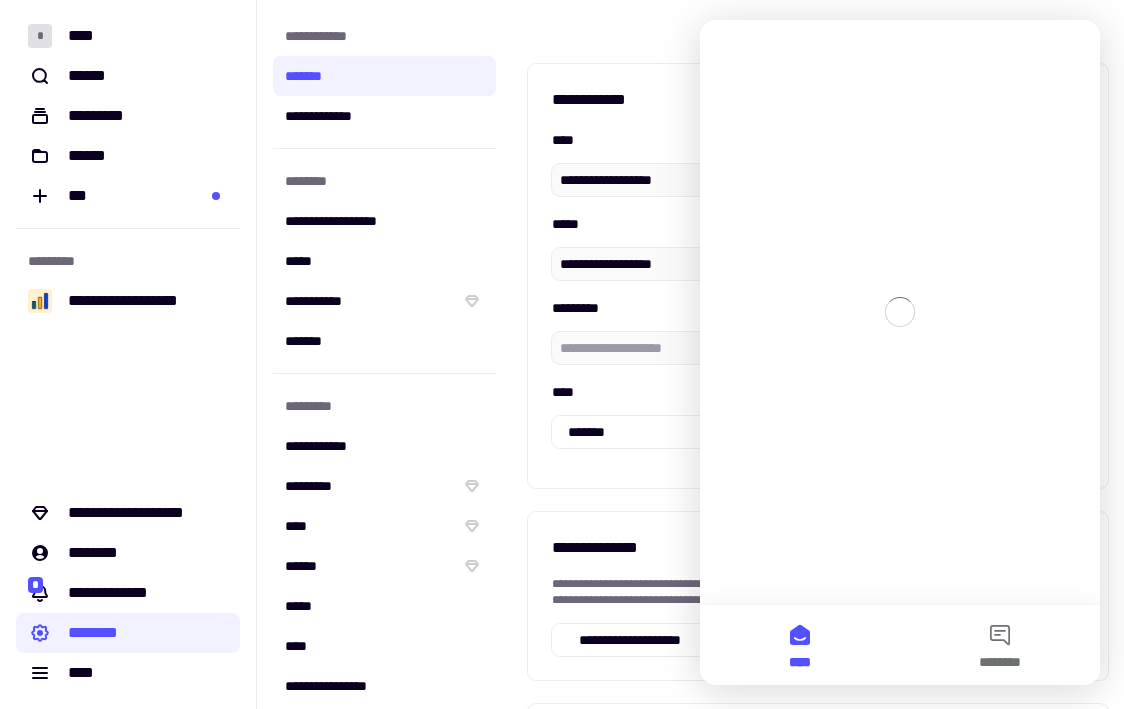 scroll, scrollTop: 0, scrollLeft: 0, axis: both 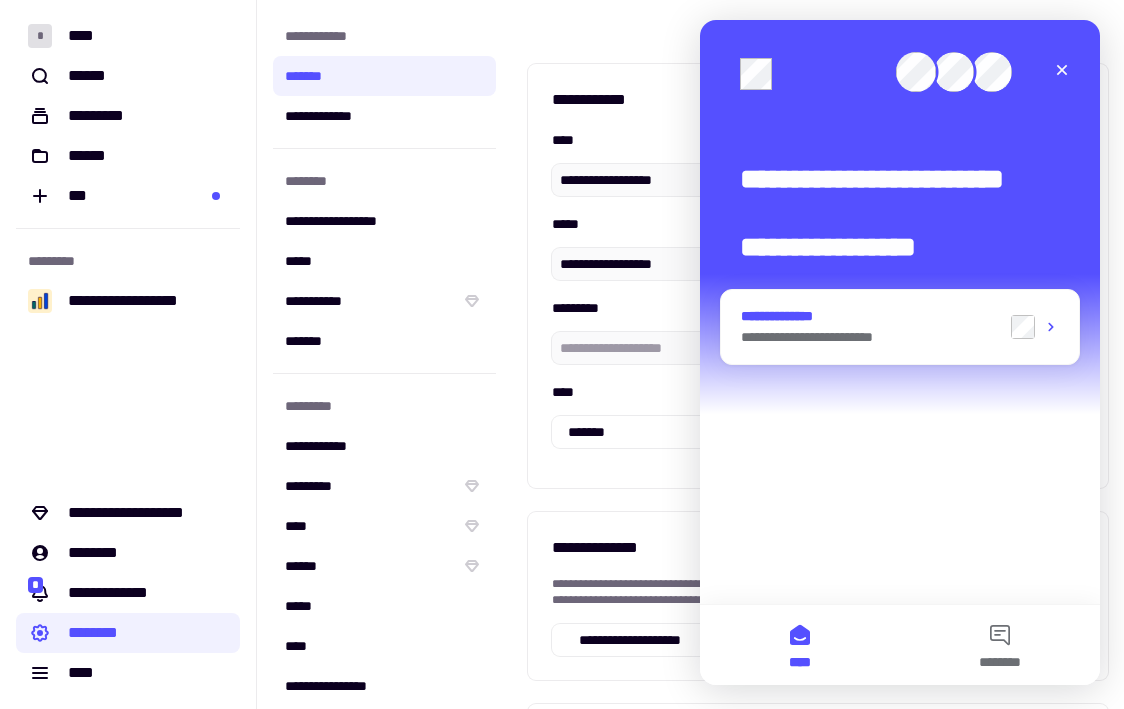 click on "**********" 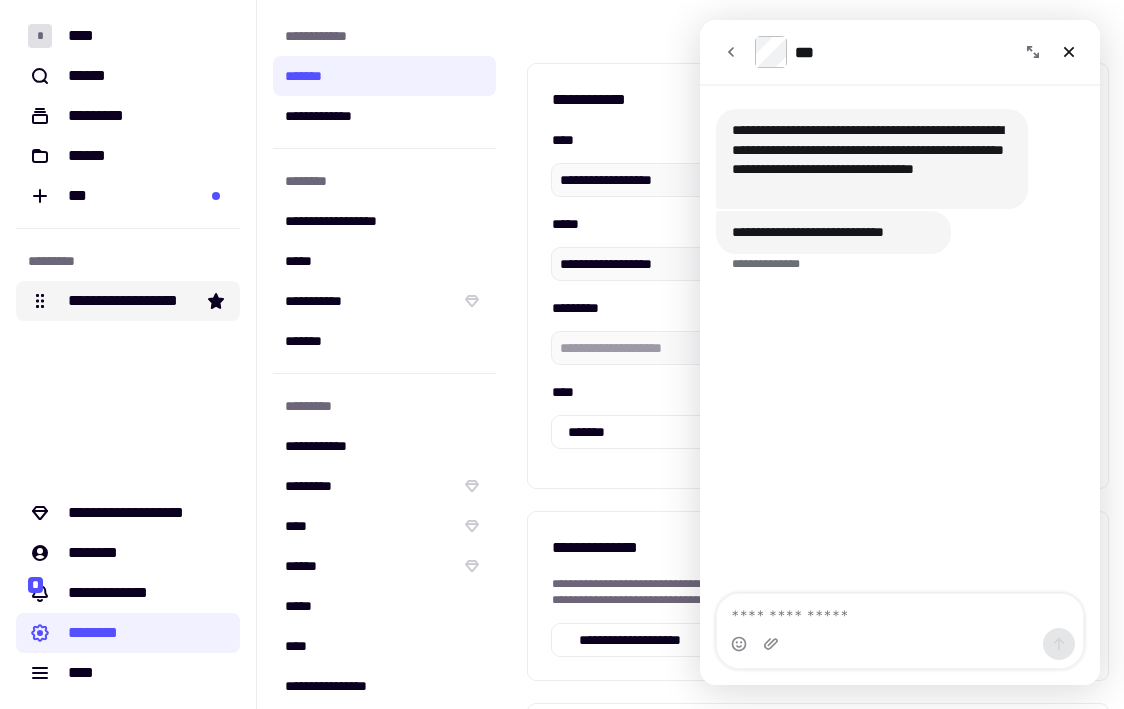 click on "**********" 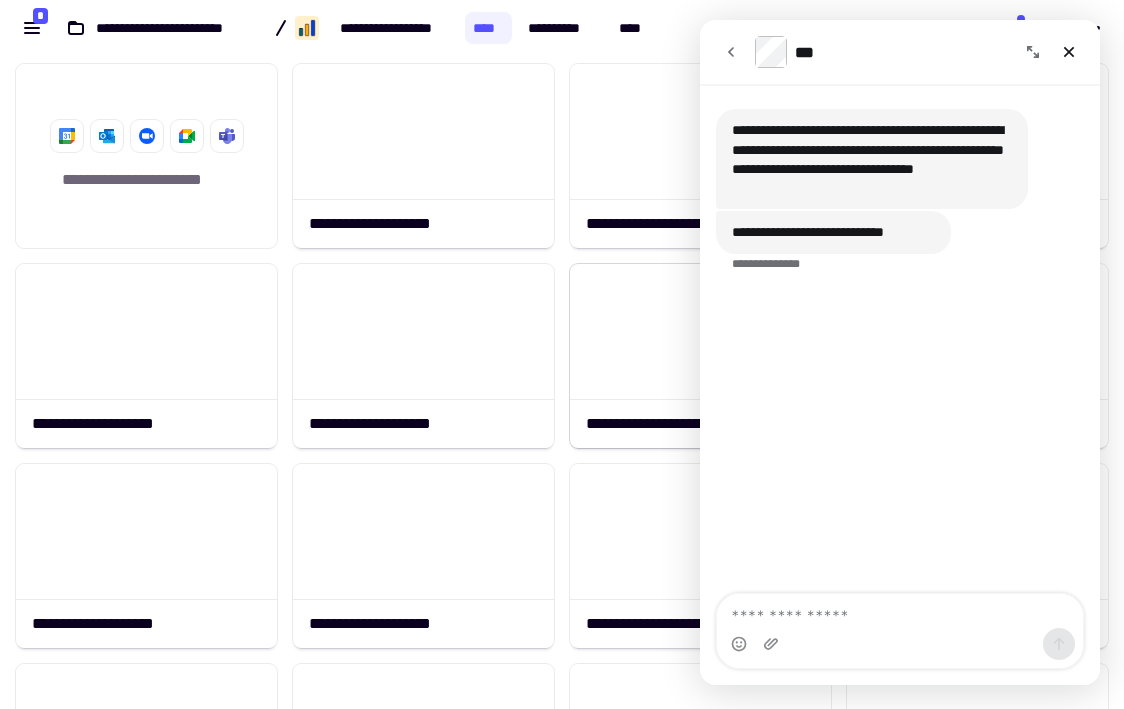 scroll, scrollTop: 1, scrollLeft: 1, axis: both 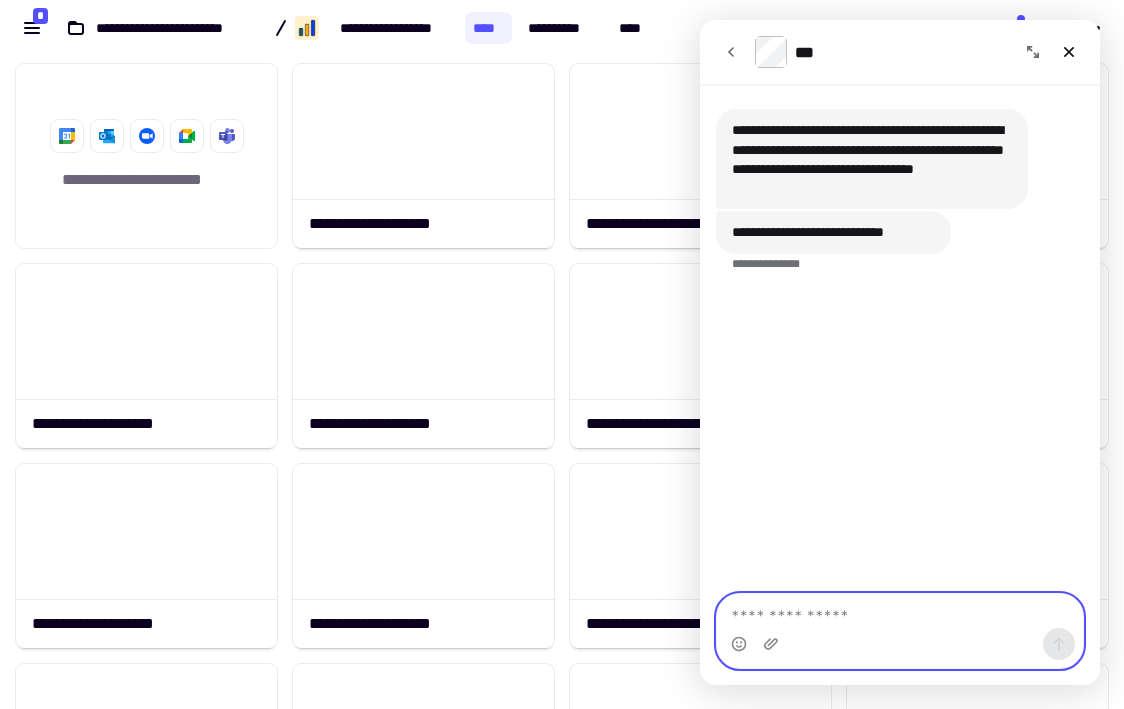 click 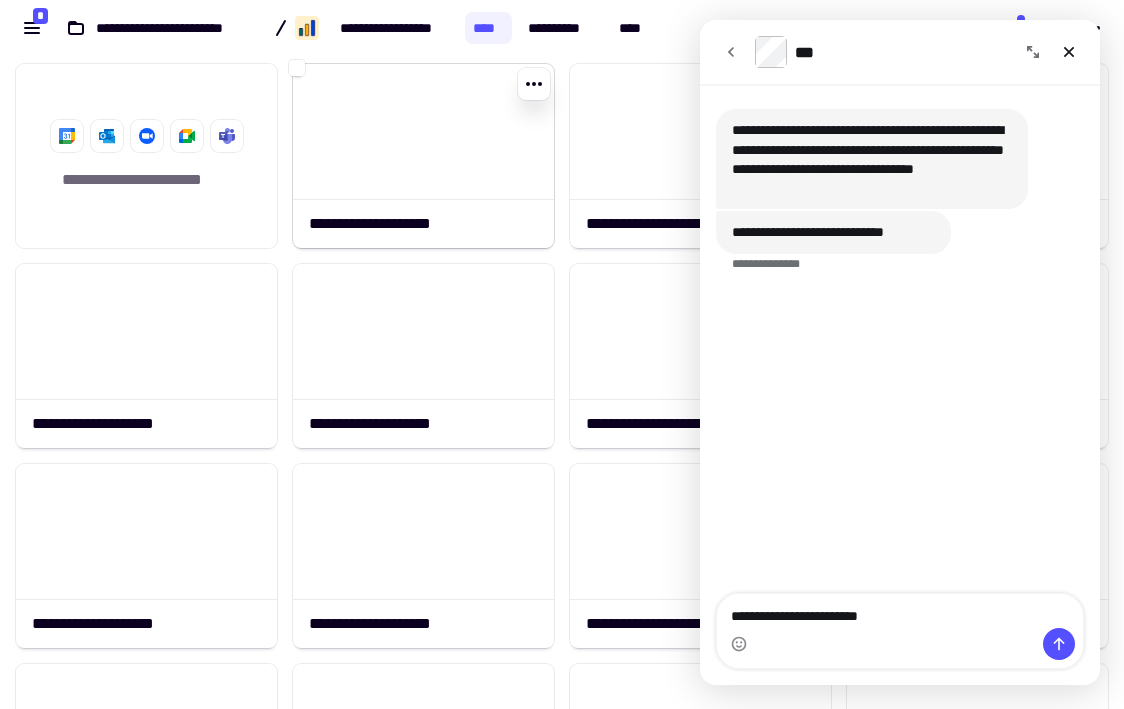 click 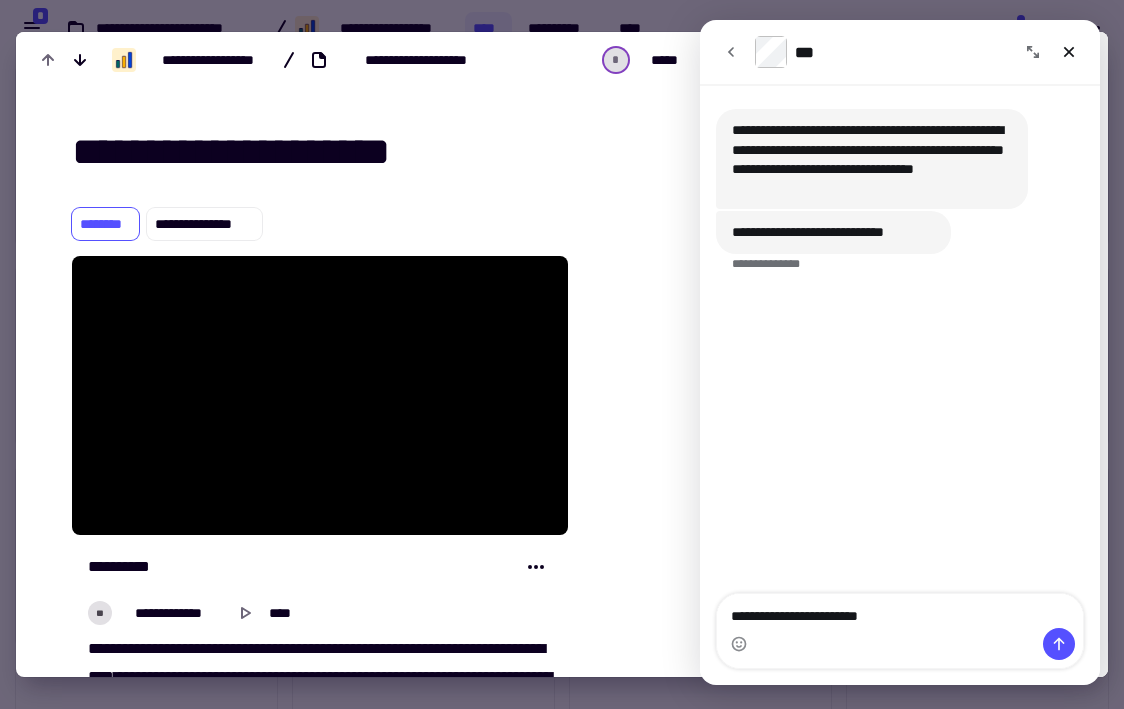 drag, startPoint x: 941, startPoint y: 61, endPoint x: 879, endPoint y: 125, distance: 89.106674 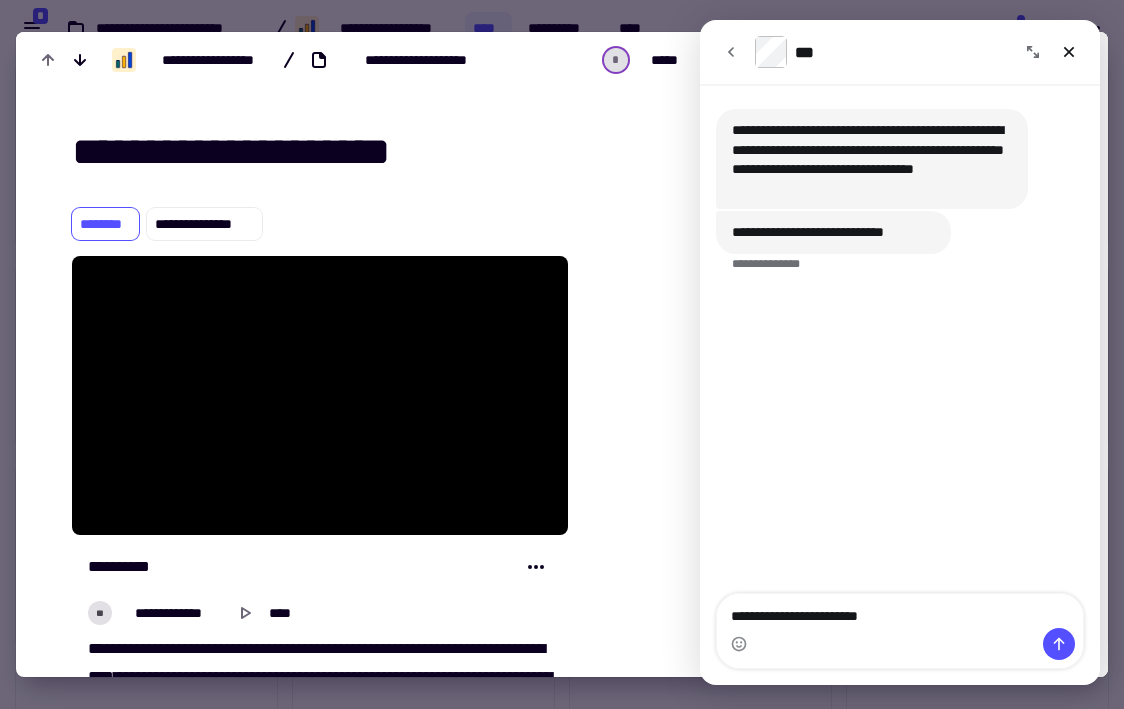 click on "**********" 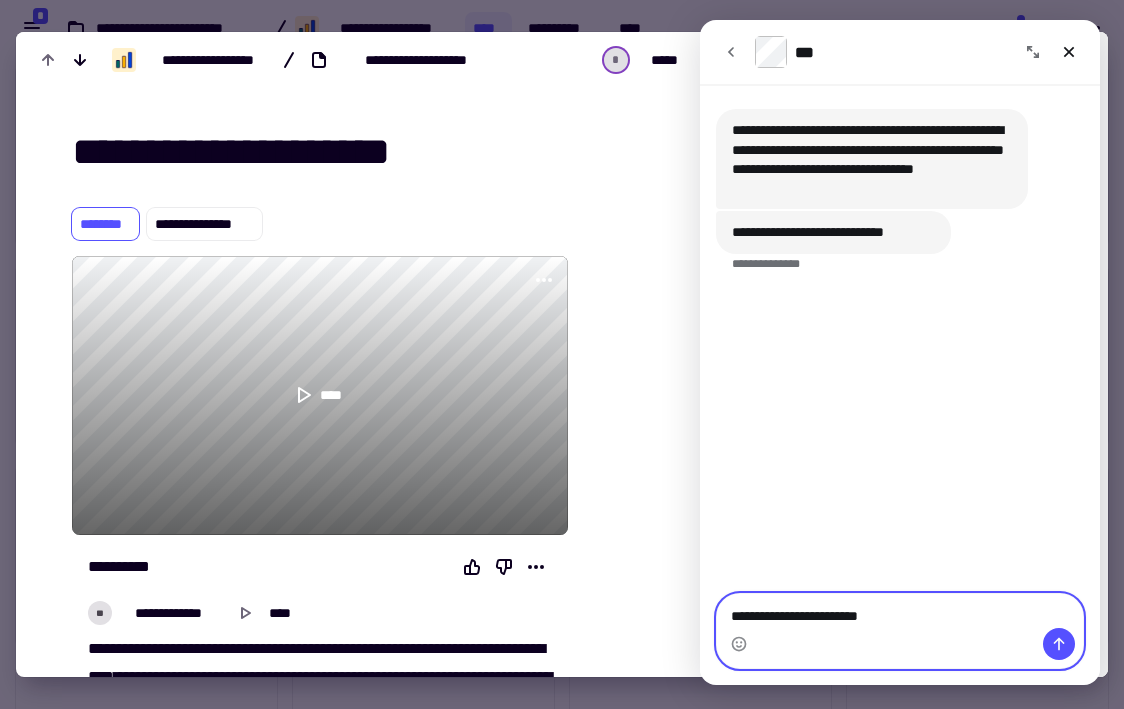 click on "**********" 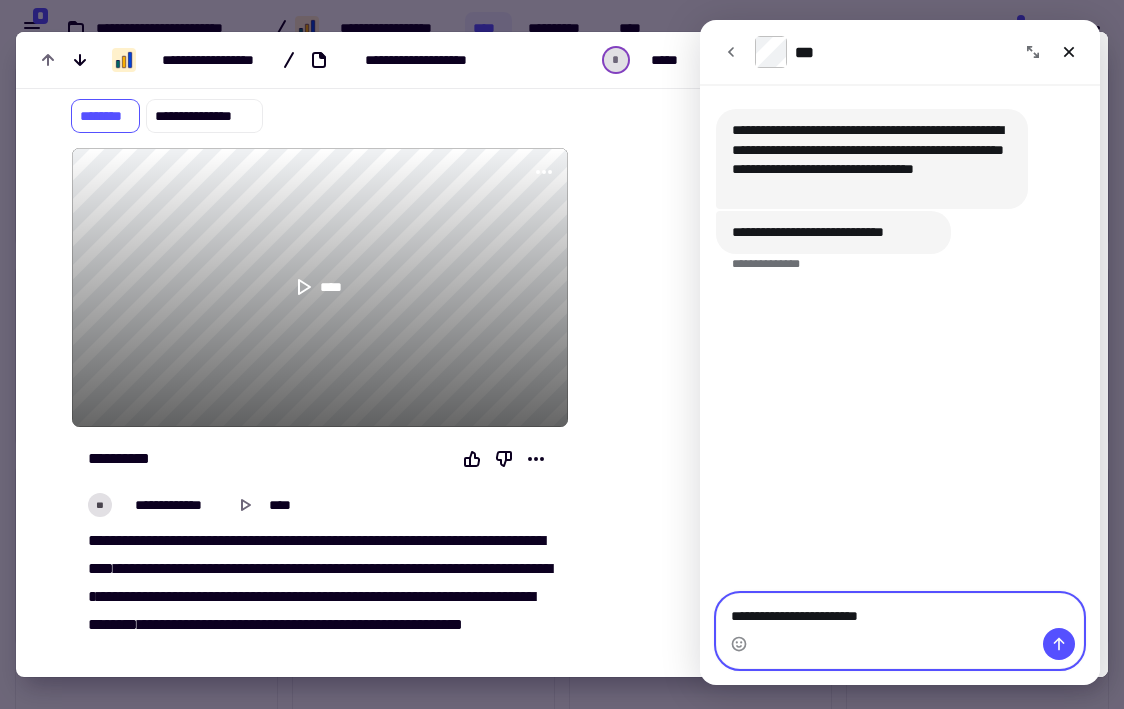 scroll, scrollTop: 127, scrollLeft: 0, axis: vertical 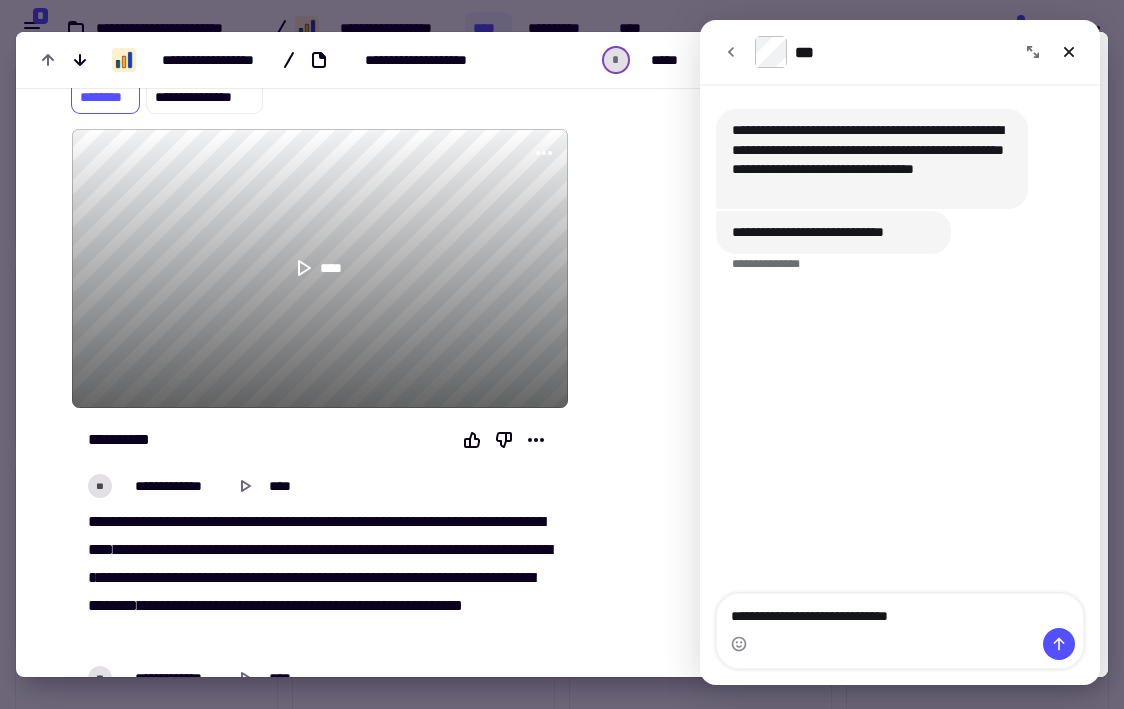 click at bounding box center [562, 354] 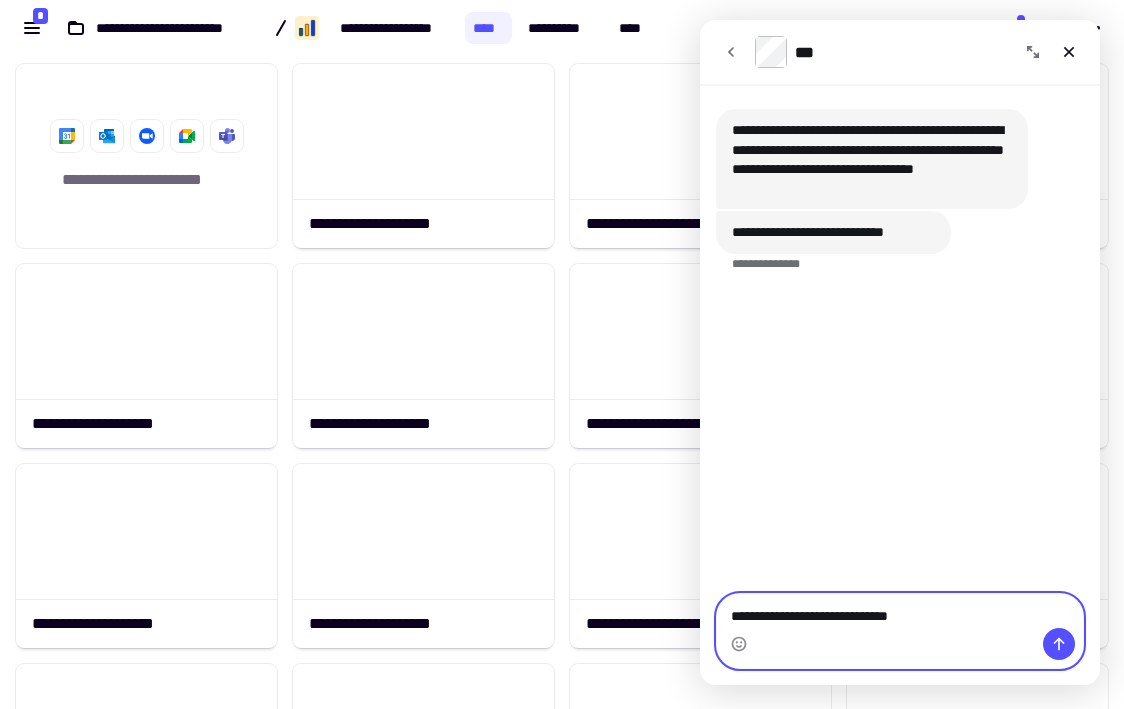 click on "**********" 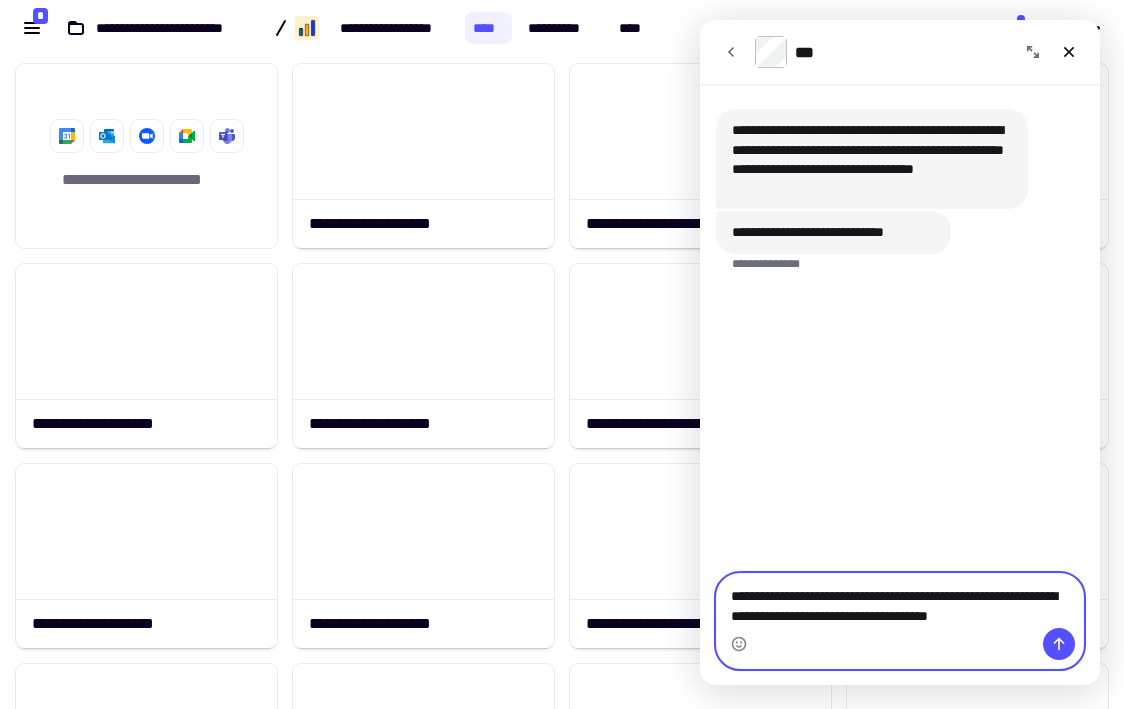 scroll, scrollTop: 0, scrollLeft: 0, axis: both 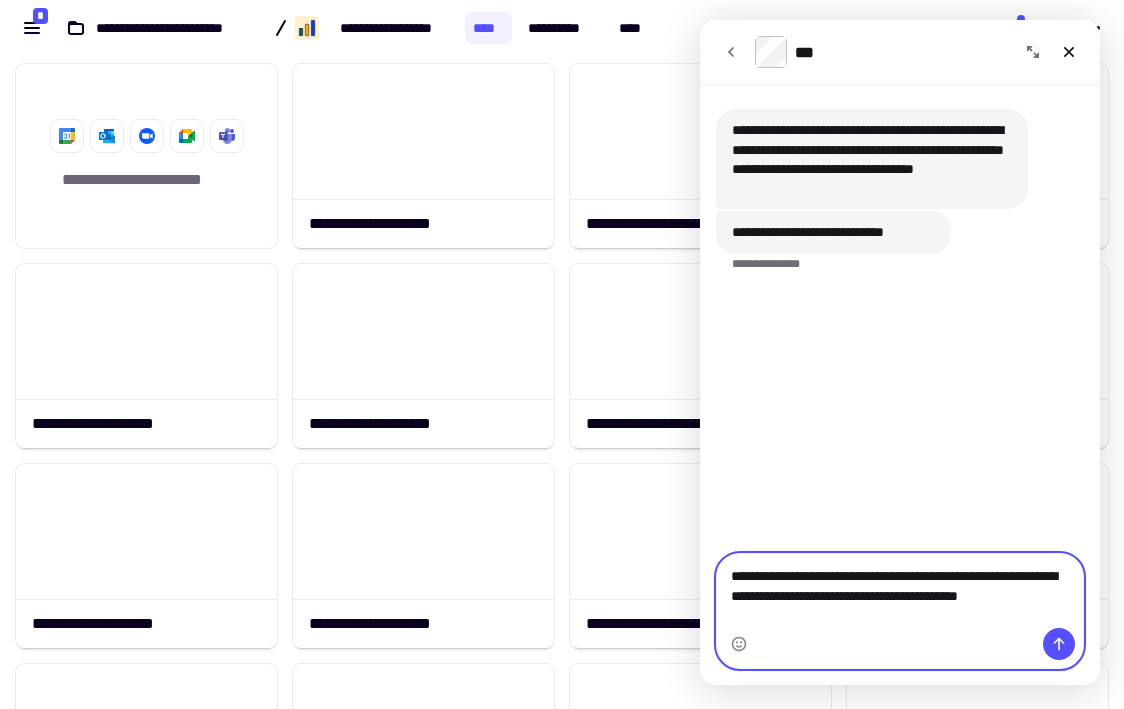 type on "**********" 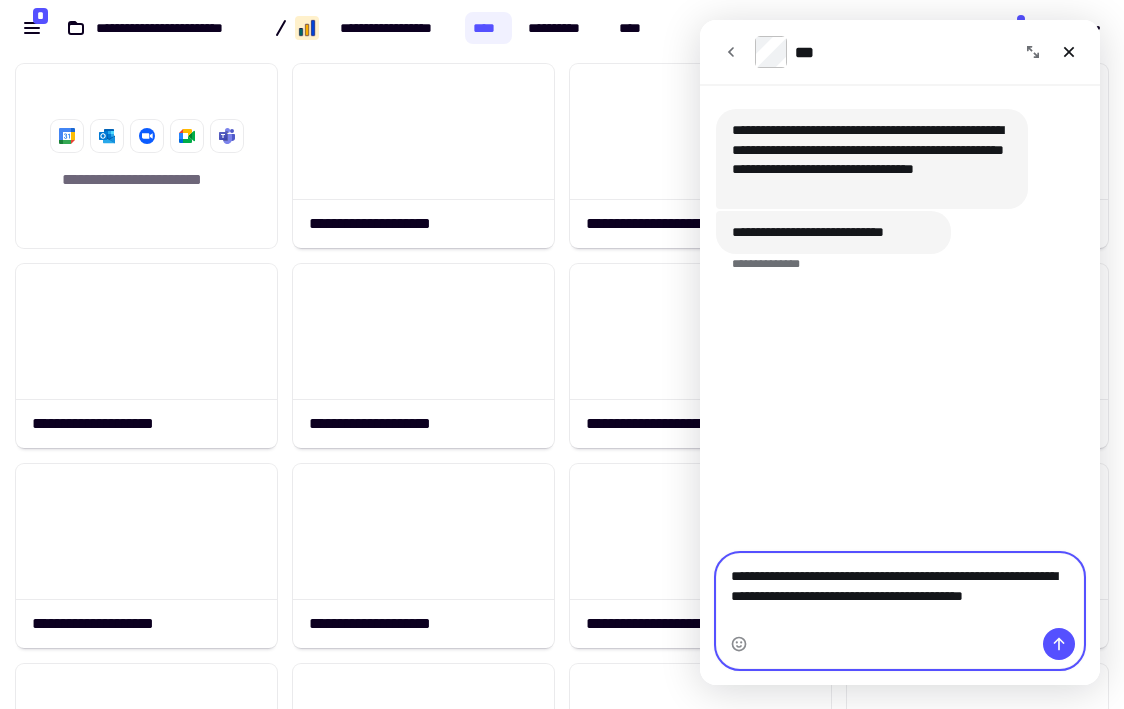type 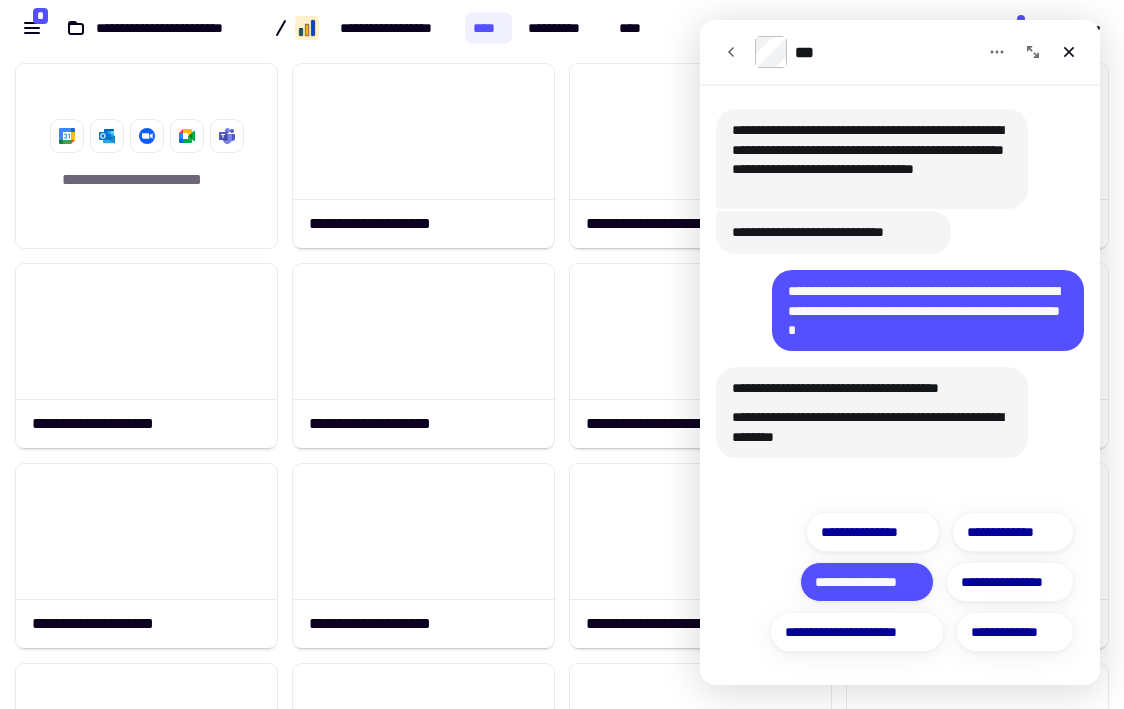 click on "**********" 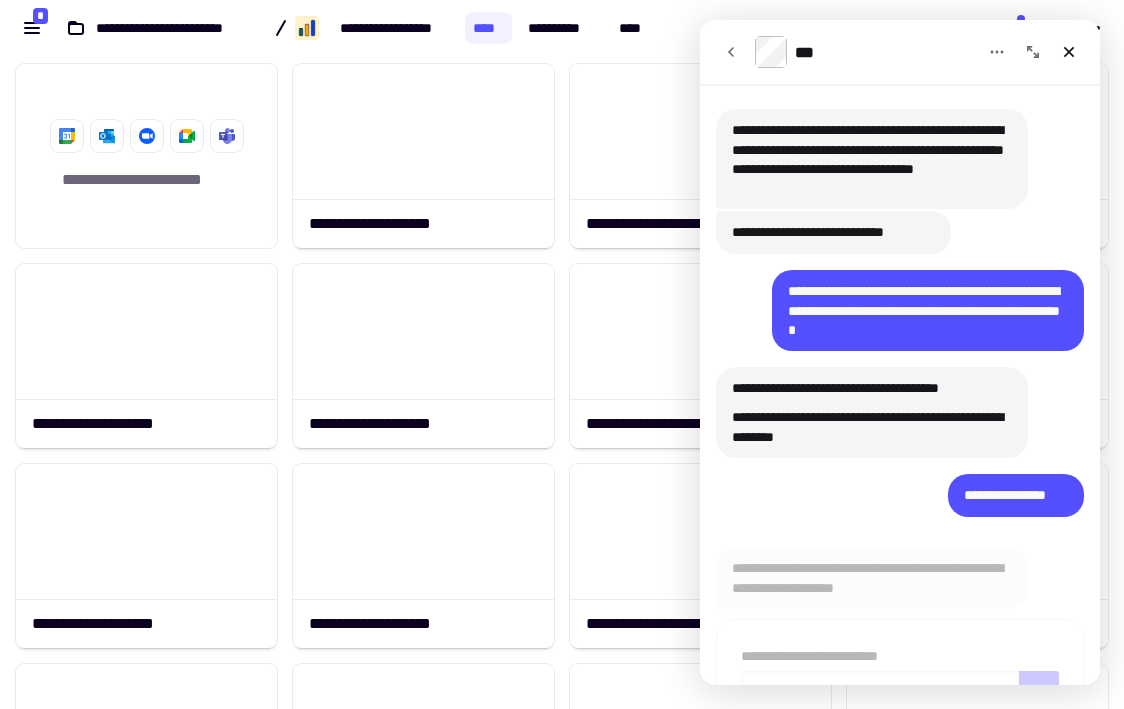scroll, scrollTop: 90, scrollLeft: 0, axis: vertical 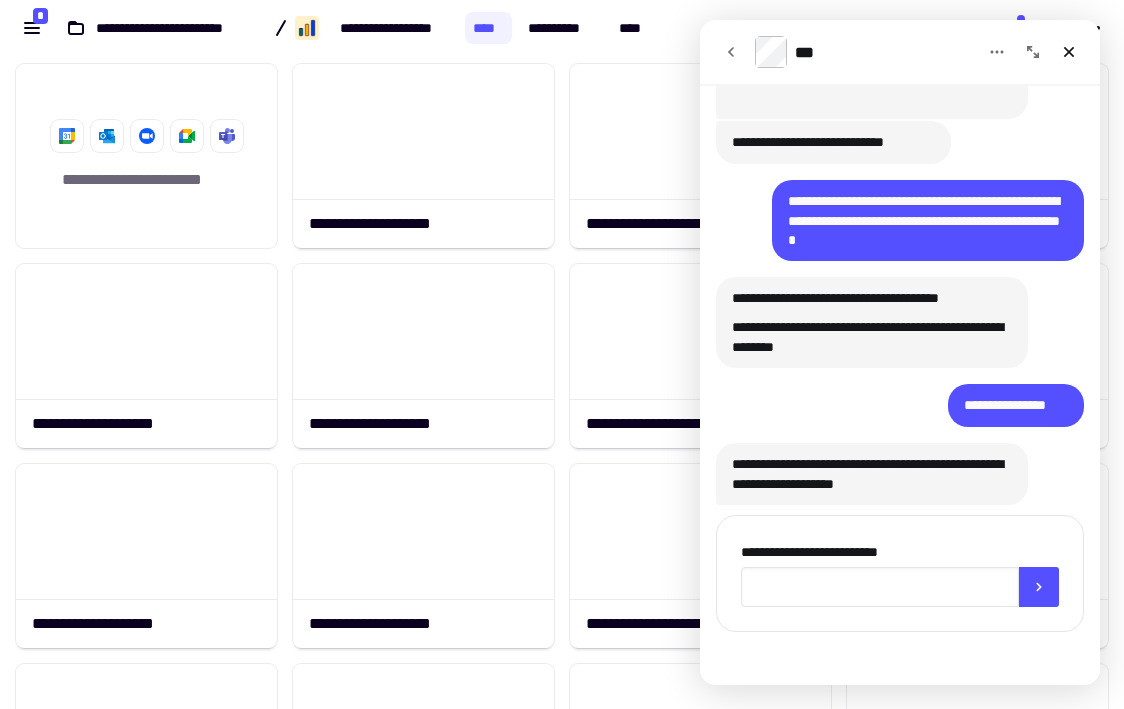 click 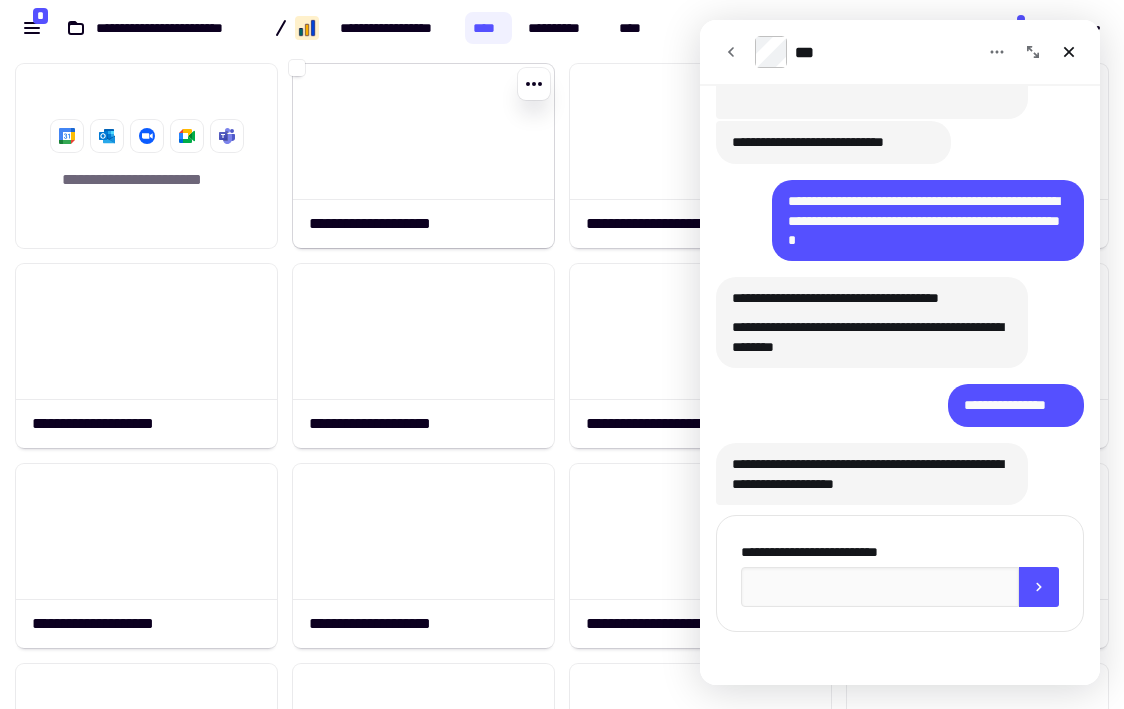 click on "**********" 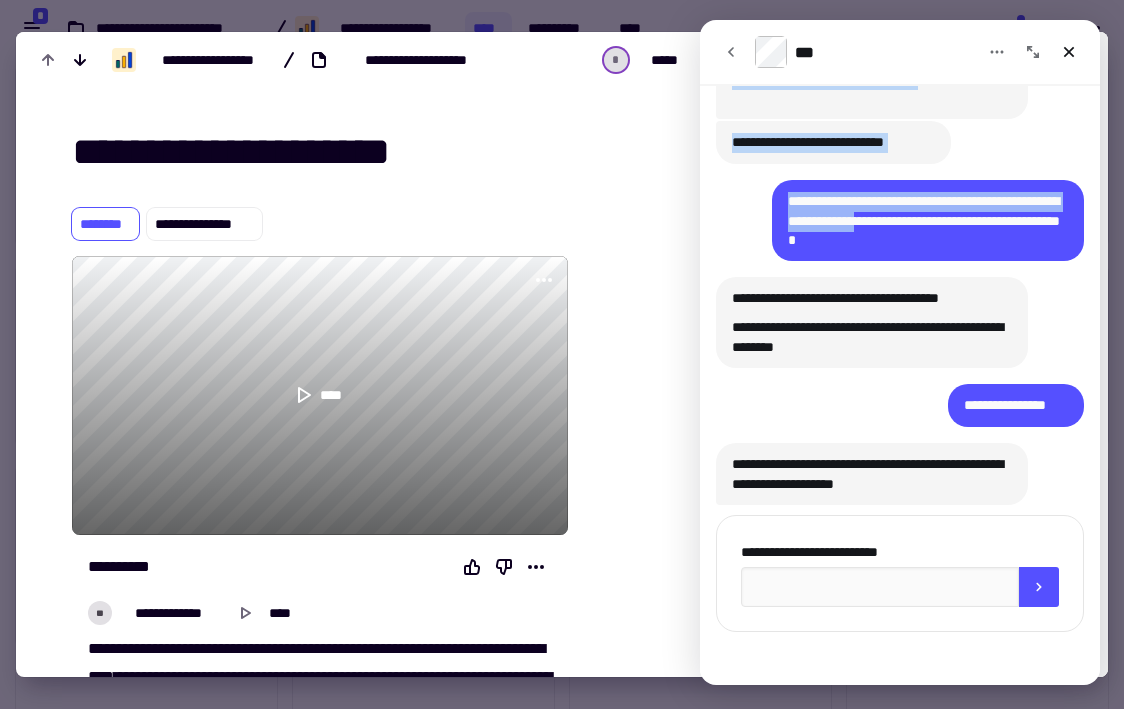 drag, startPoint x: 938, startPoint y: 48, endPoint x: 978, endPoint y: 223, distance: 179.51323 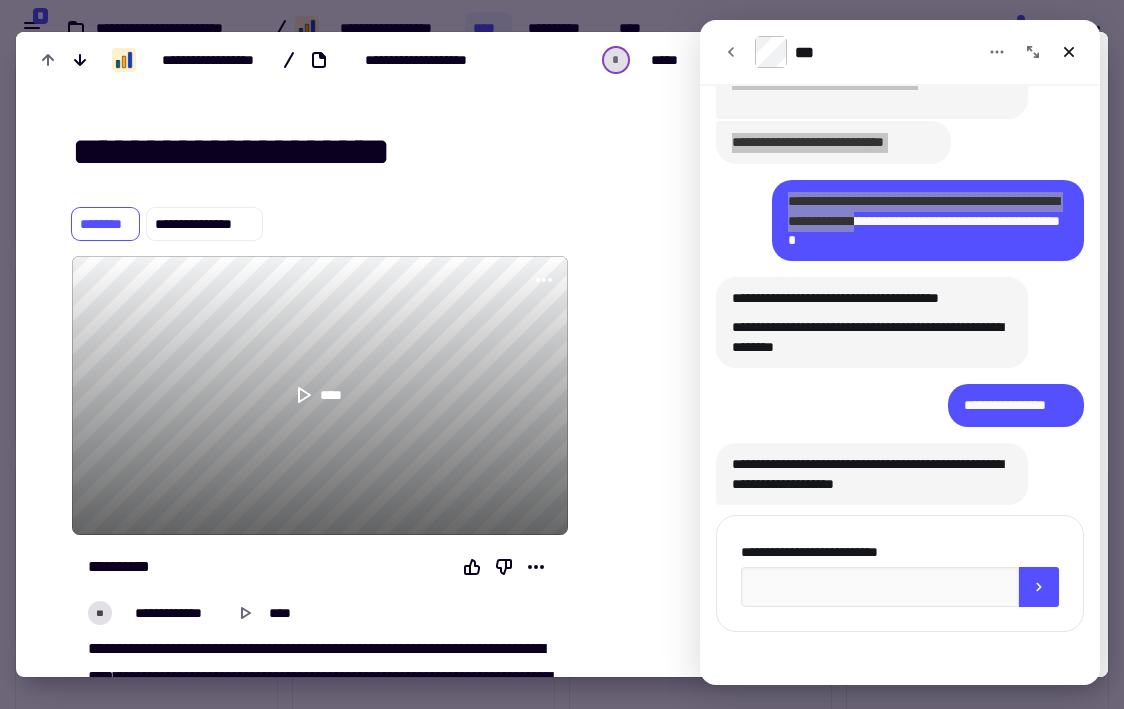 click on "**********" at bounding box center (320, 224) 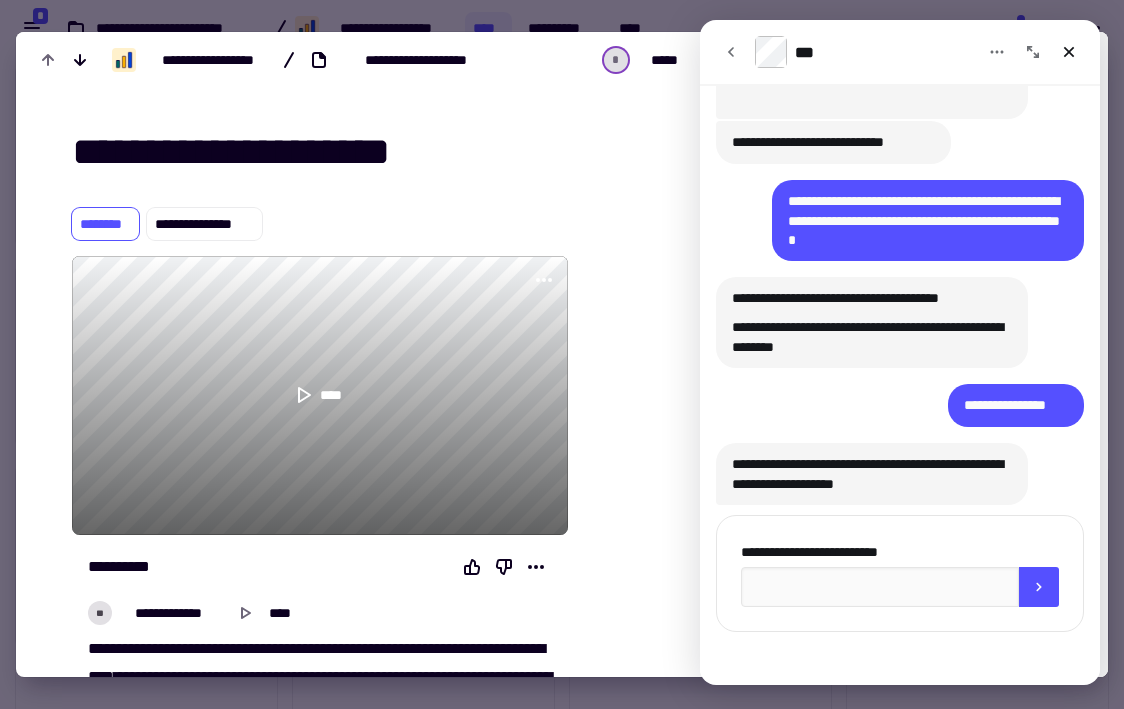 click on "**********" 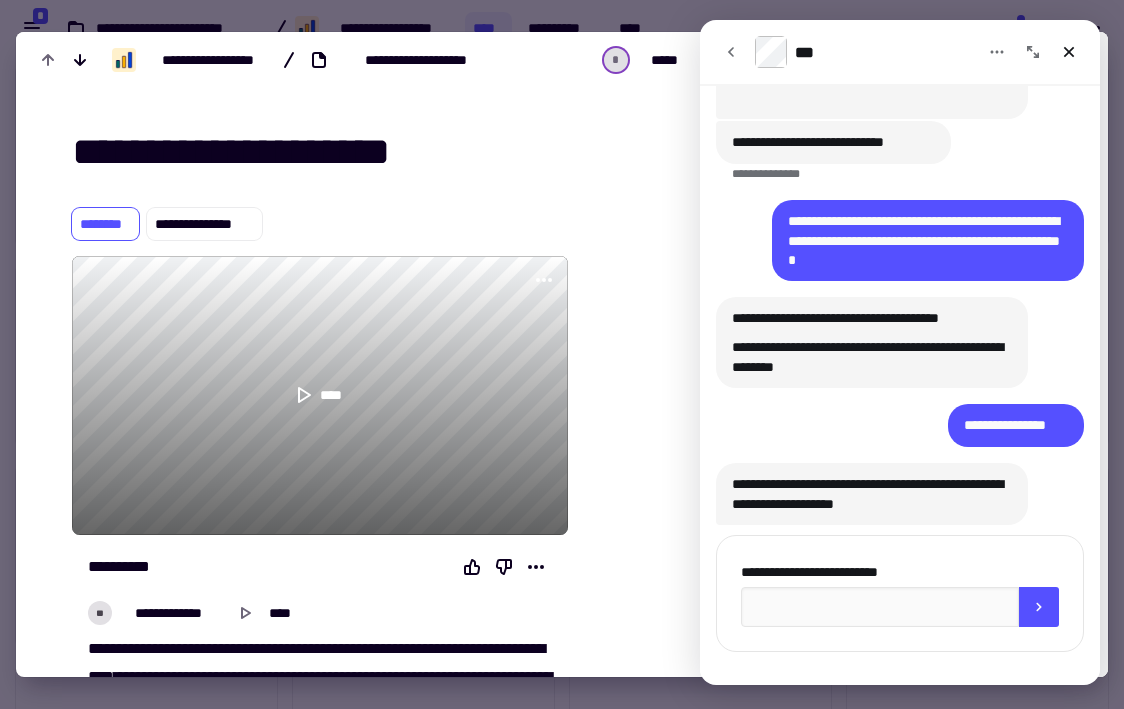 scroll, scrollTop: 110, scrollLeft: 0, axis: vertical 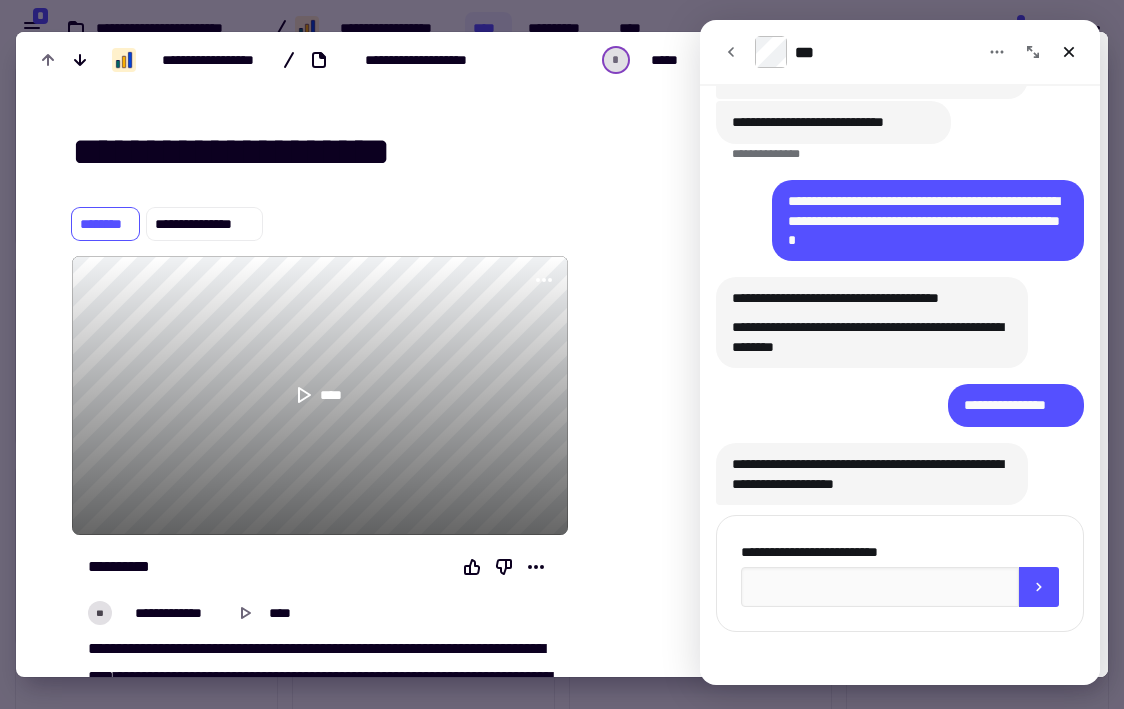 click at bounding box center [646, 600] 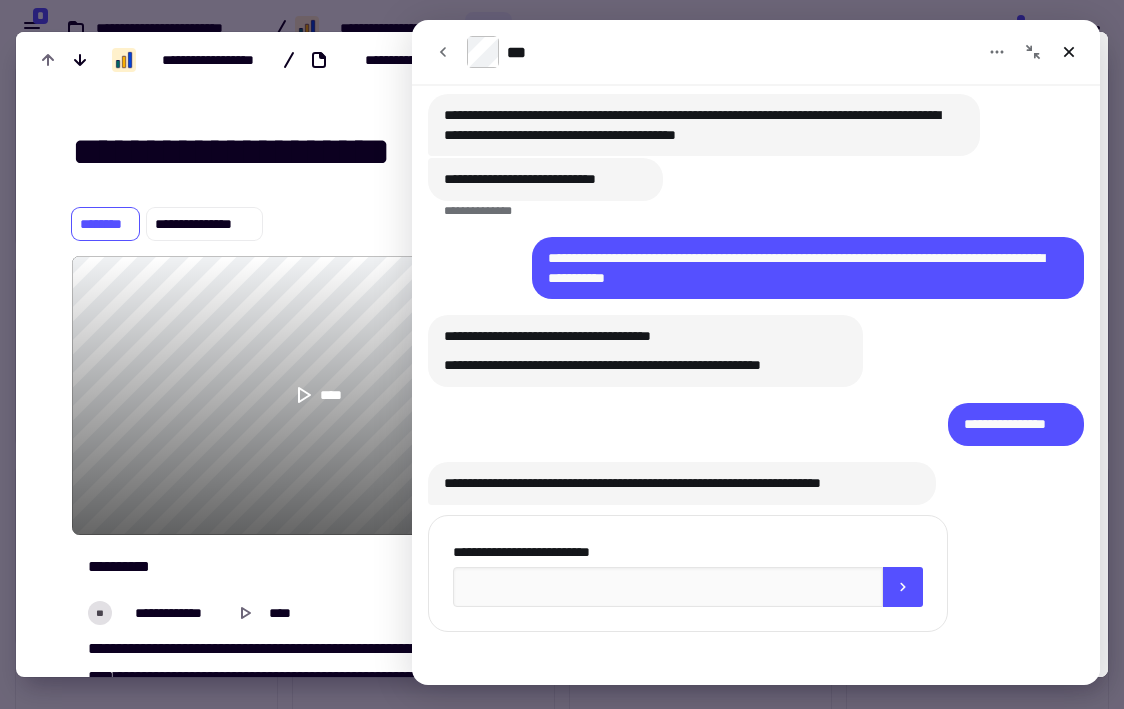 click 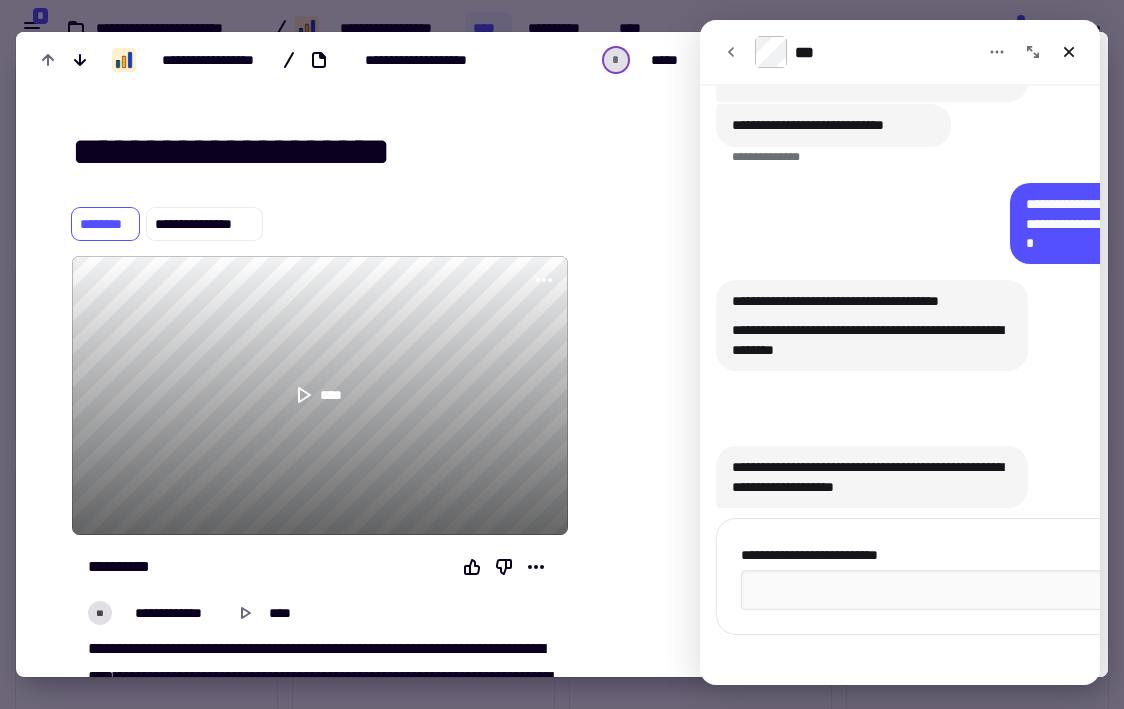 scroll, scrollTop: 110, scrollLeft: 0, axis: vertical 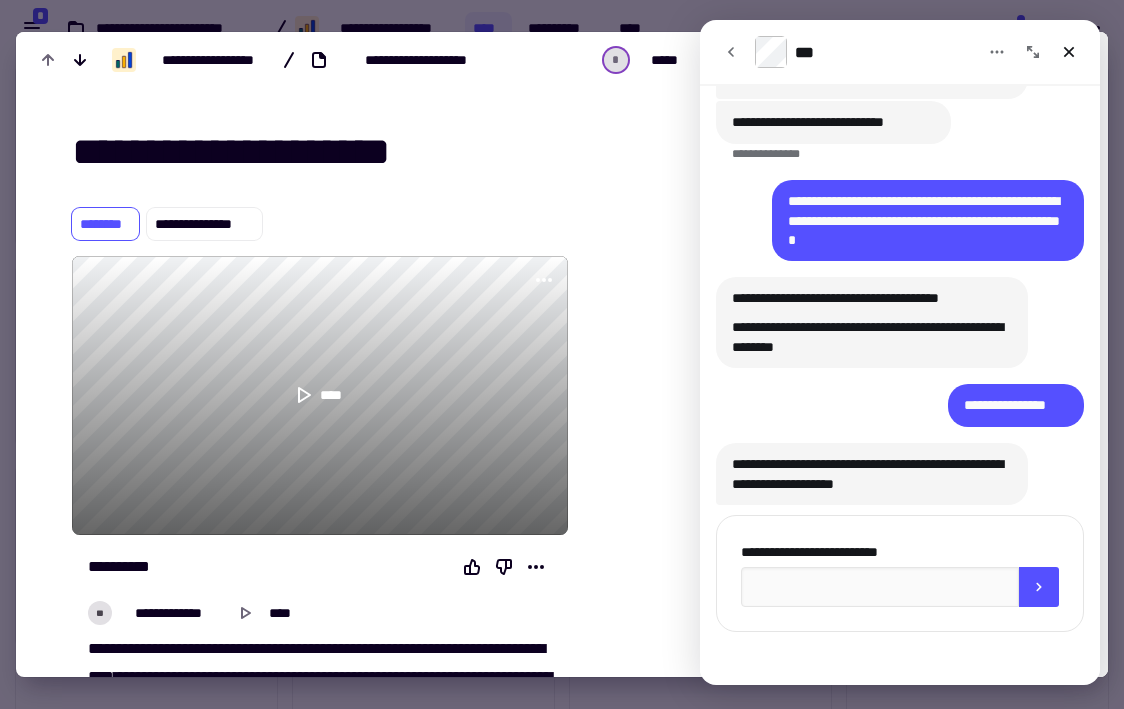 click 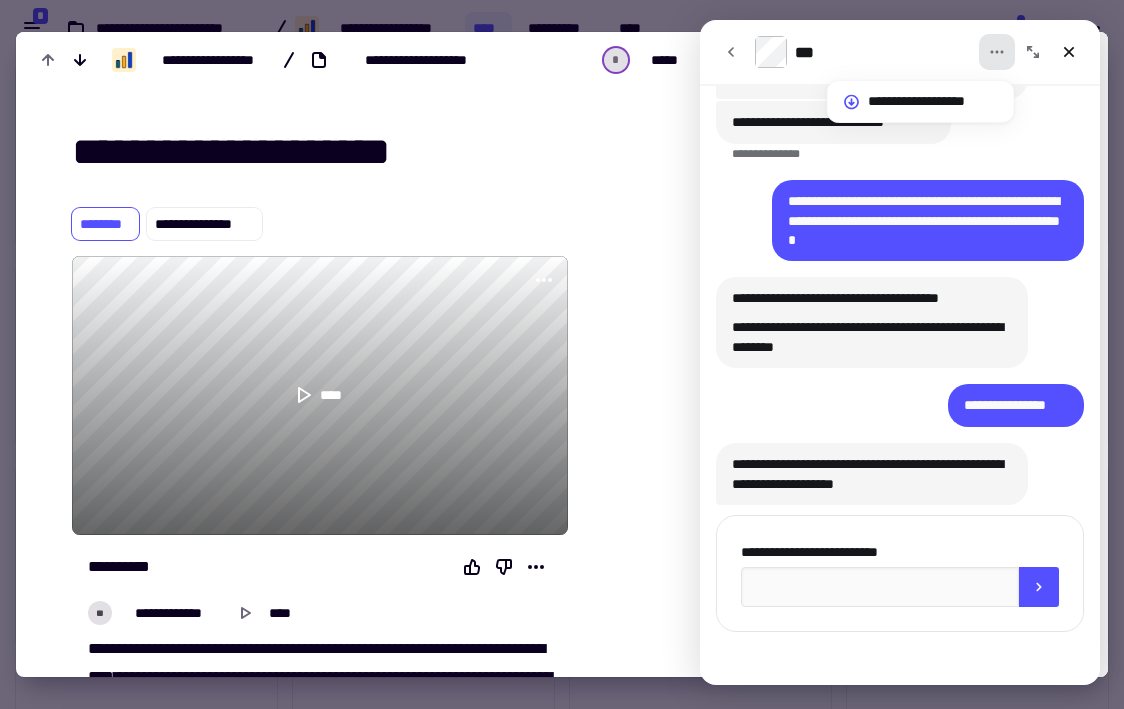 click 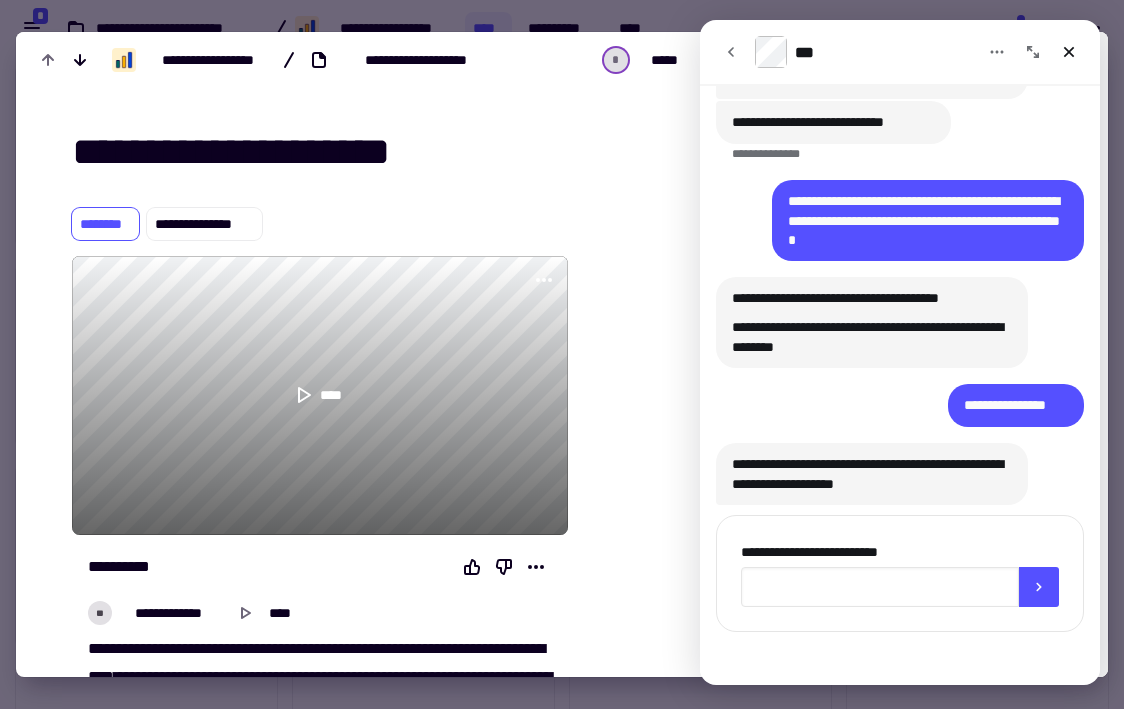 click 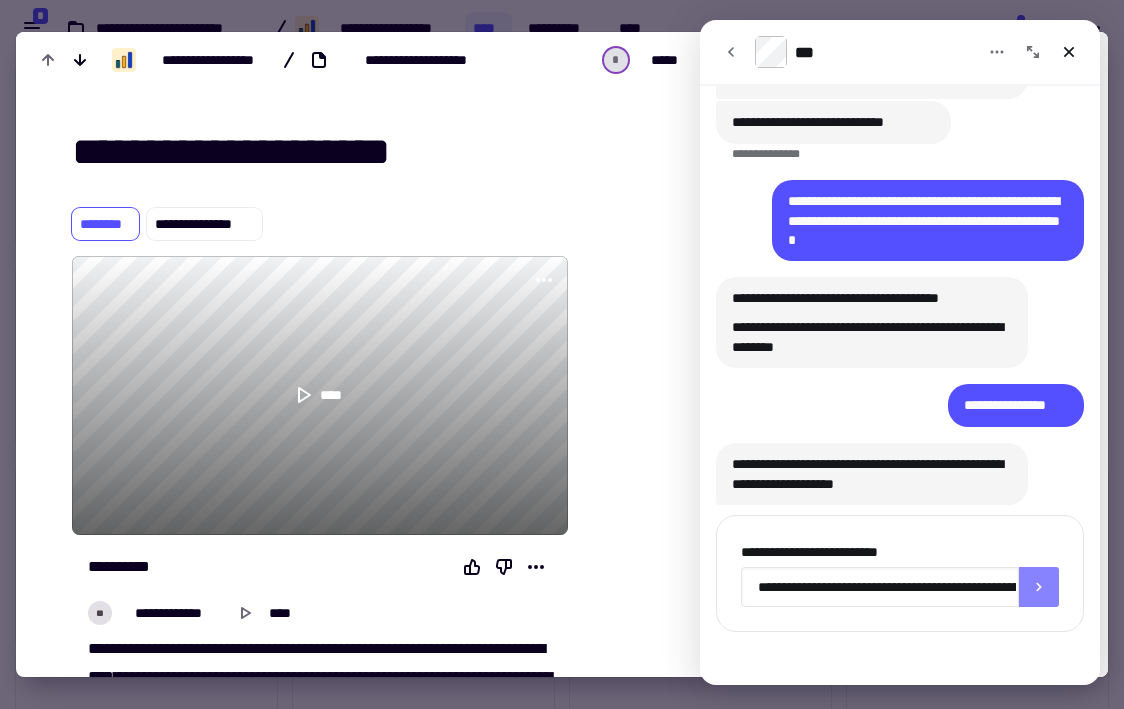type on "**********" 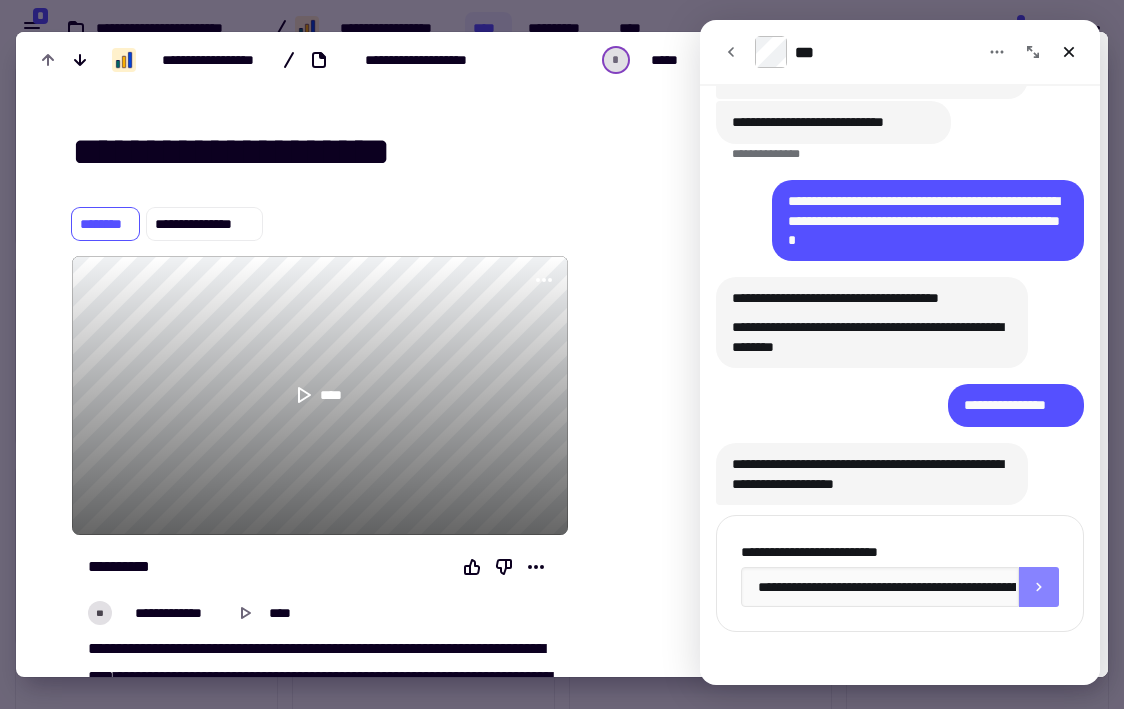 click 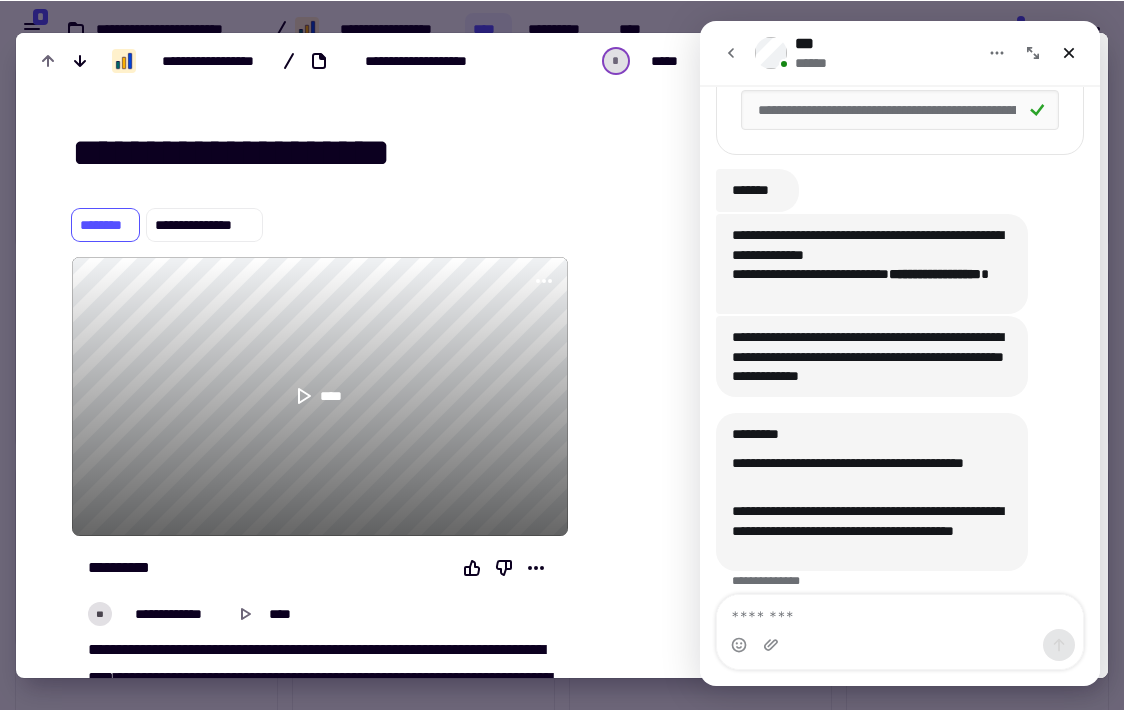 scroll, scrollTop: 606, scrollLeft: 0, axis: vertical 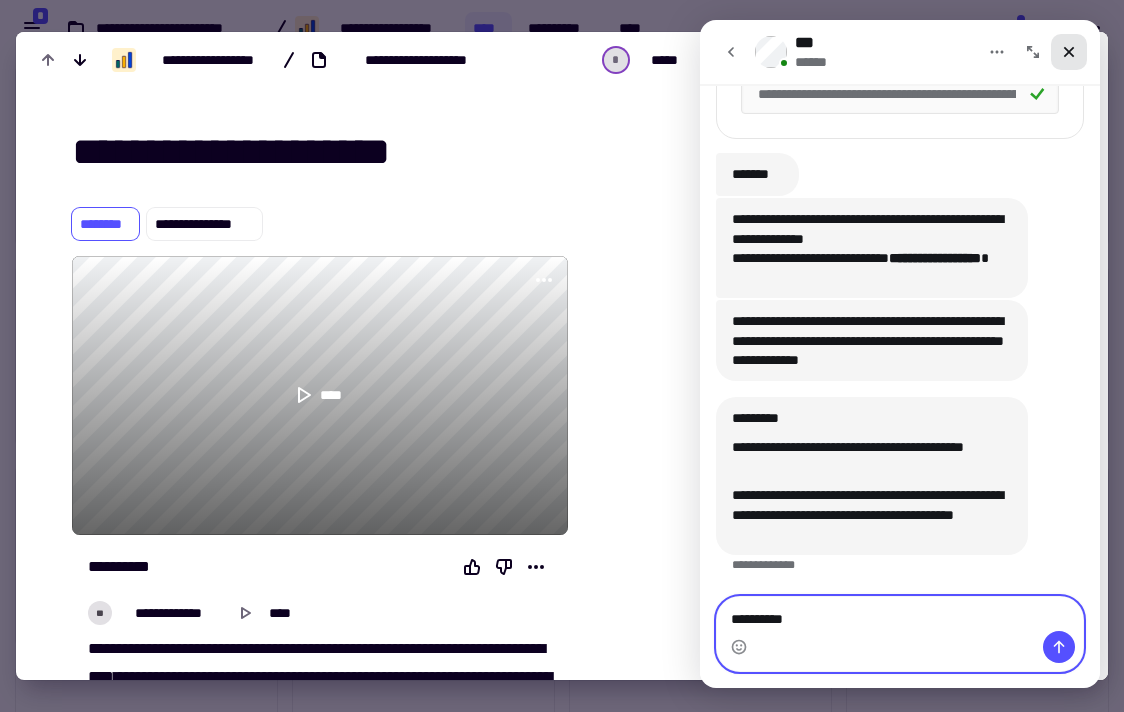 type on "**********" 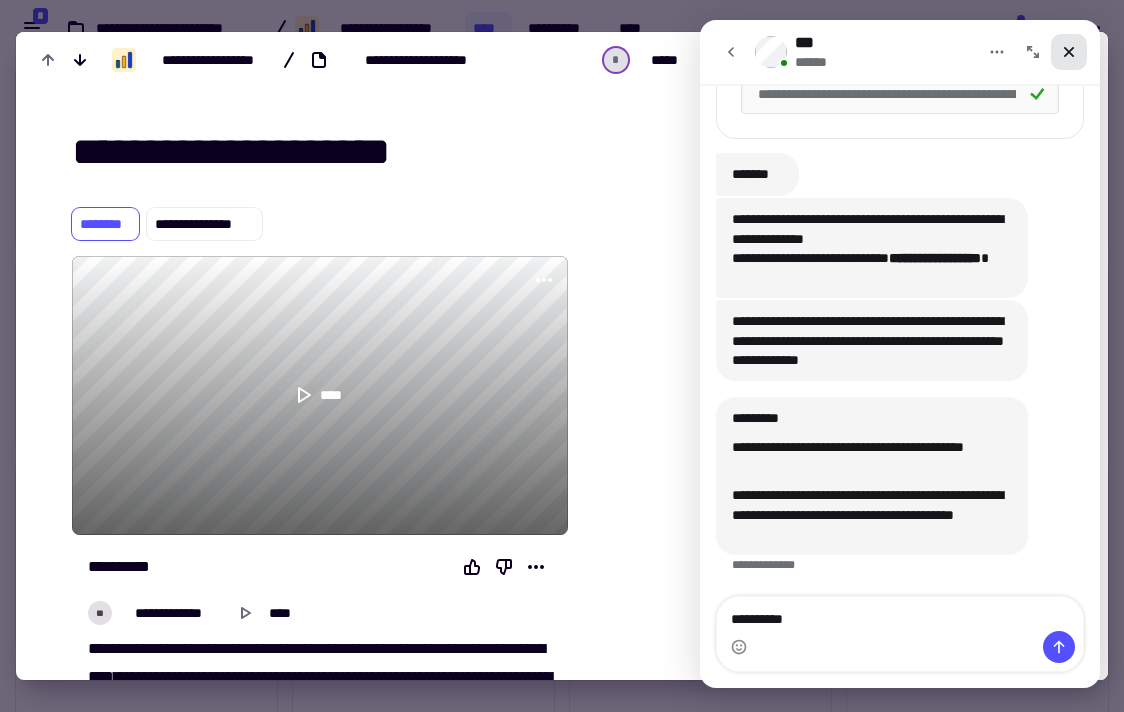click 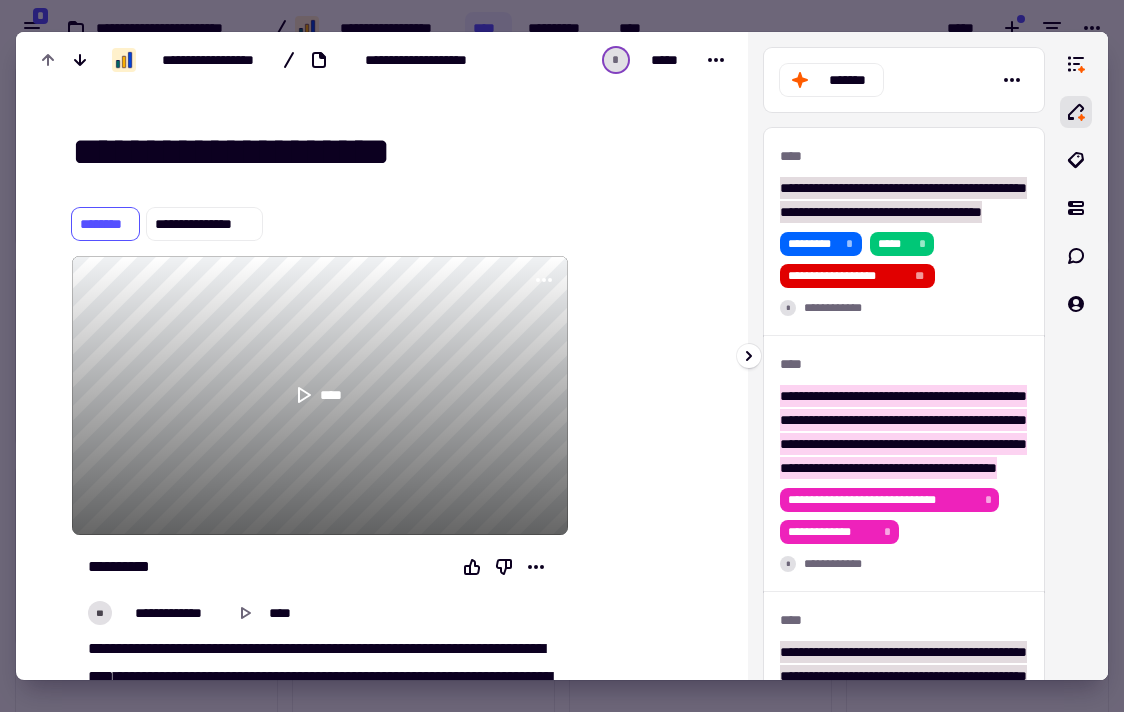 scroll, scrollTop: 0, scrollLeft: 0, axis: both 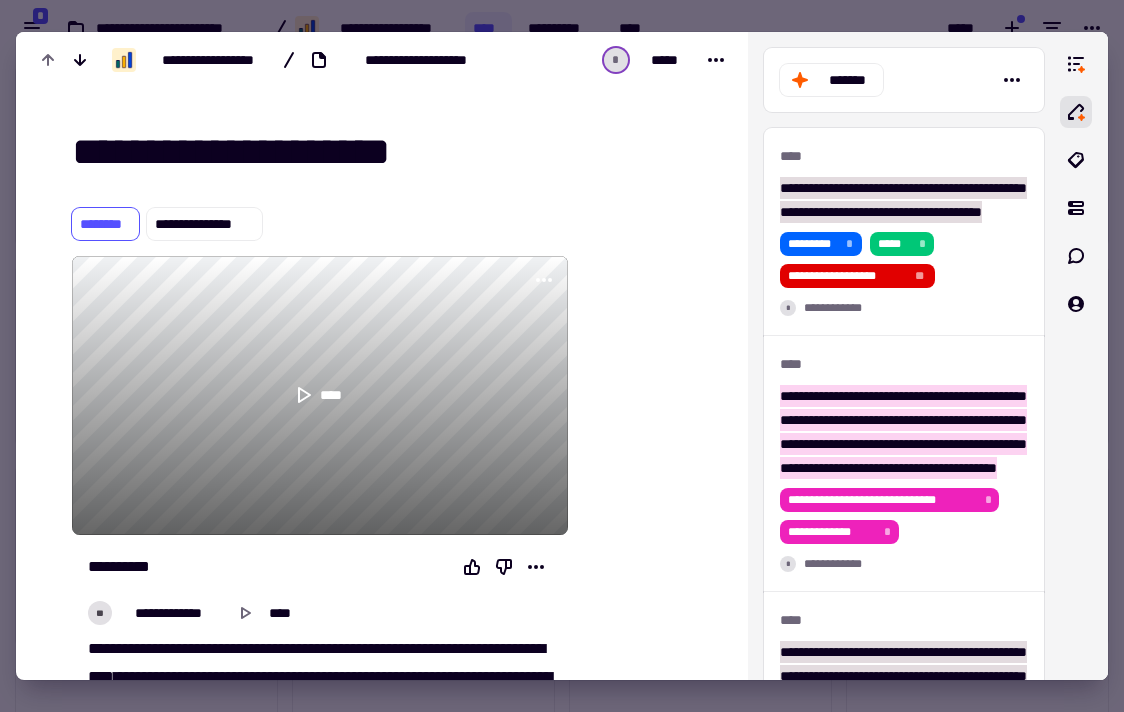 click at bounding box center [562, 356] 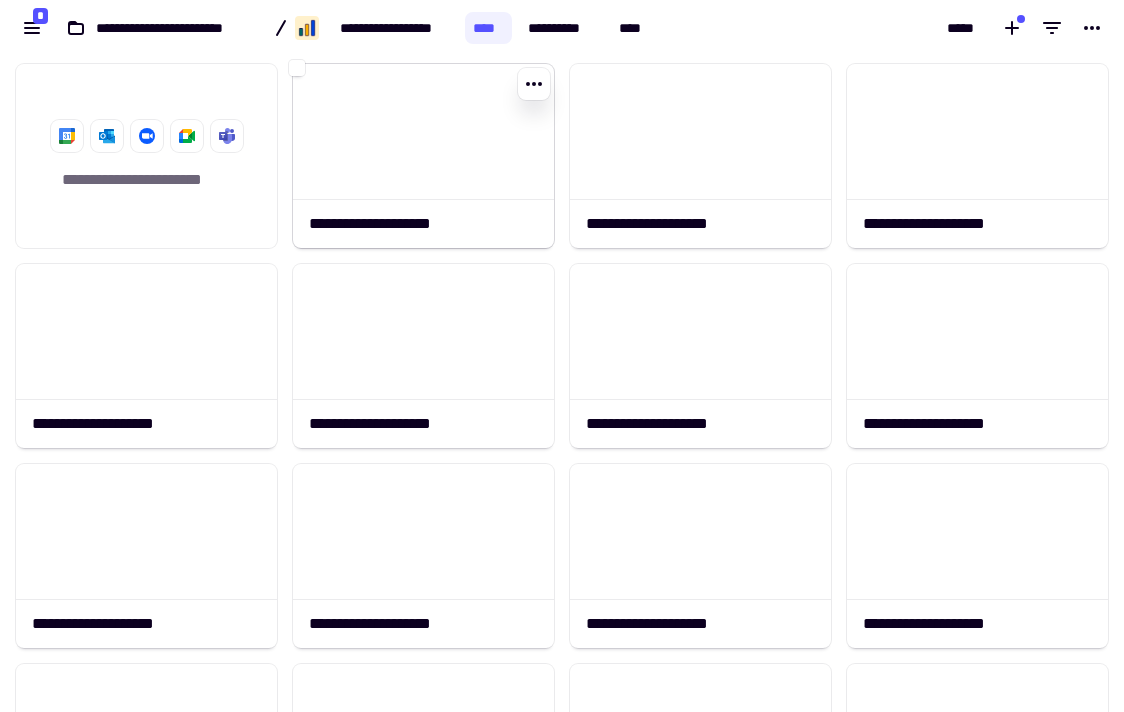 click 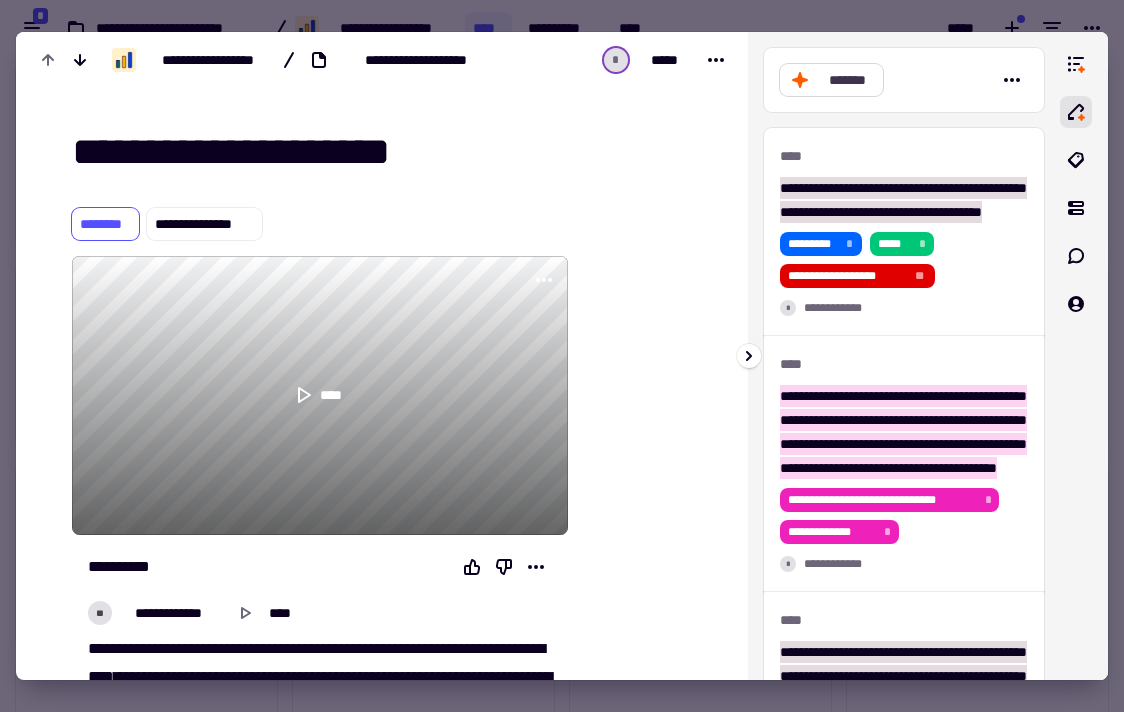 click on "*******" 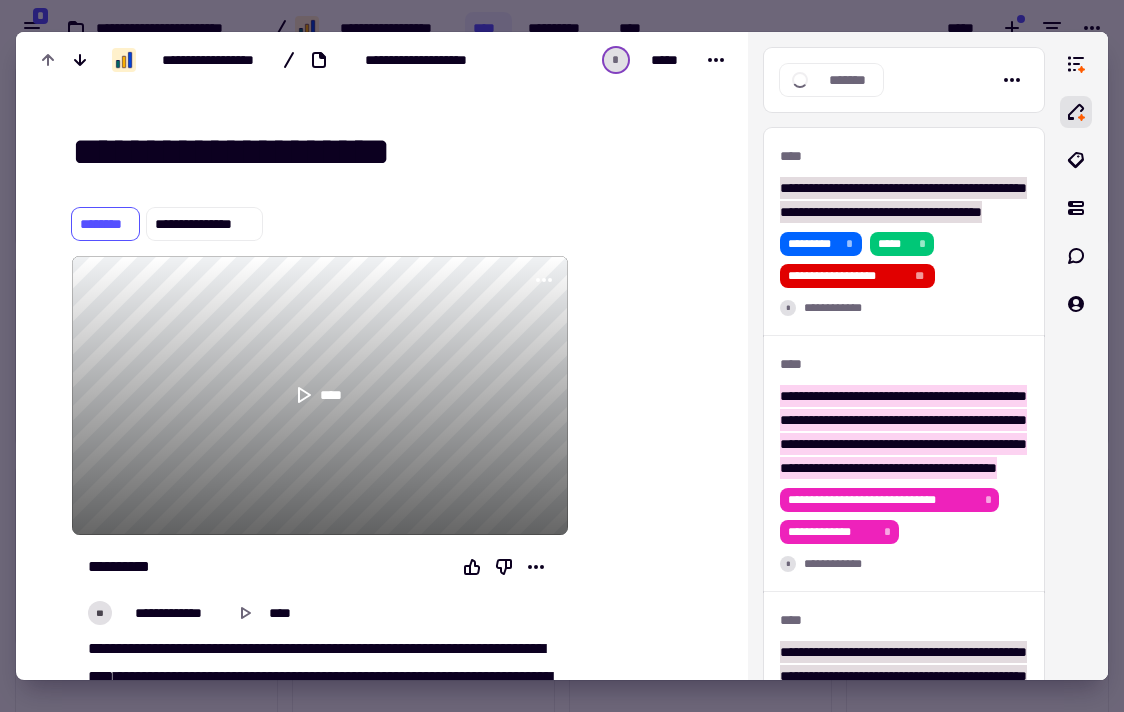 click at bounding box center [562, 356] 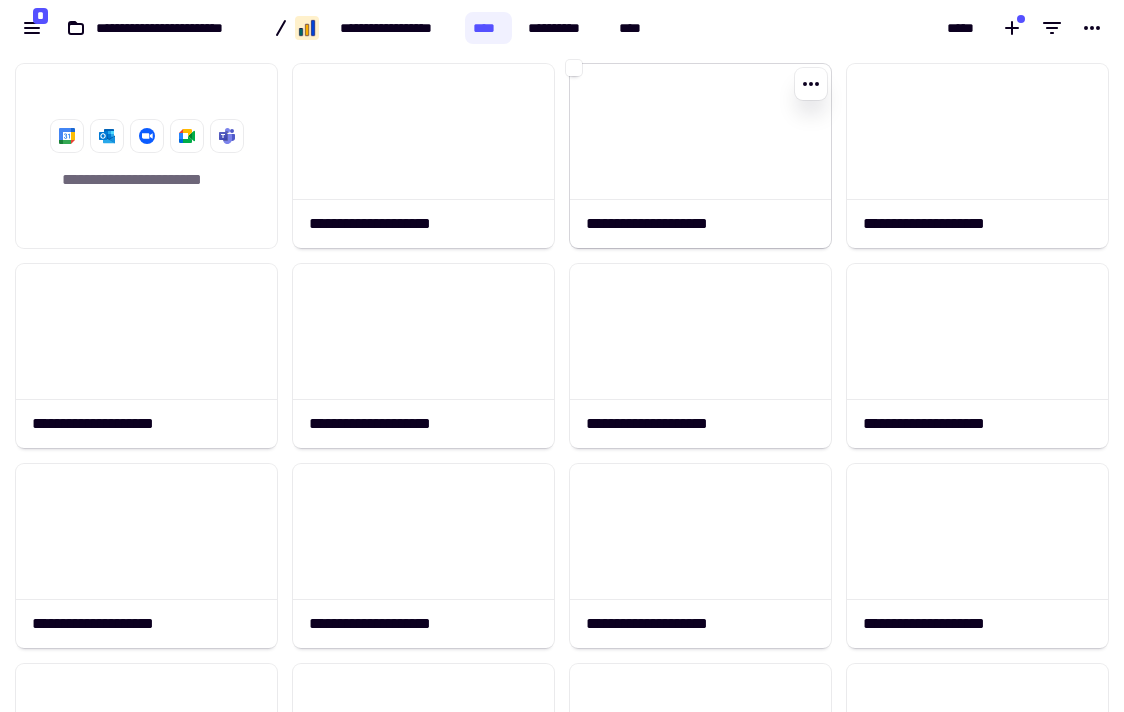 click 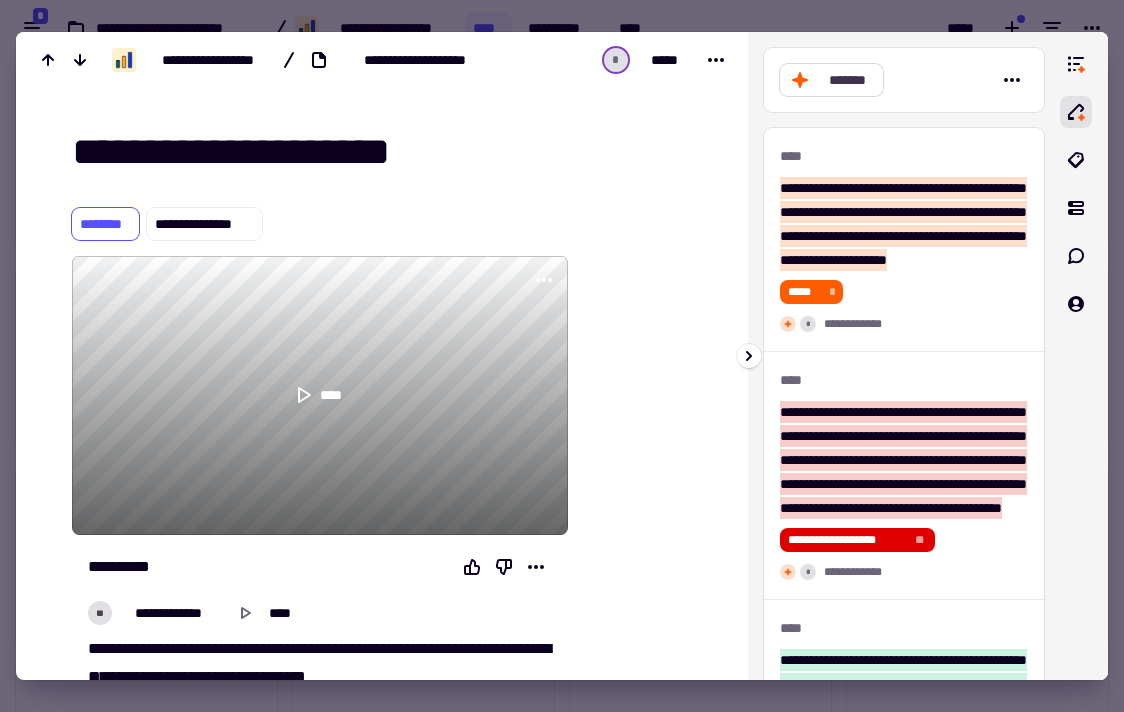 click on "*******" 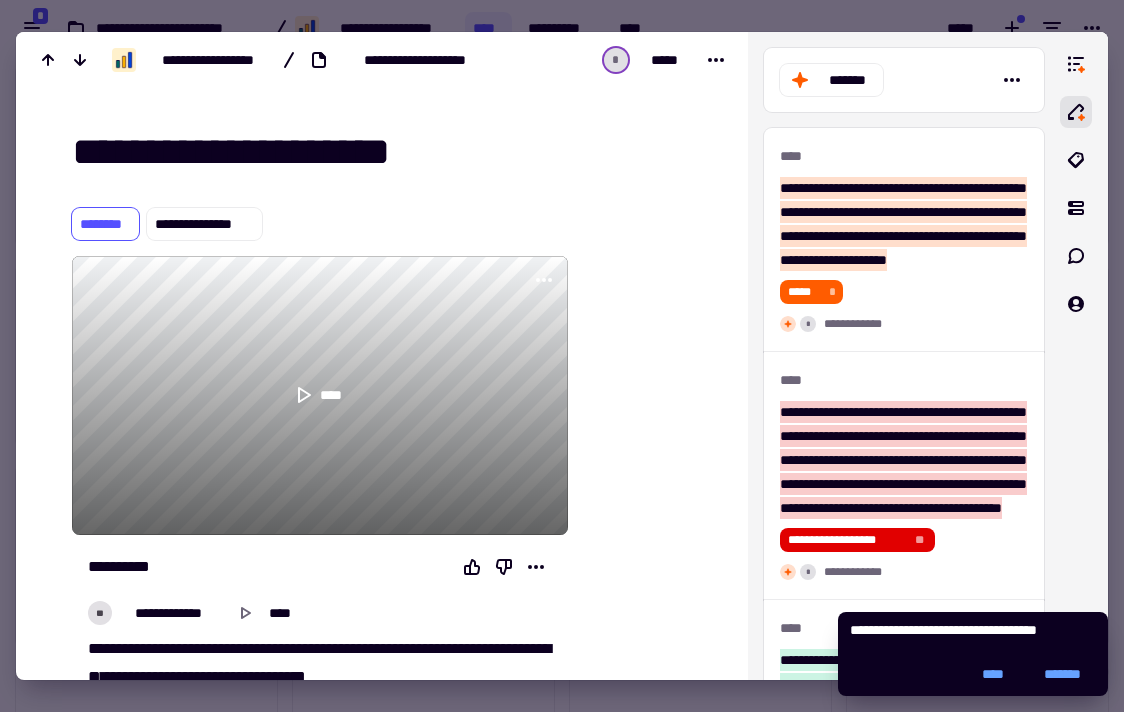 click at bounding box center [562, 356] 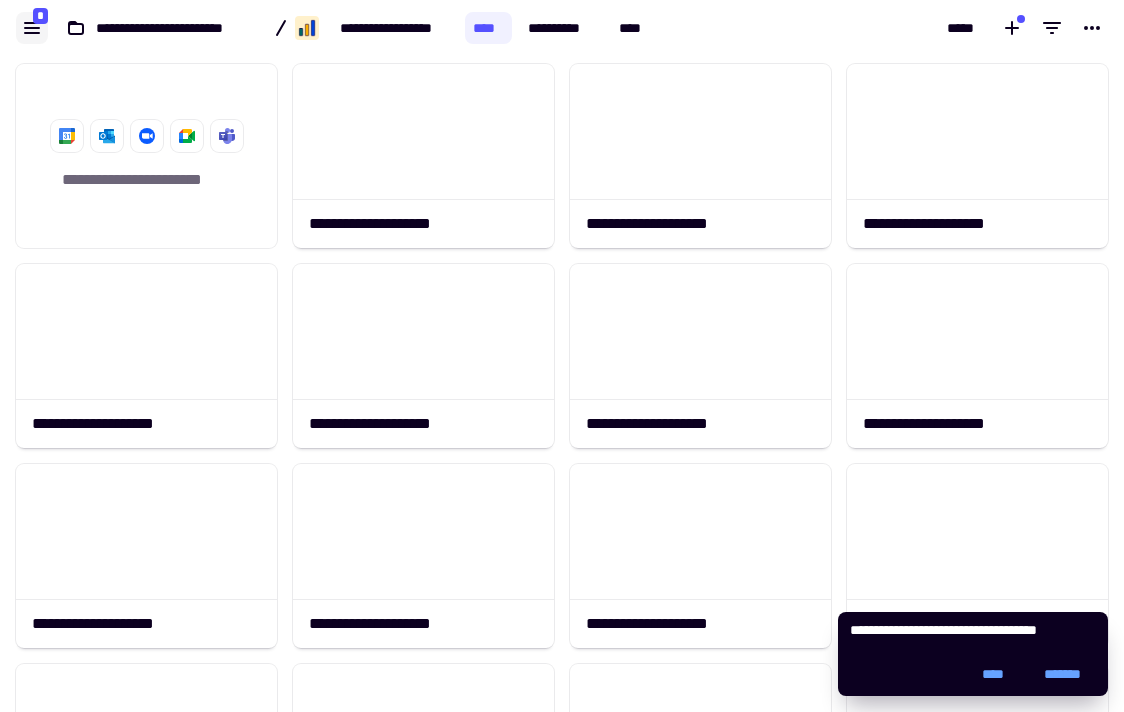 click 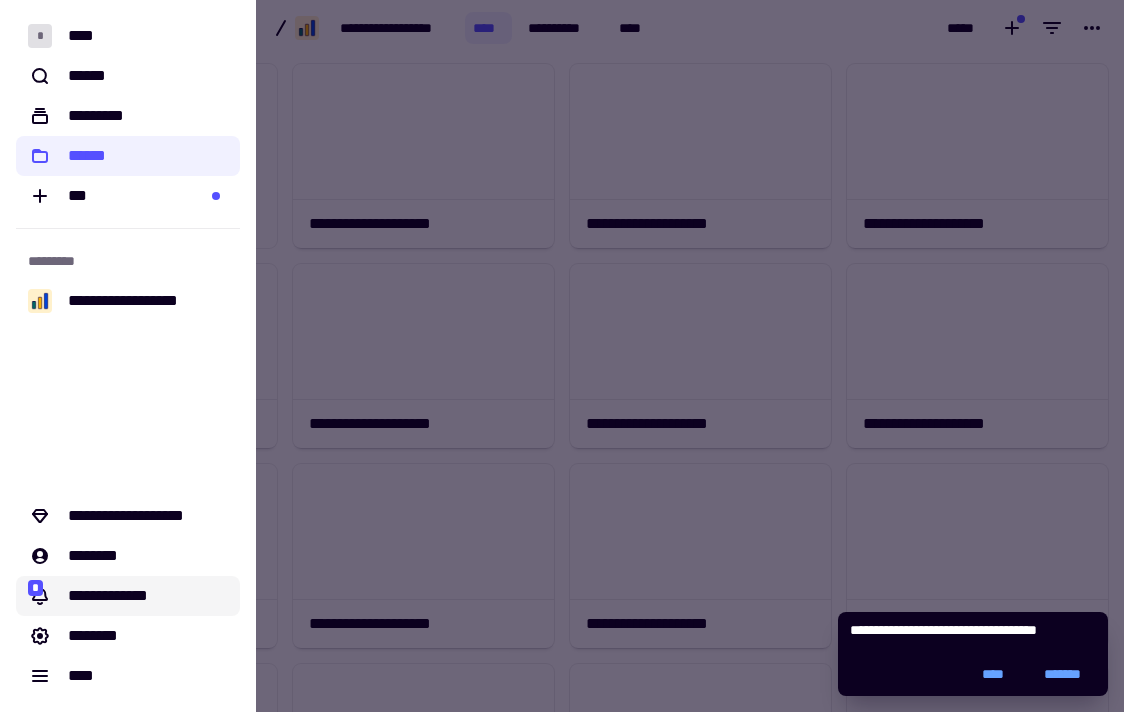 click on "**********" 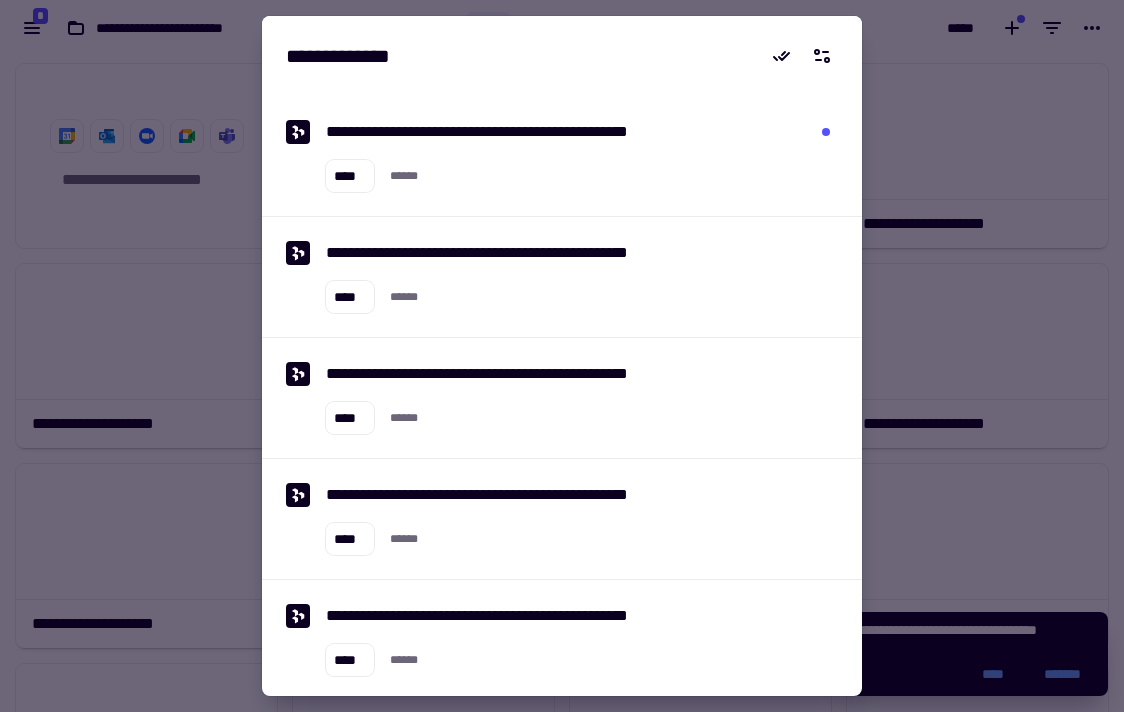 click at bounding box center [562, 356] 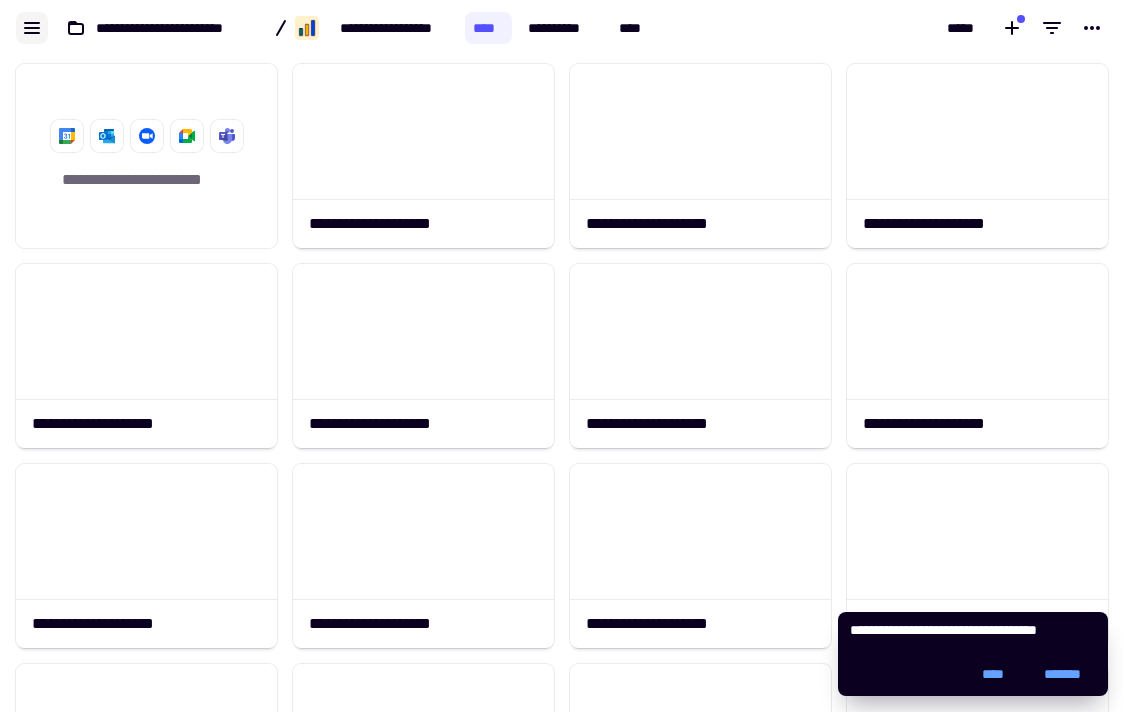 click 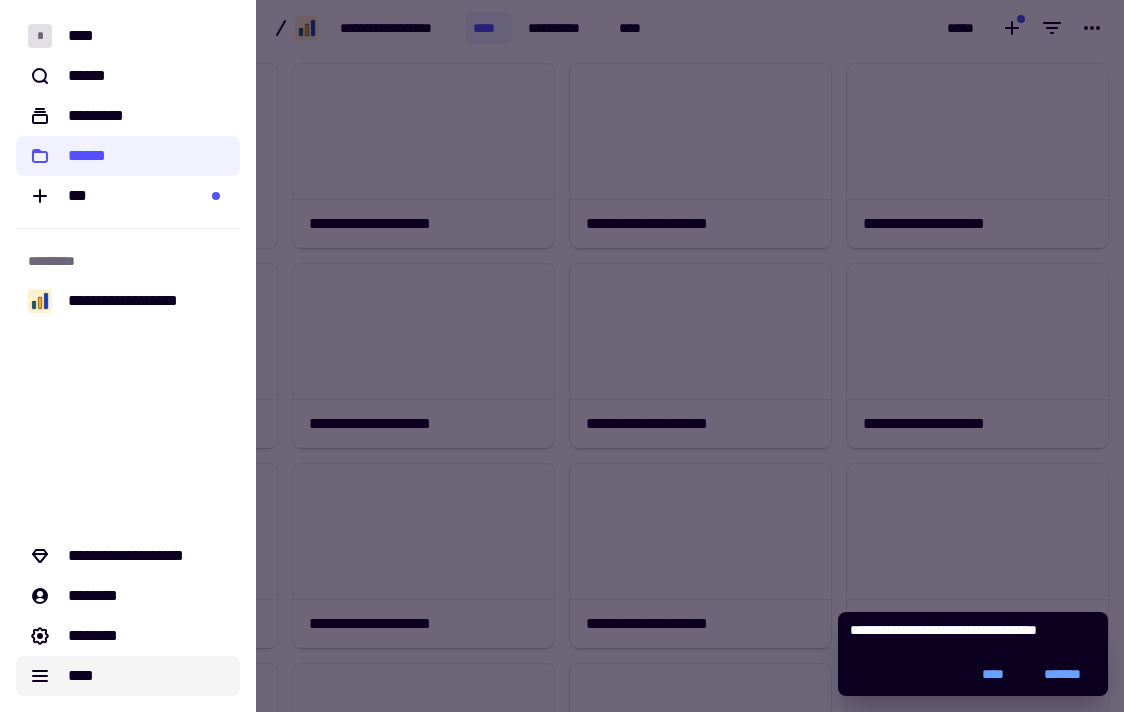 click on "****" 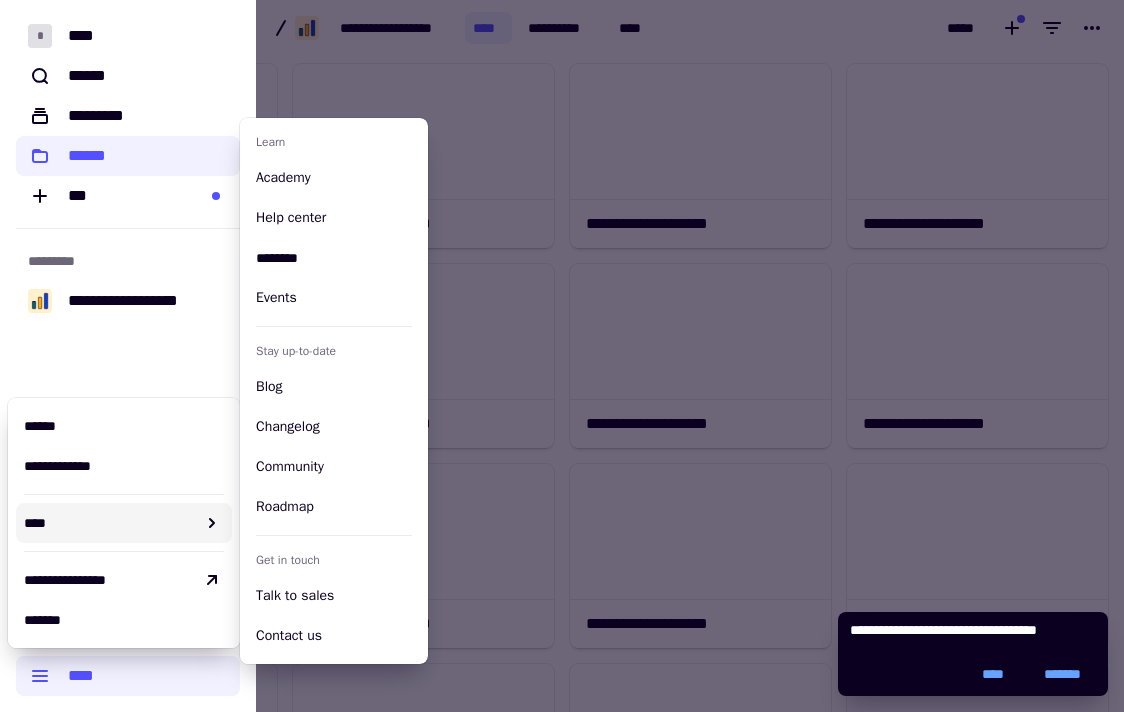 click on "****" at bounding box center [110, 523] 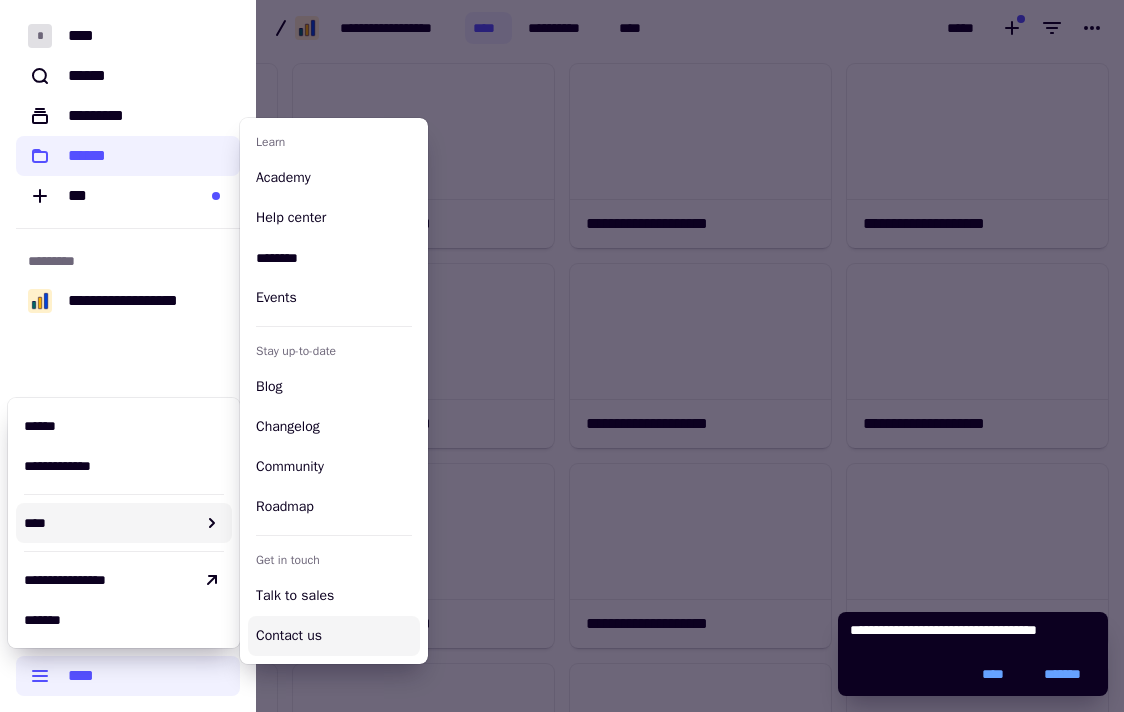click on "Contact us" at bounding box center [334, 636] 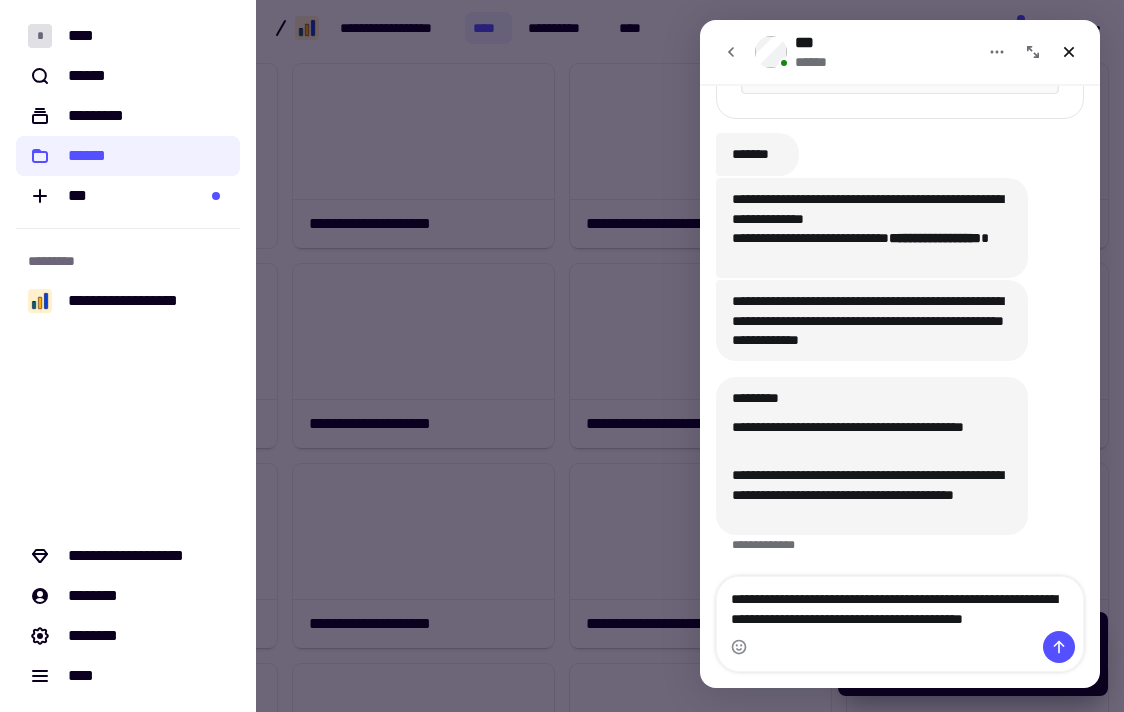 scroll, scrollTop: 623, scrollLeft: 0, axis: vertical 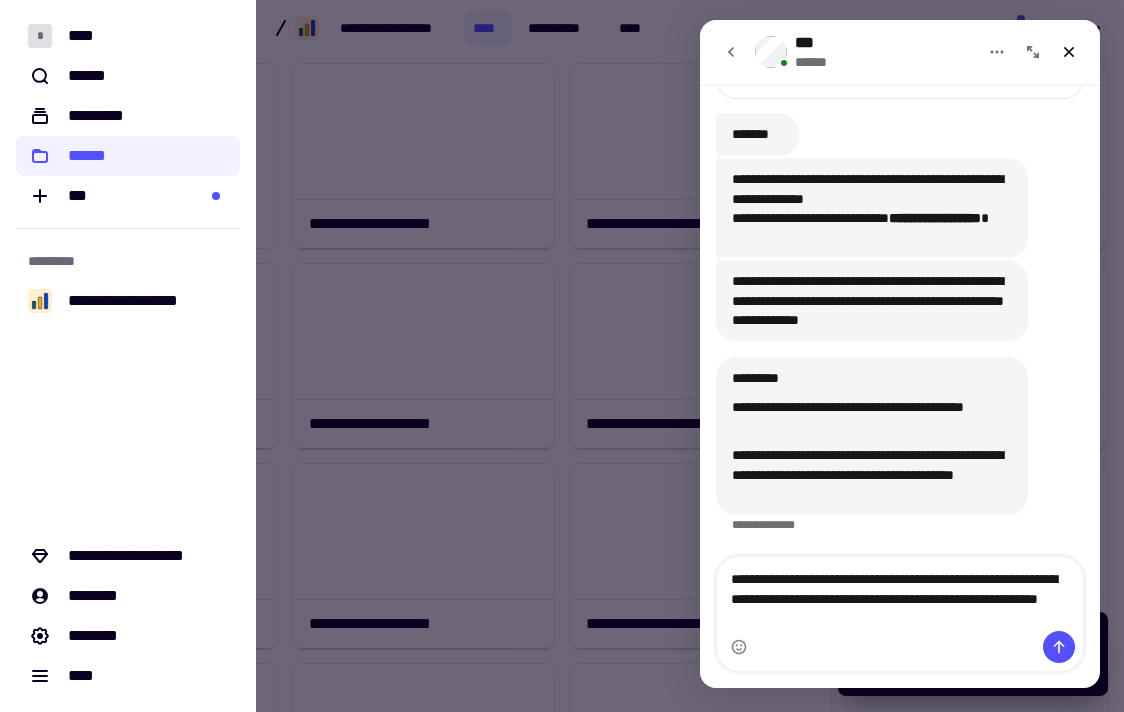type on "**********" 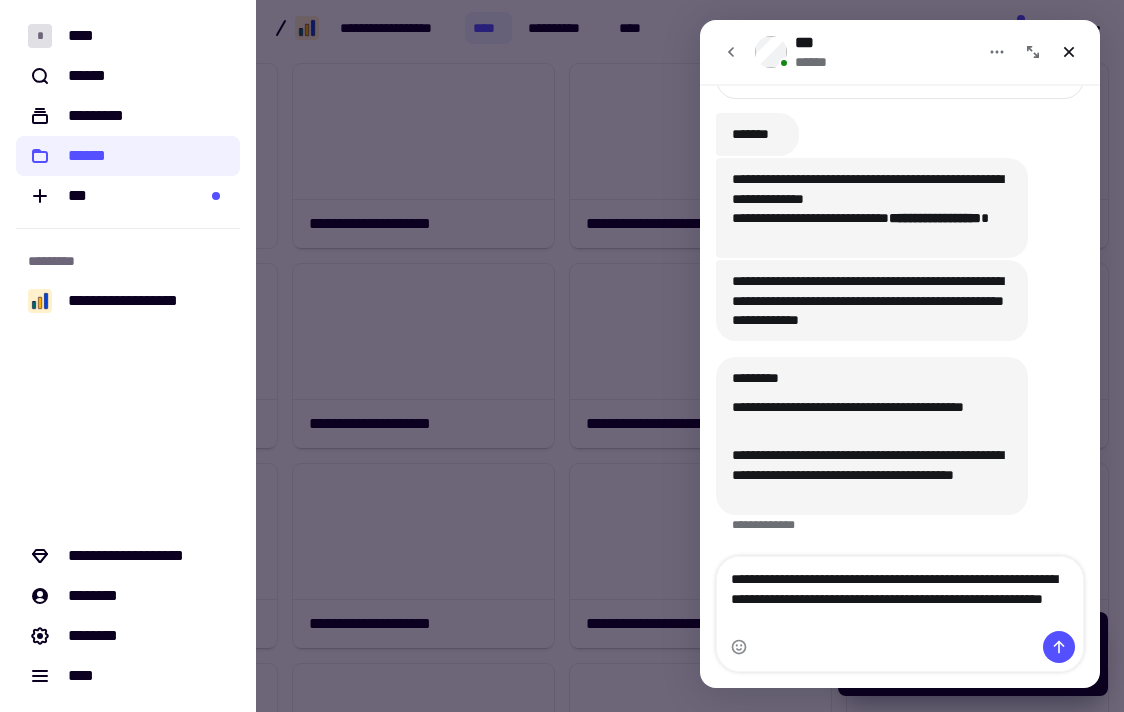 click on "**********" 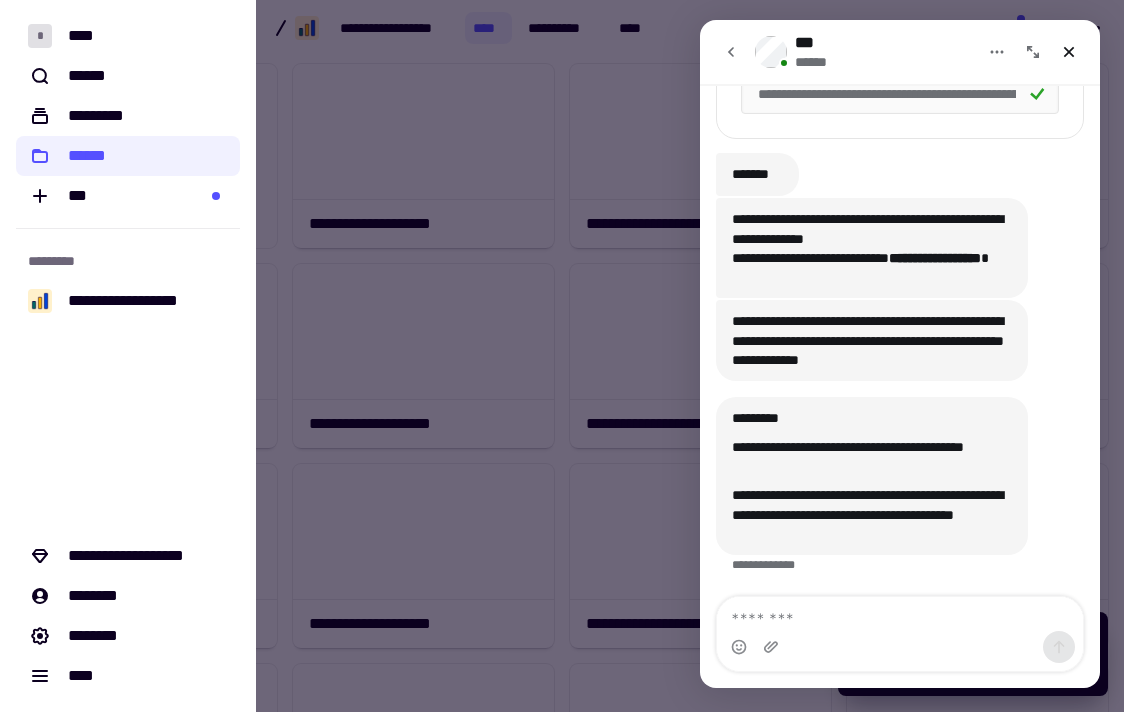 scroll, scrollTop: 583, scrollLeft: 0, axis: vertical 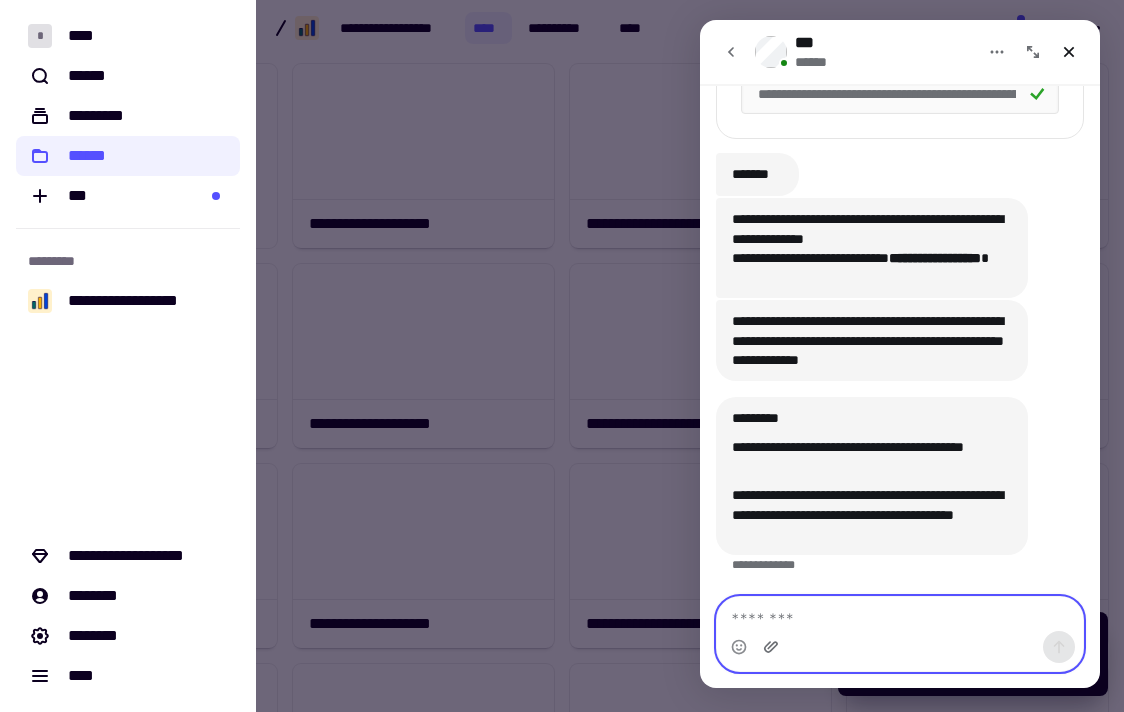 click 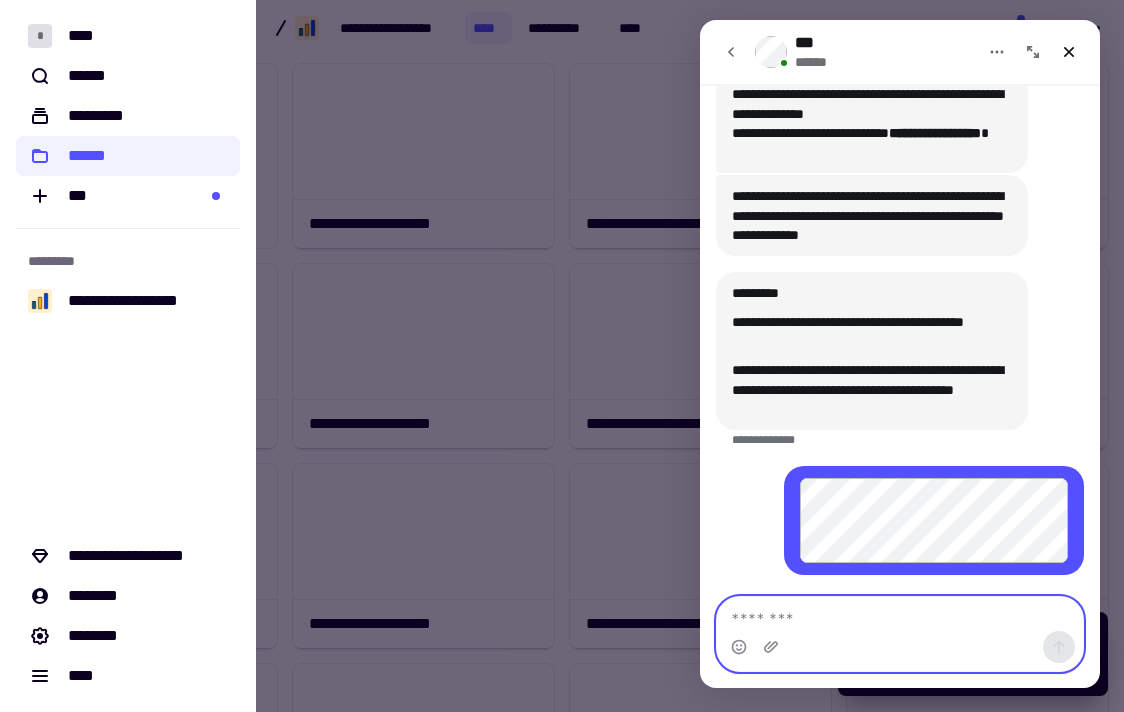 paste on "**********" 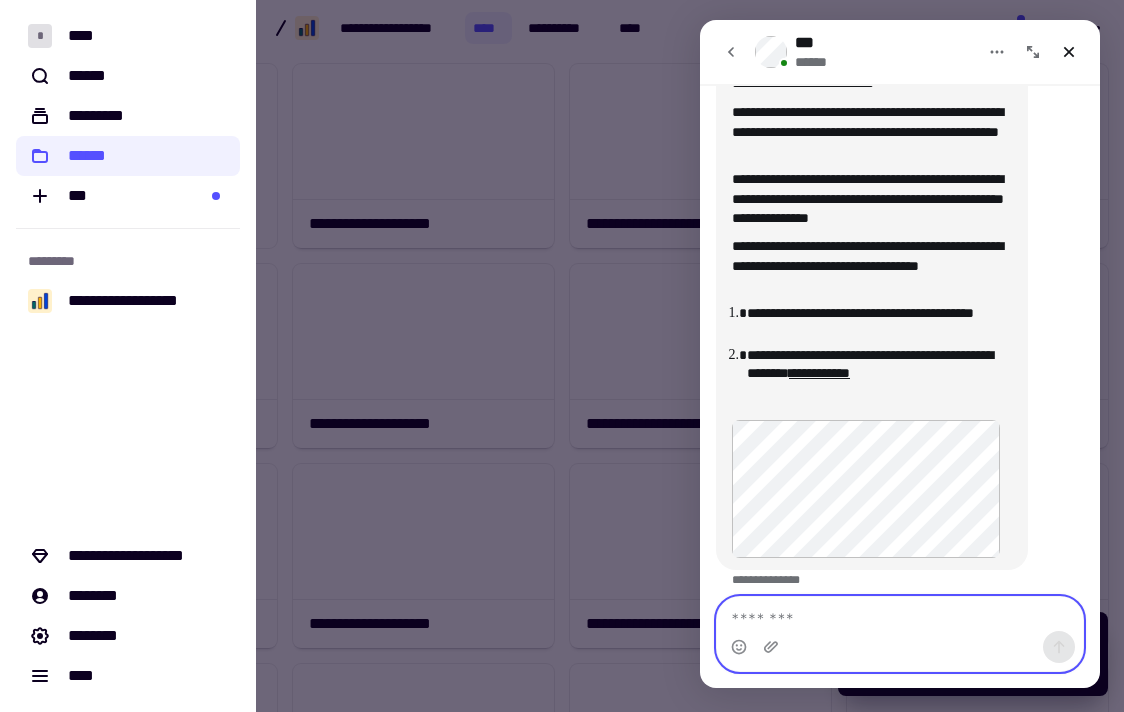 scroll, scrollTop: 1302, scrollLeft: 0, axis: vertical 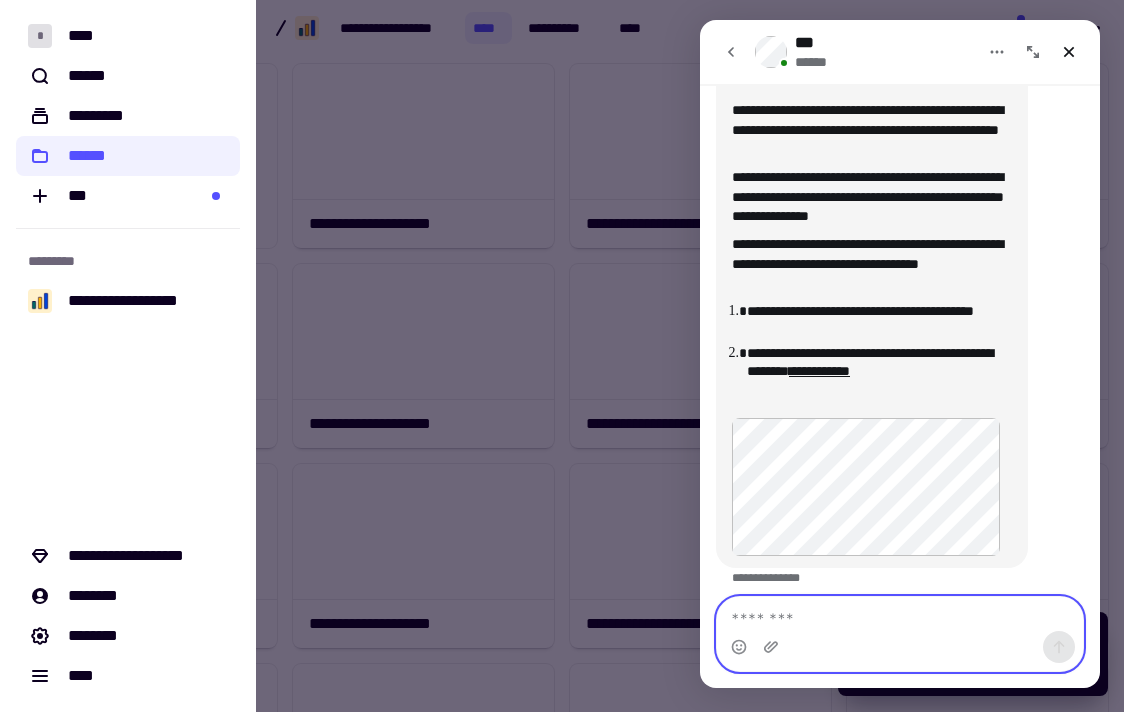 click 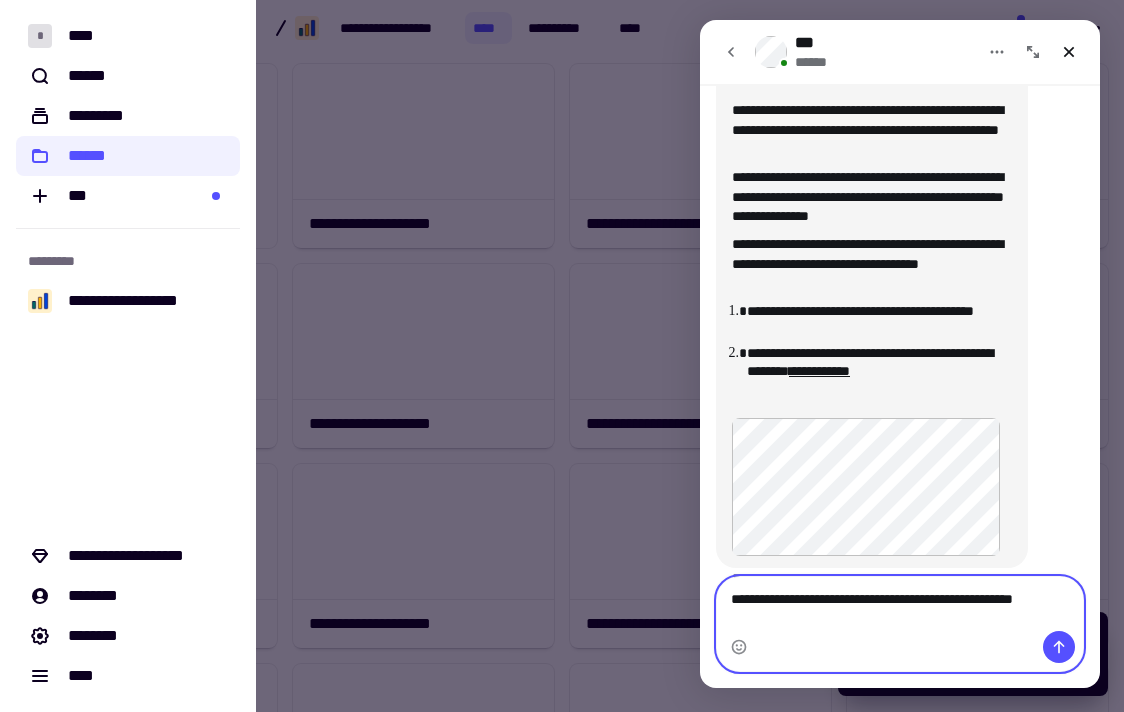 scroll, scrollTop: 1335, scrollLeft: 0, axis: vertical 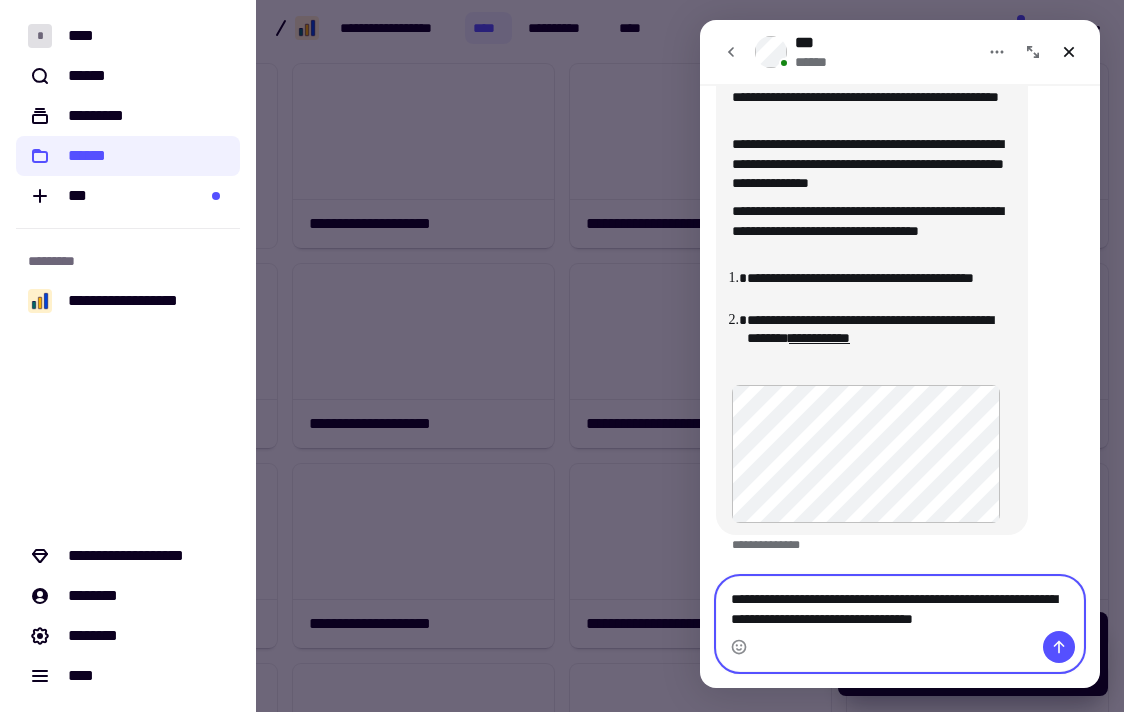 type on "**********" 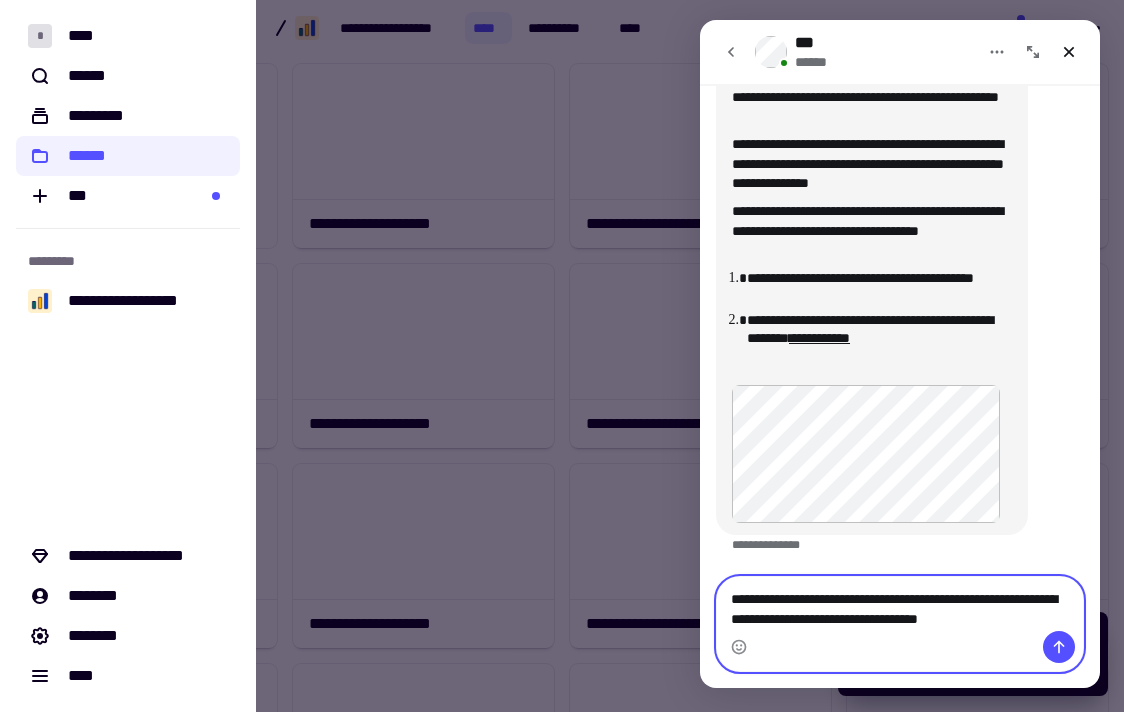 type 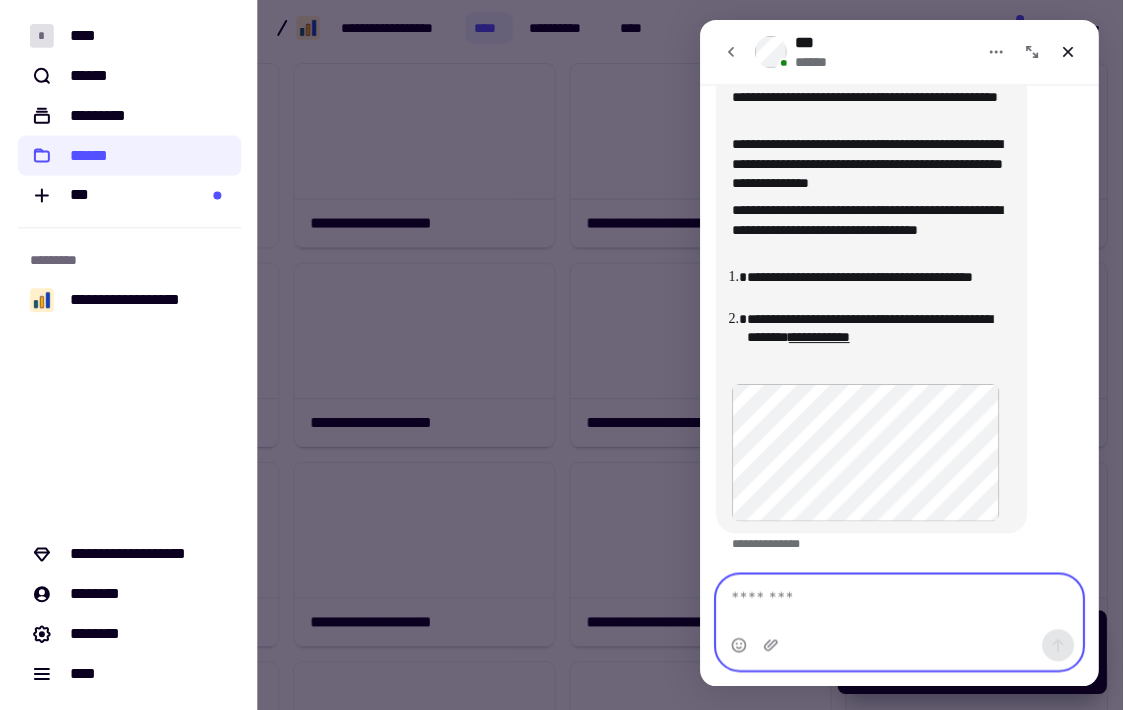 scroll, scrollTop: 1412, scrollLeft: 0, axis: vertical 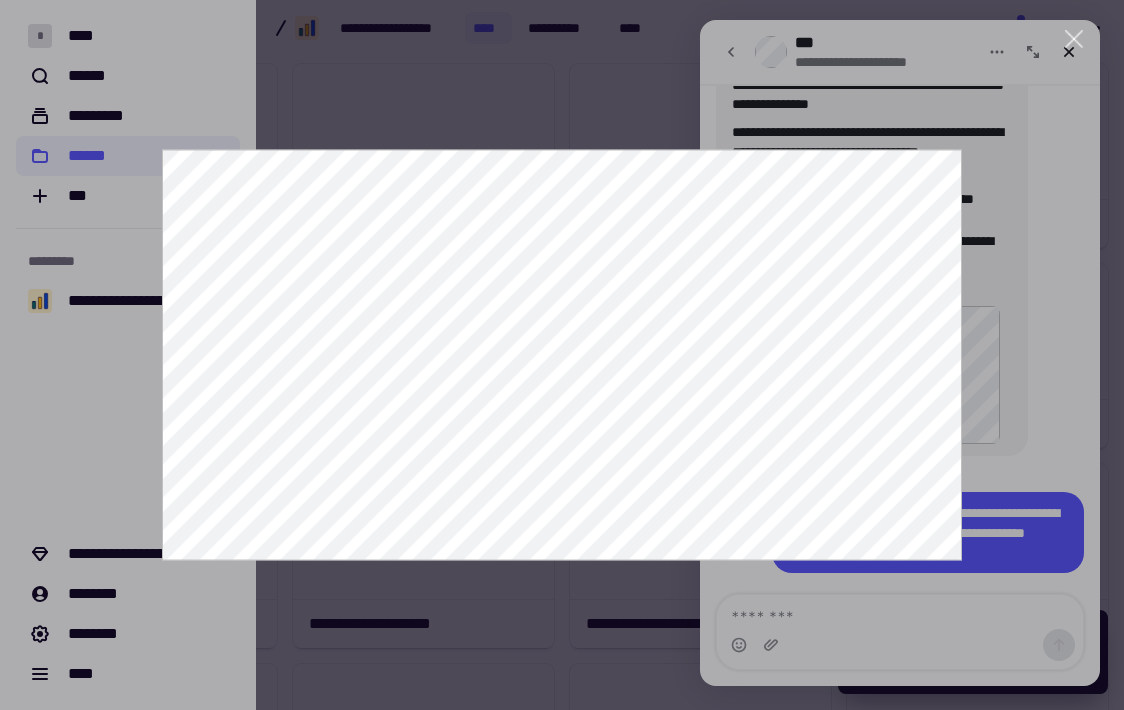 click 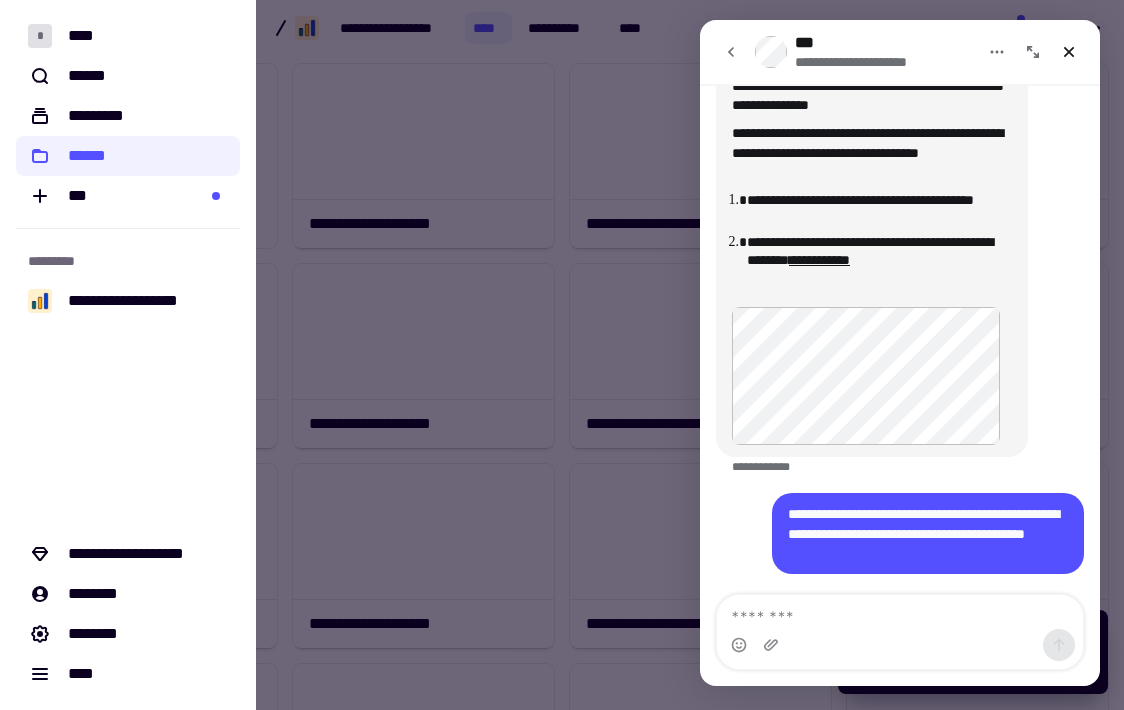 scroll, scrollTop: 1414, scrollLeft: 0, axis: vertical 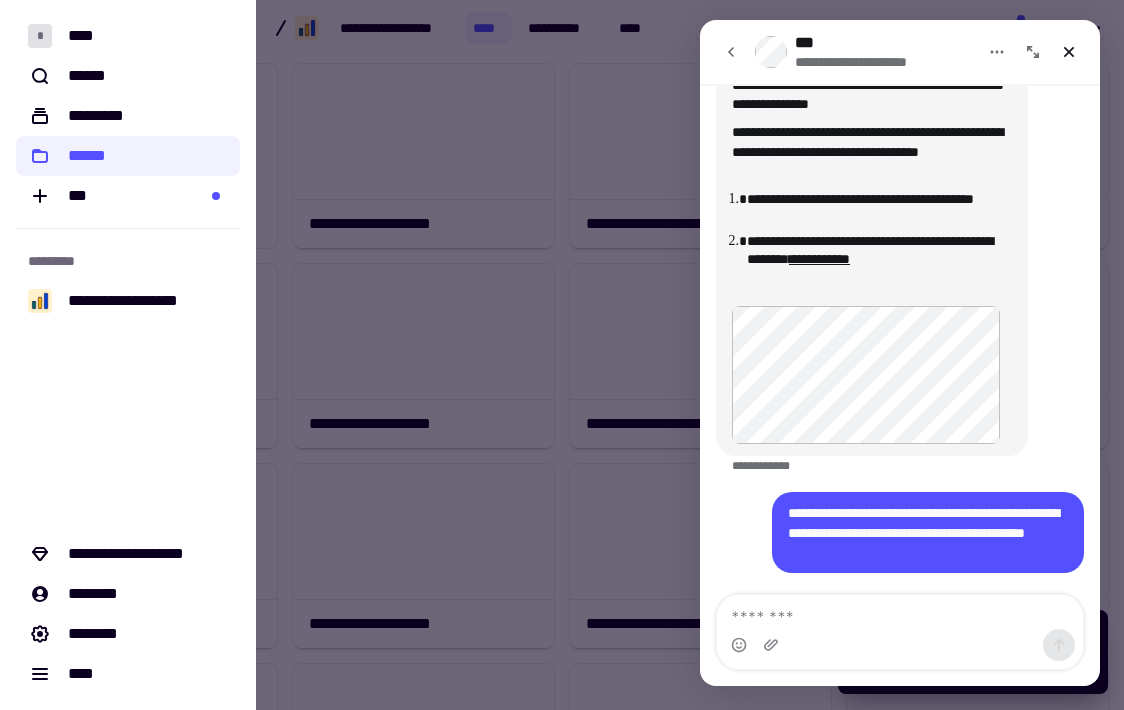 click on "**********" 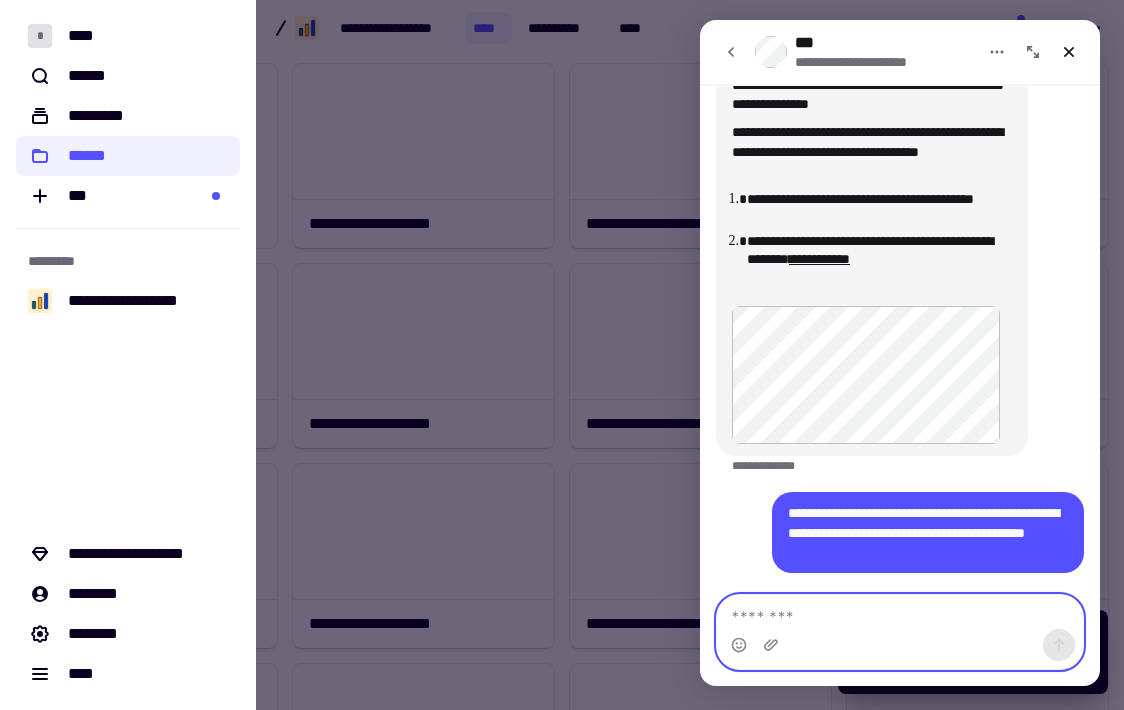 click 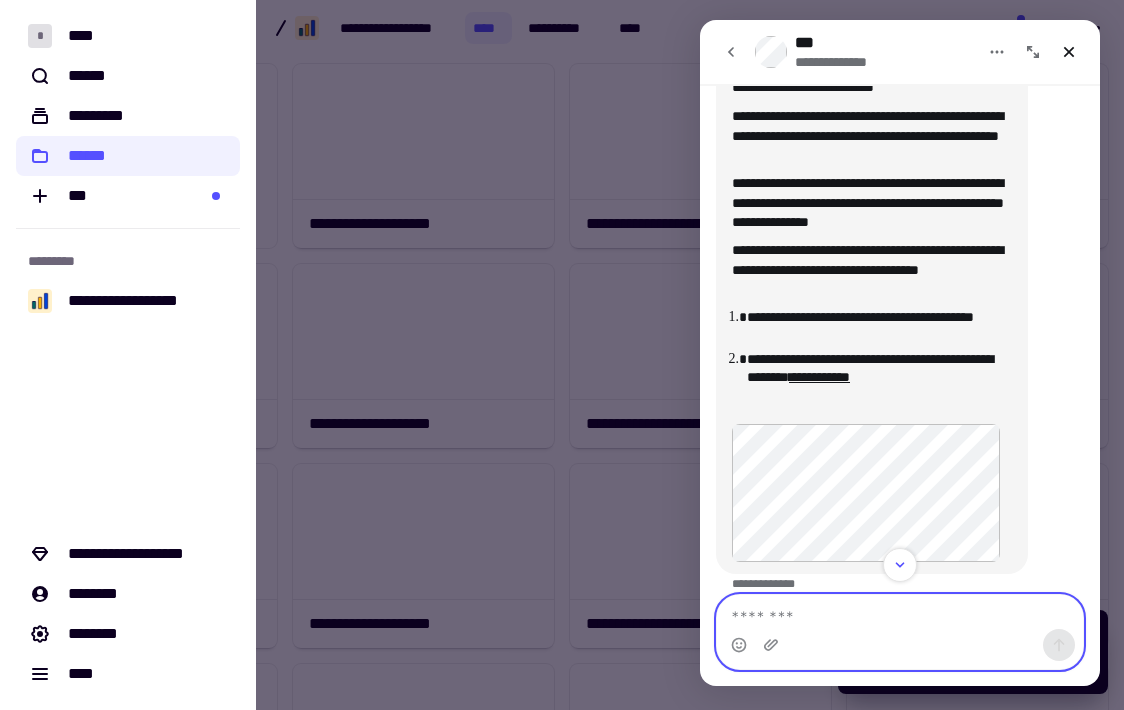 scroll, scrollTop: 1305, scrollLeft: 0, axis: vertical 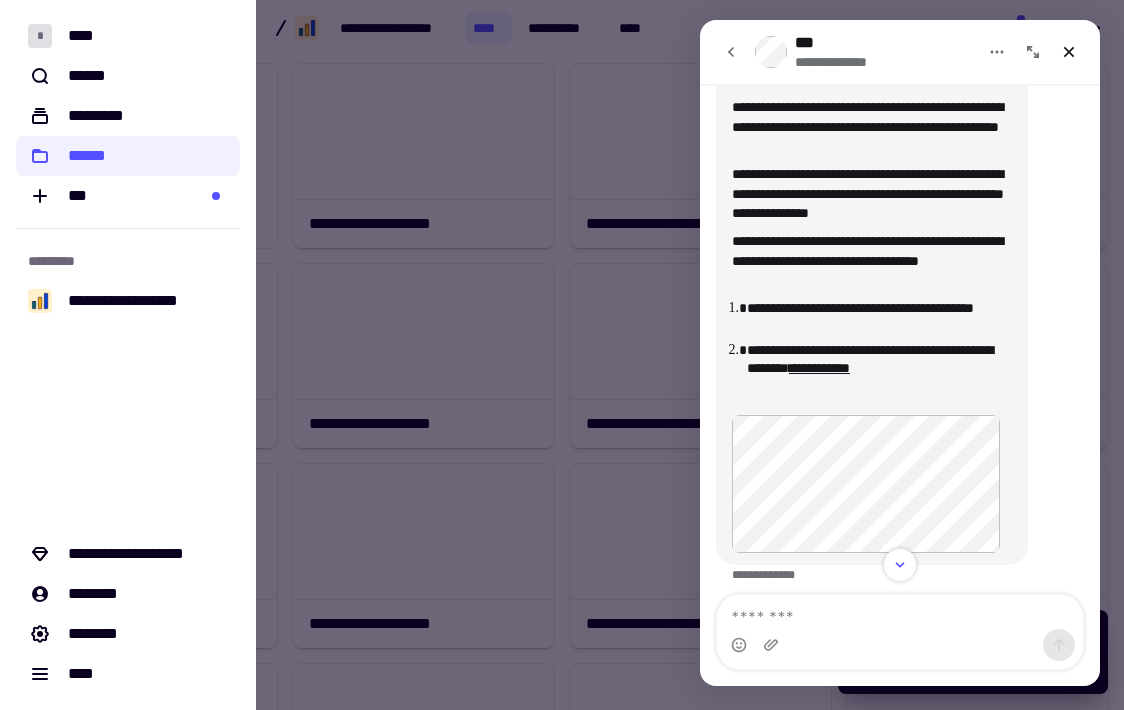 click at bounding box center (562, 355) 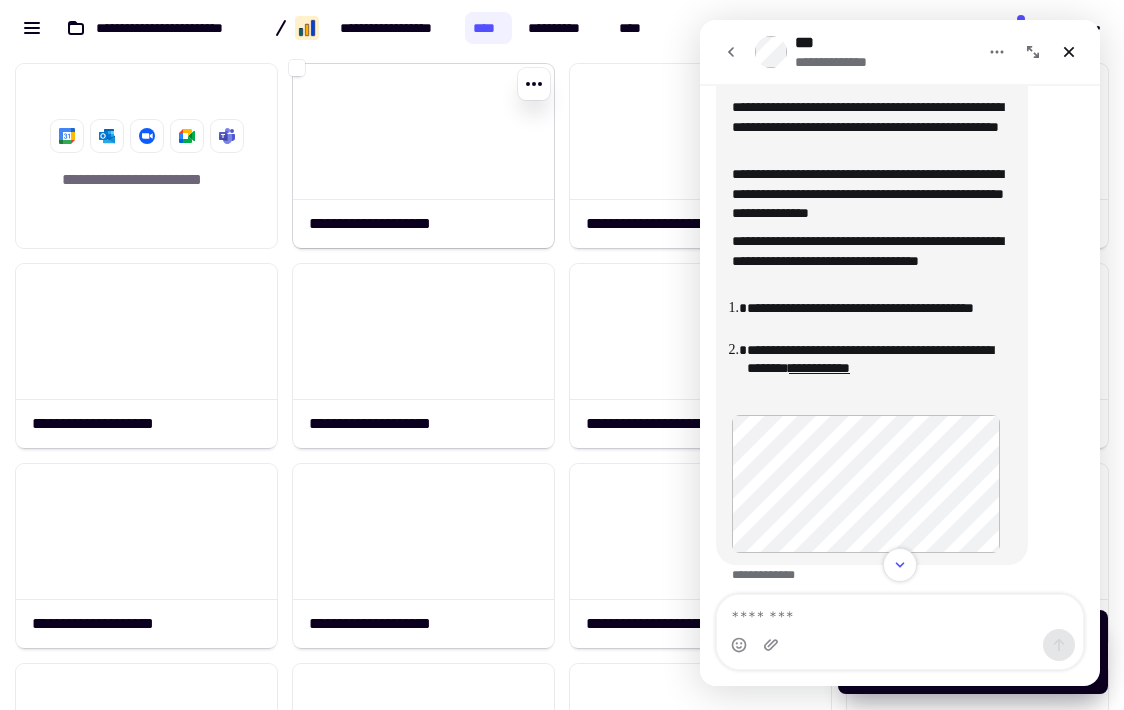 click 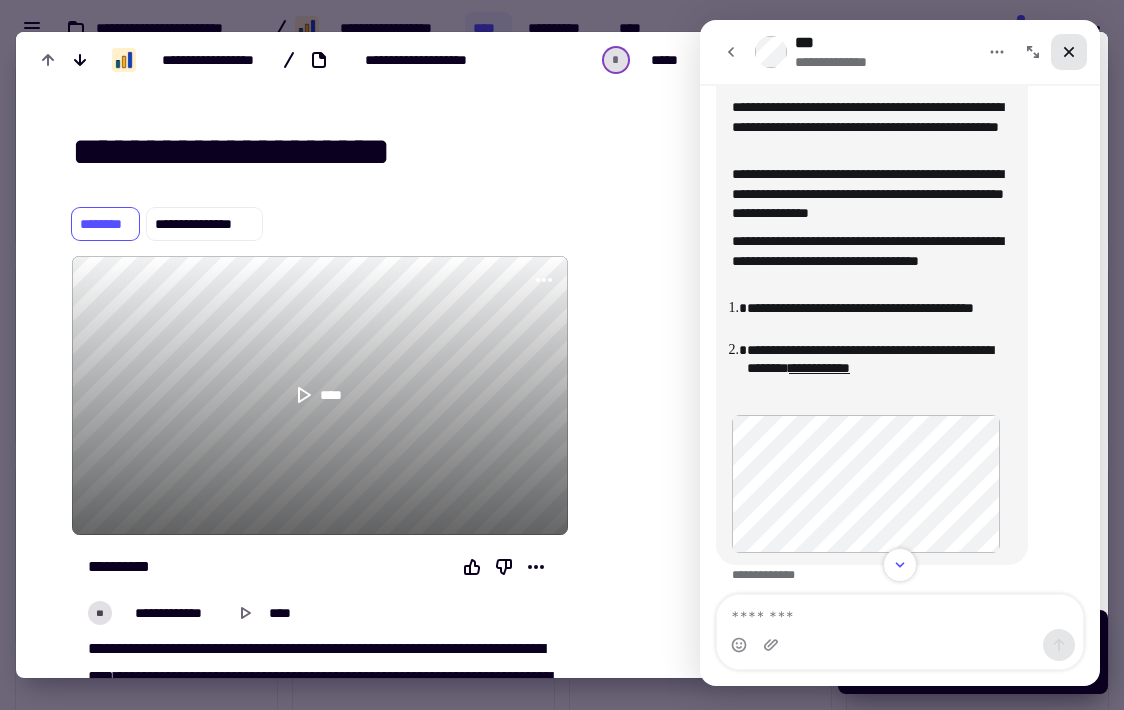 click 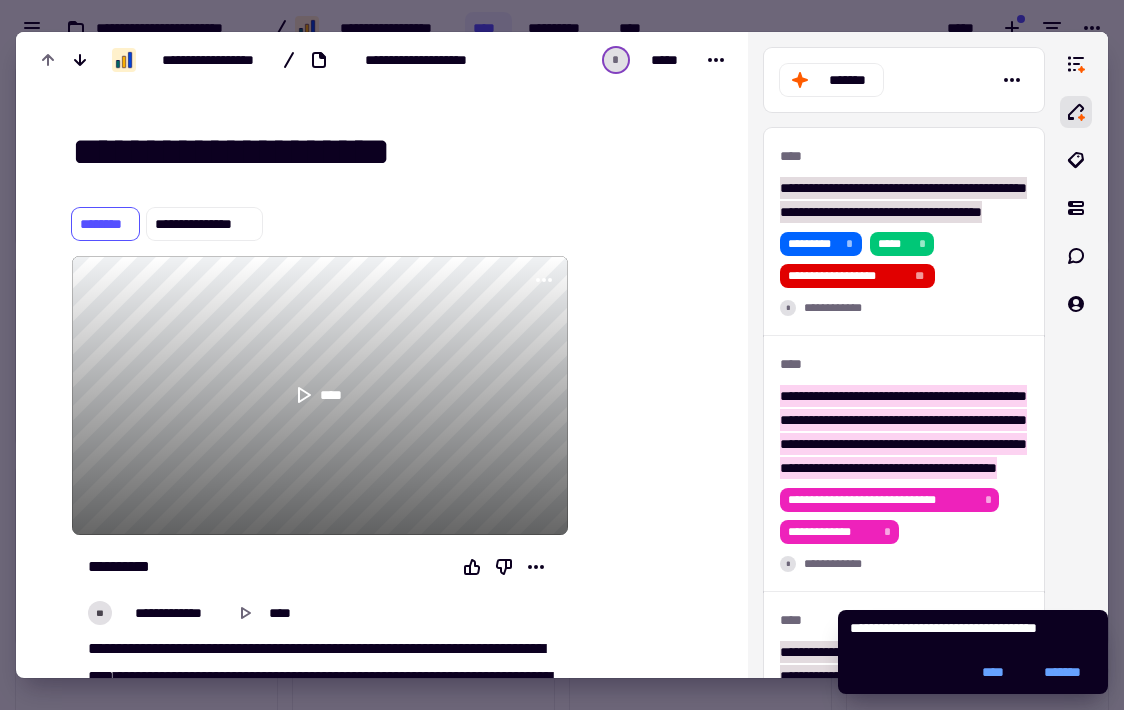 click at bounding box center (562, 355) 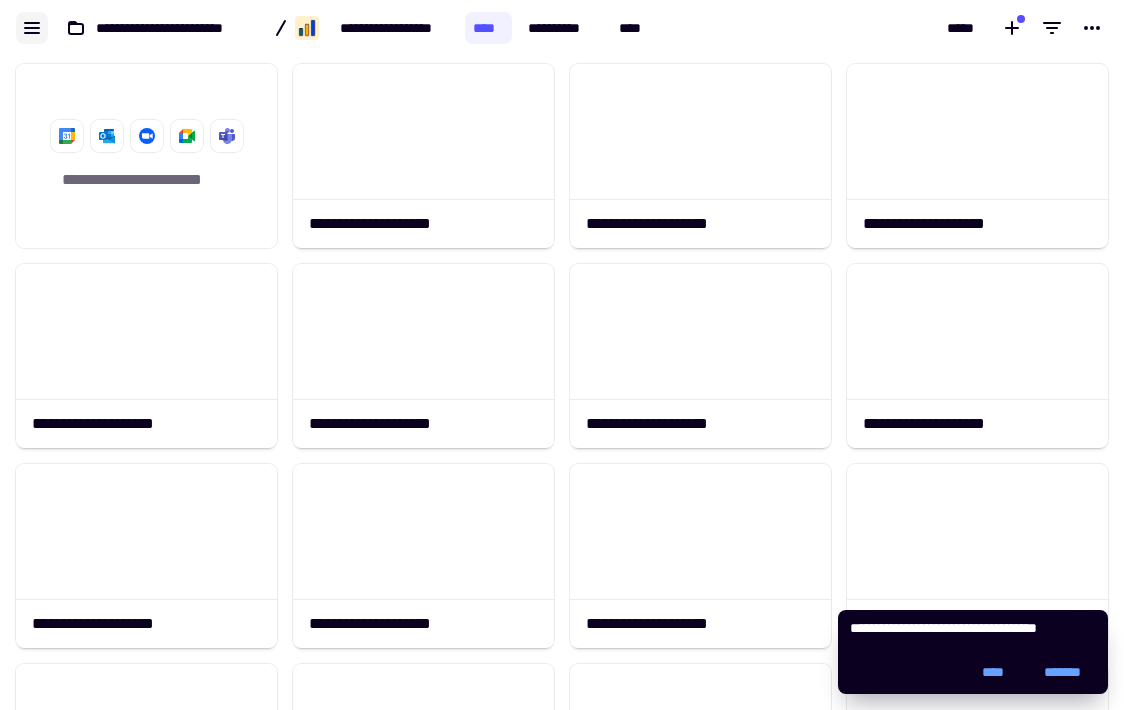 click 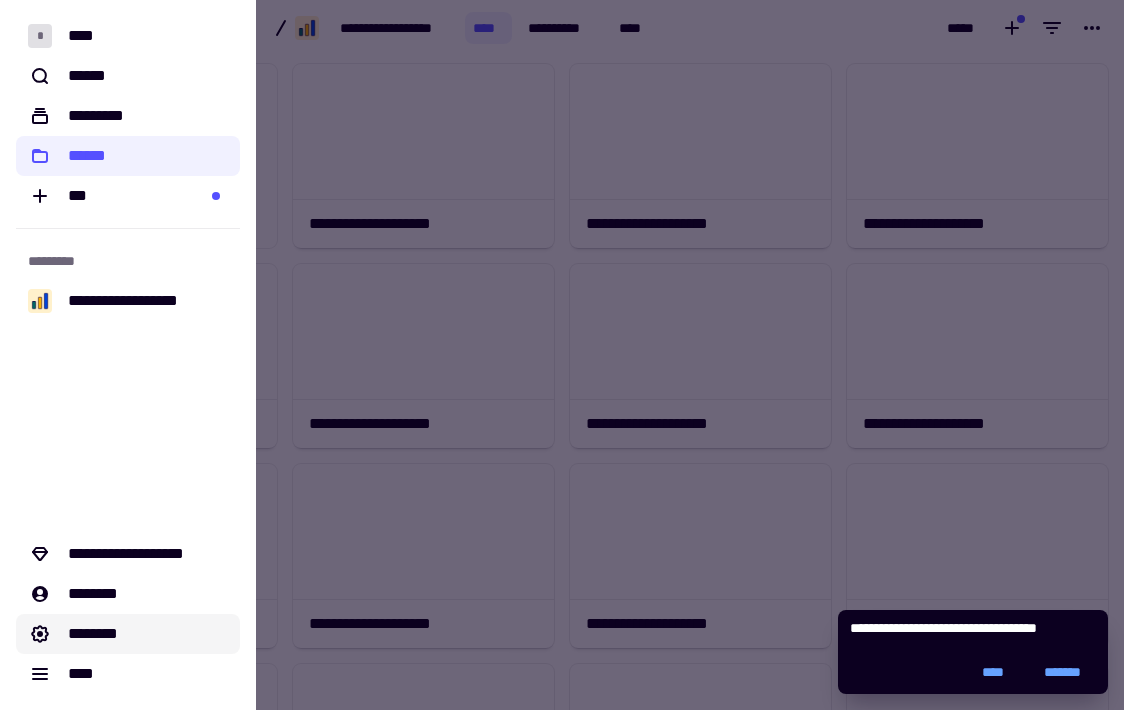 click on "********" 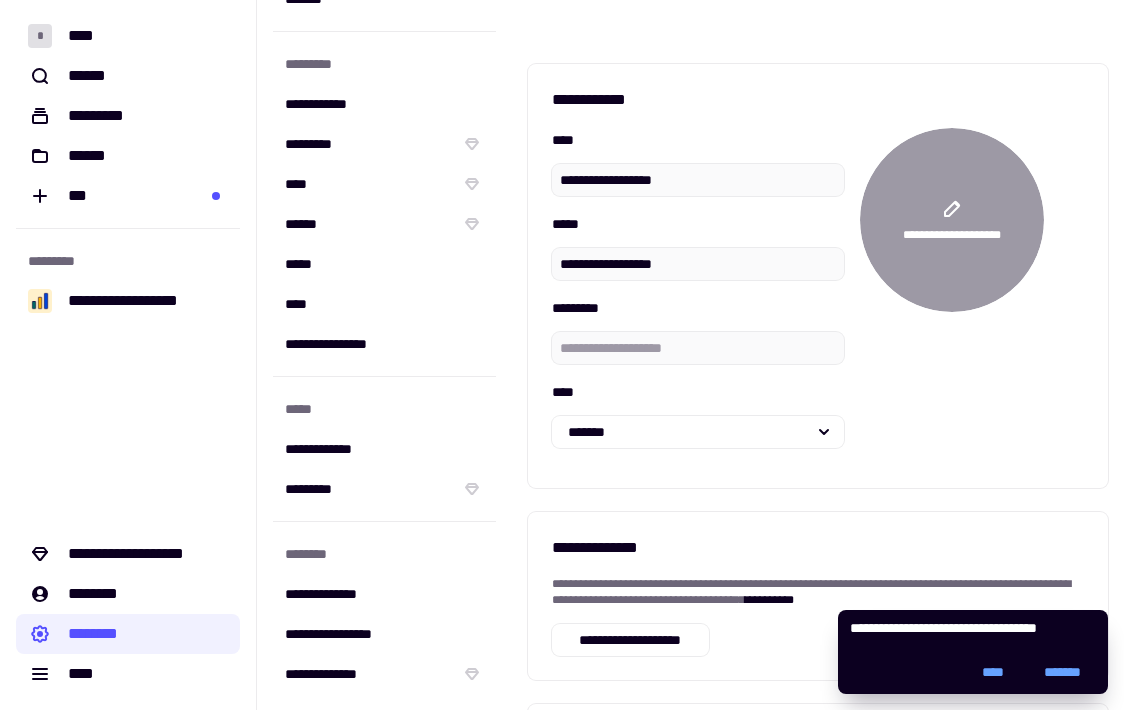 scroll, scrollTop: 342, scrollLeft: 0, axis: vertical 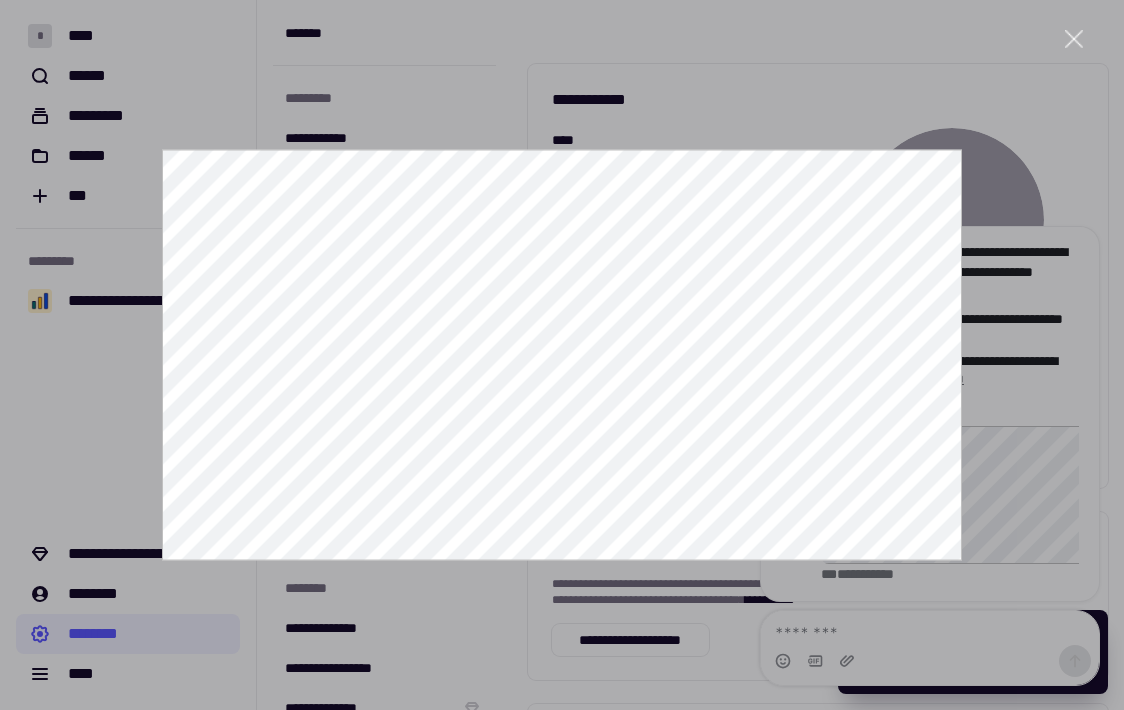 click 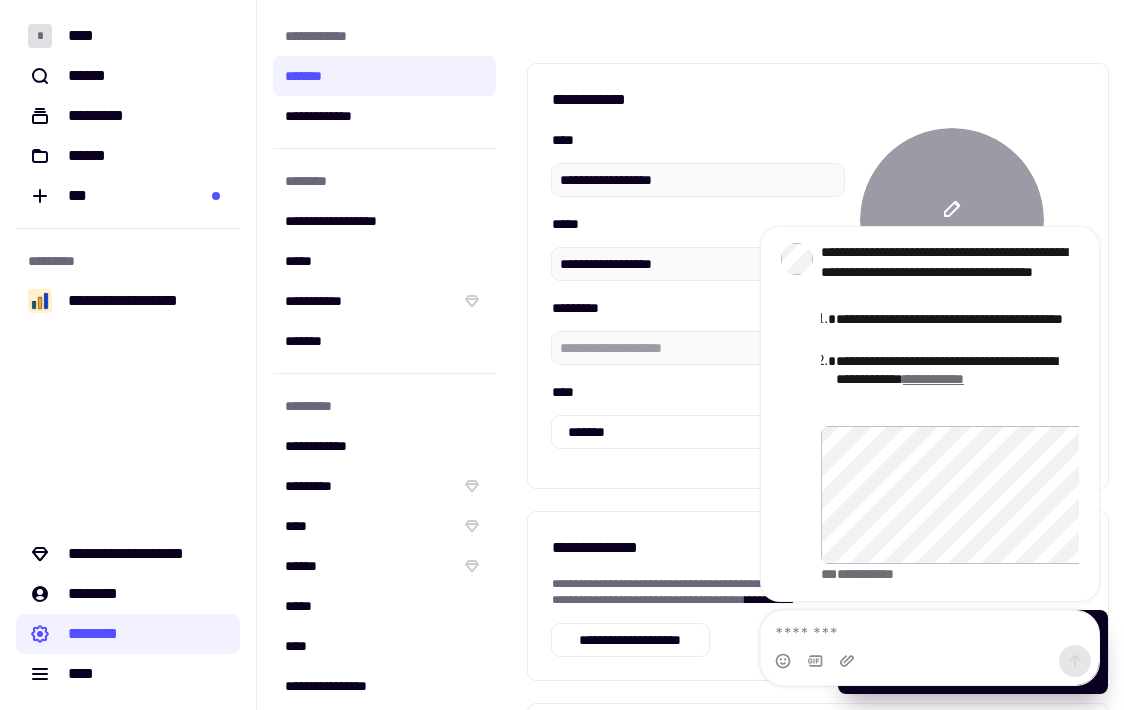 scroll, scrollTop: 0, scrollLeft: 0, axis: both 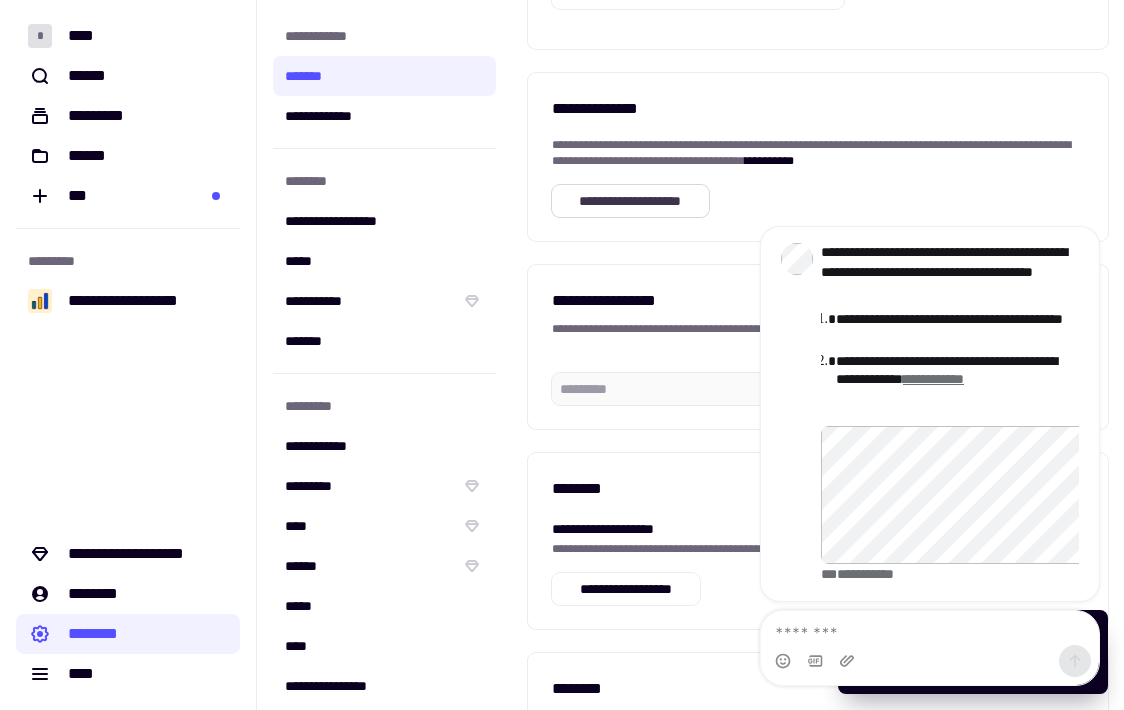 click on "**********" 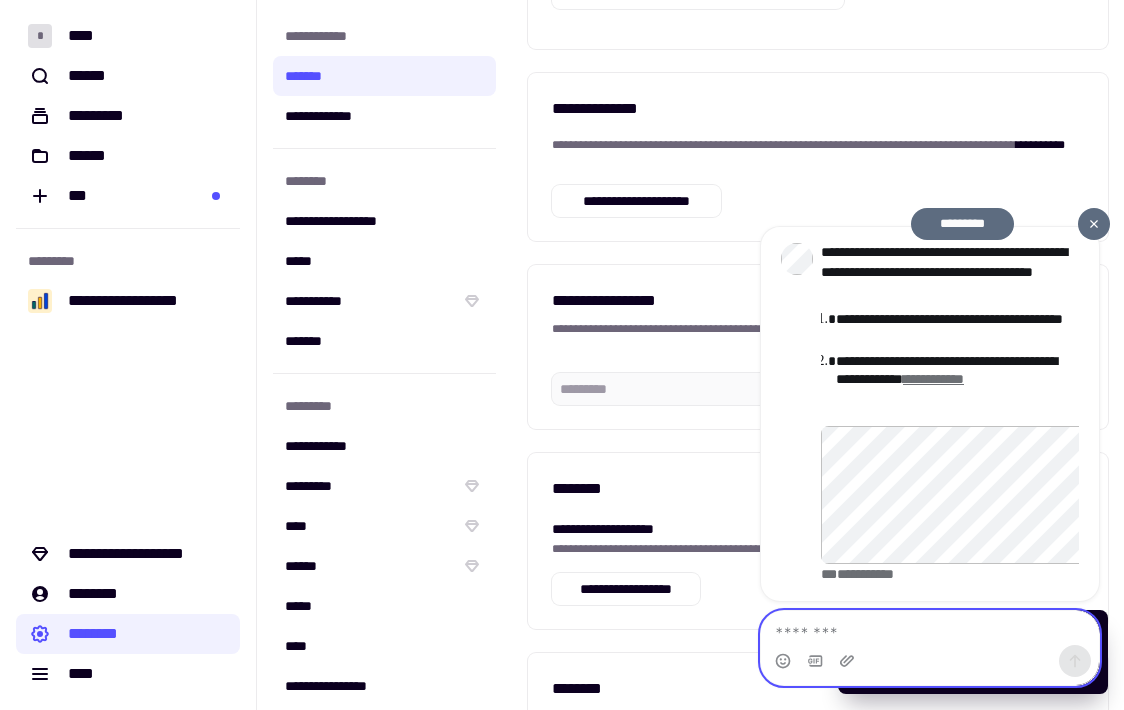 click 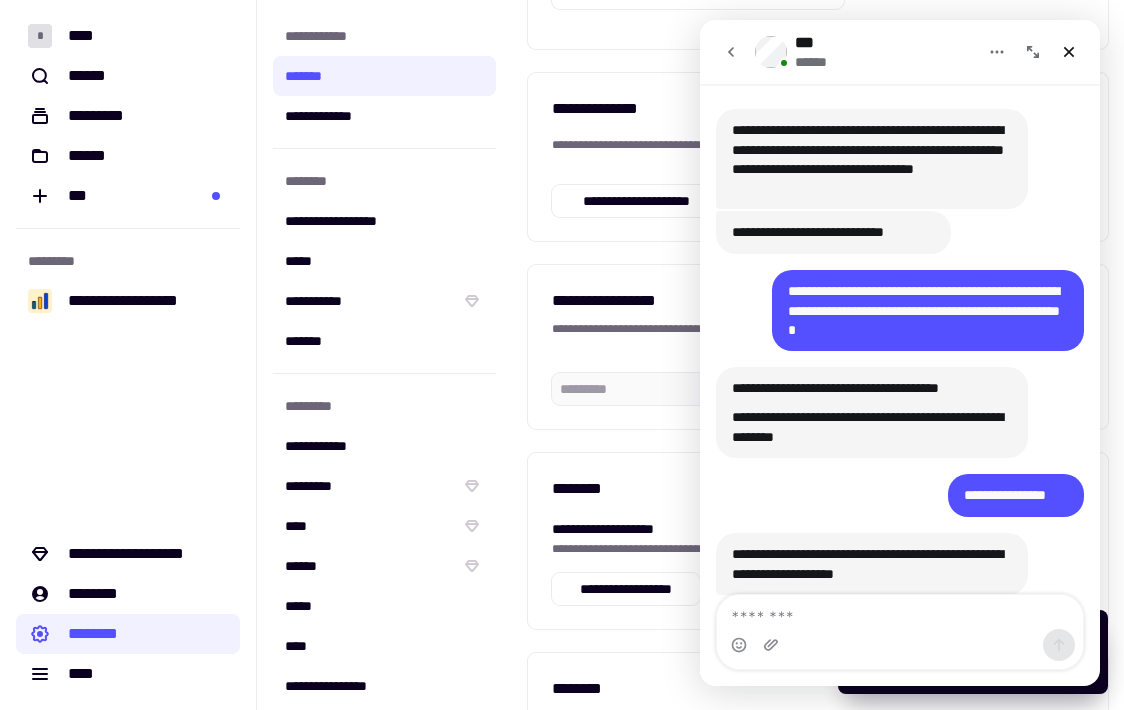 scroll, scrollTop: 1775, scrollLeft: 0, axis: vertical 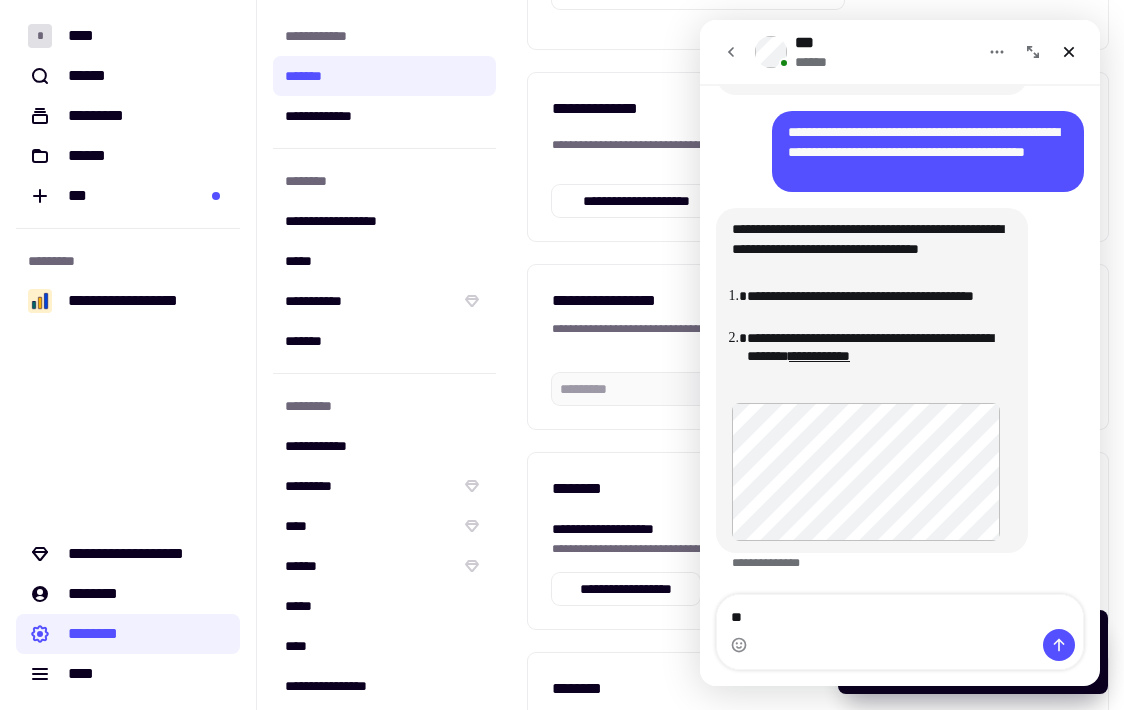 type on "*" 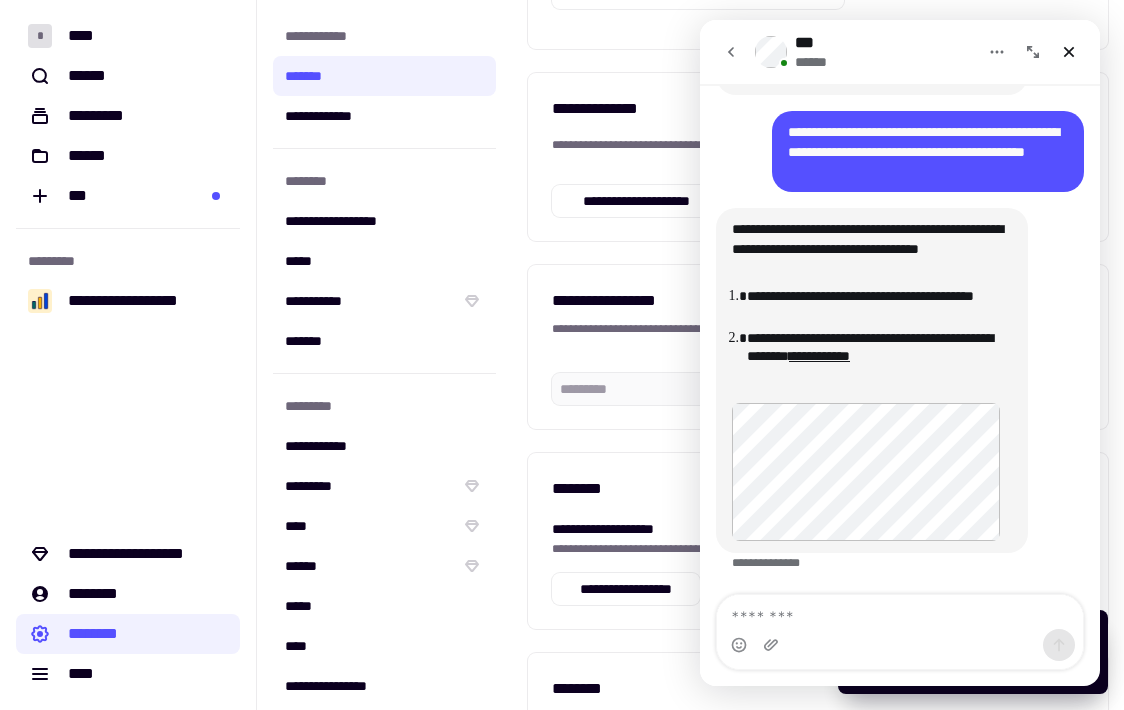 type on "**********" 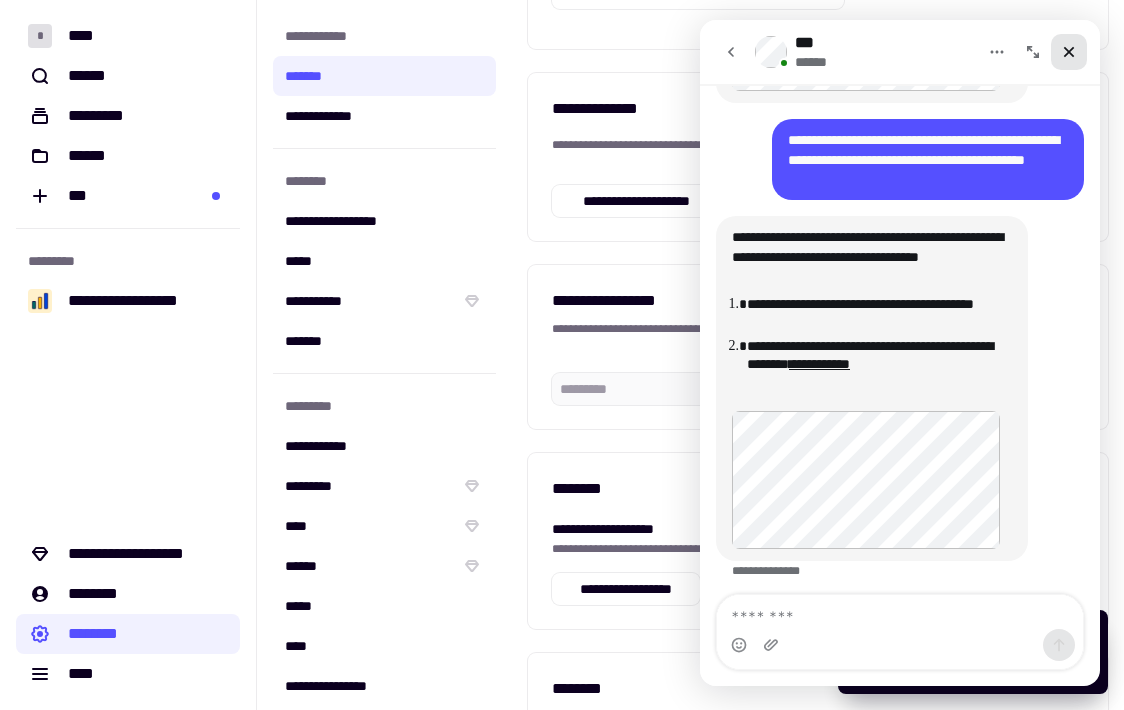 scroll, scrollTop: 1872, scrollLeft: 0, axis: vertical 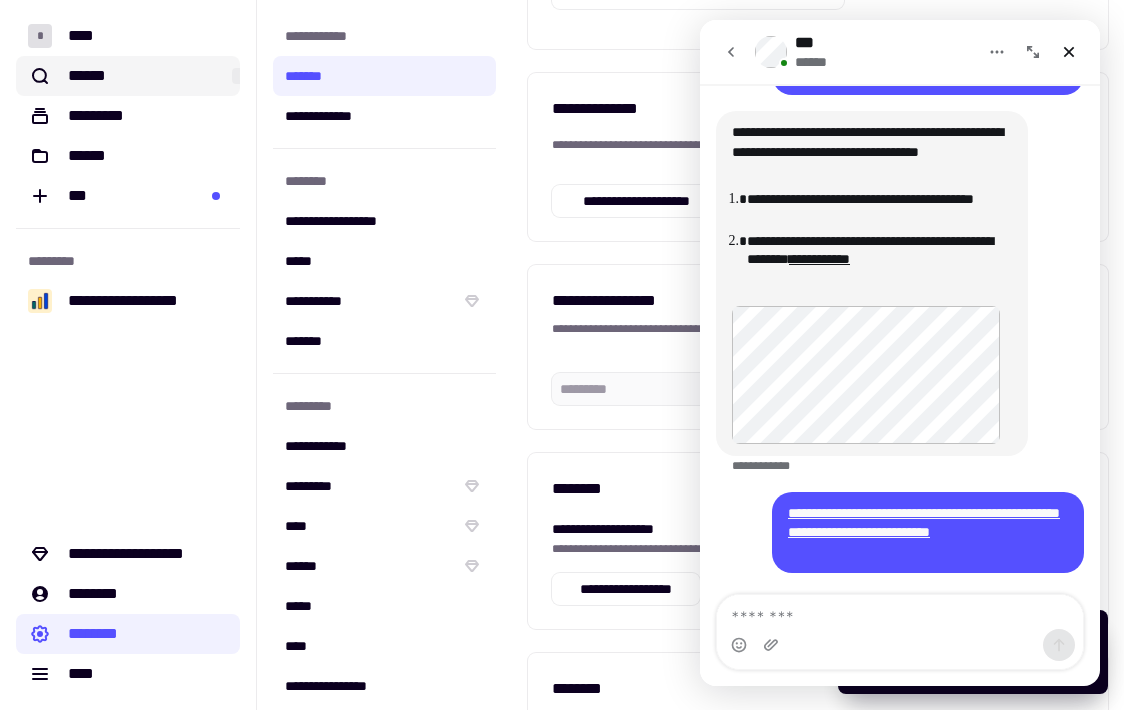 click on "****** * *" 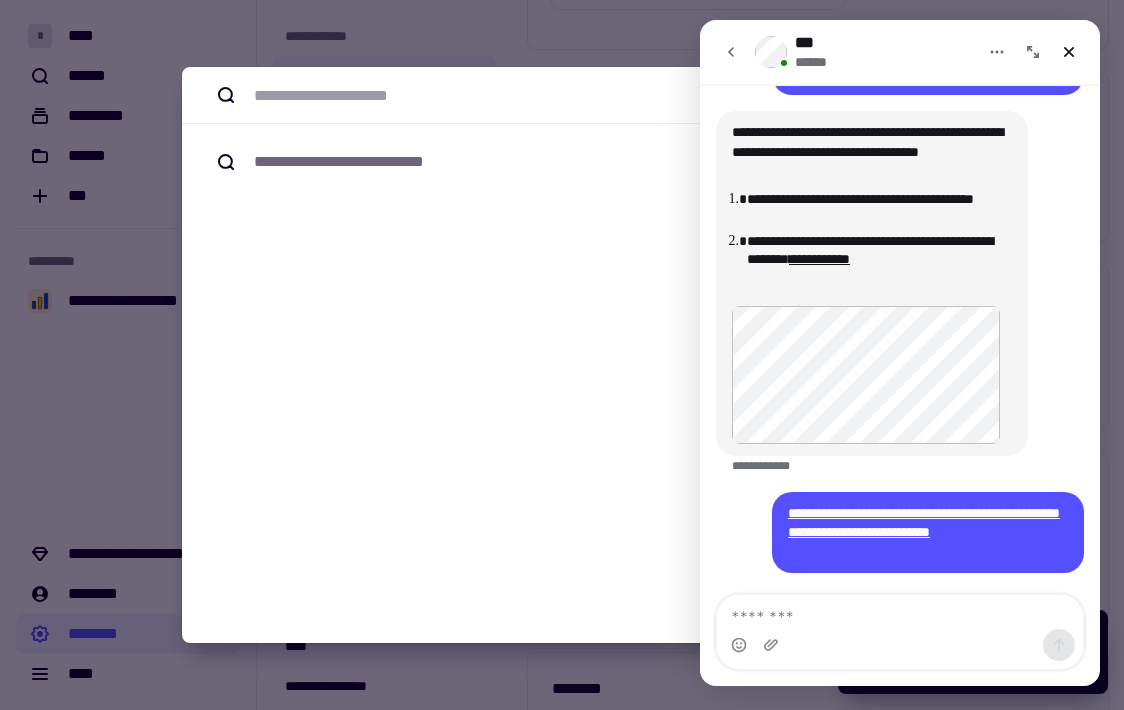 click at bounding box center [562, 355] 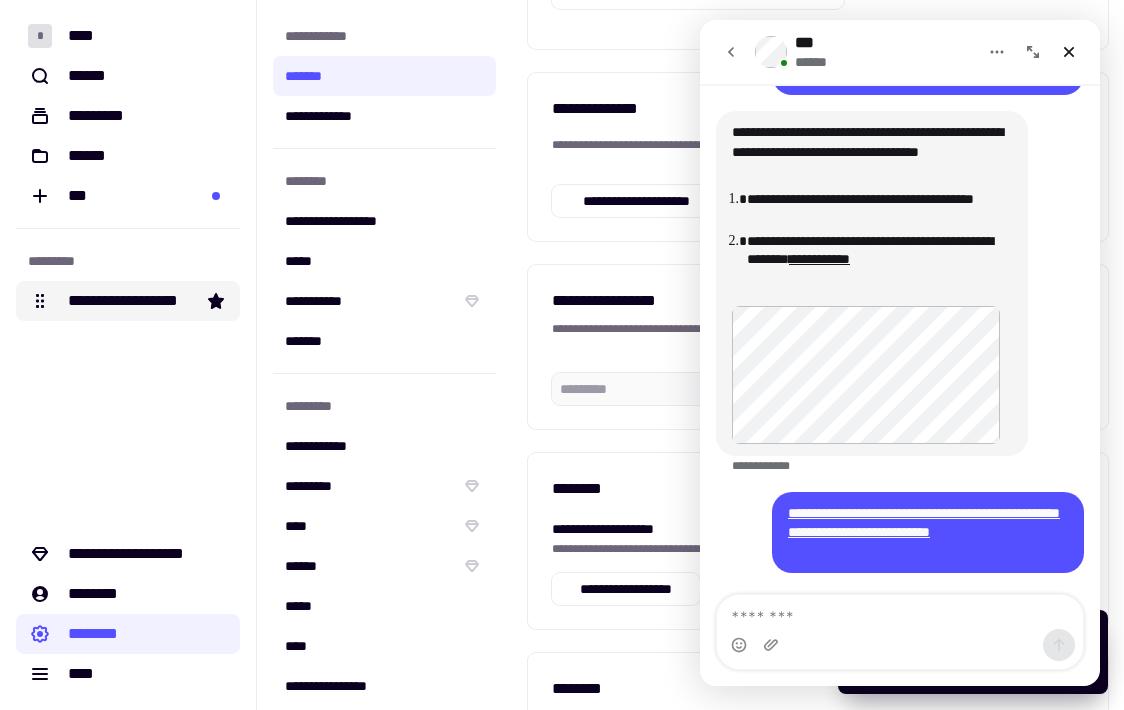 click on "**********" 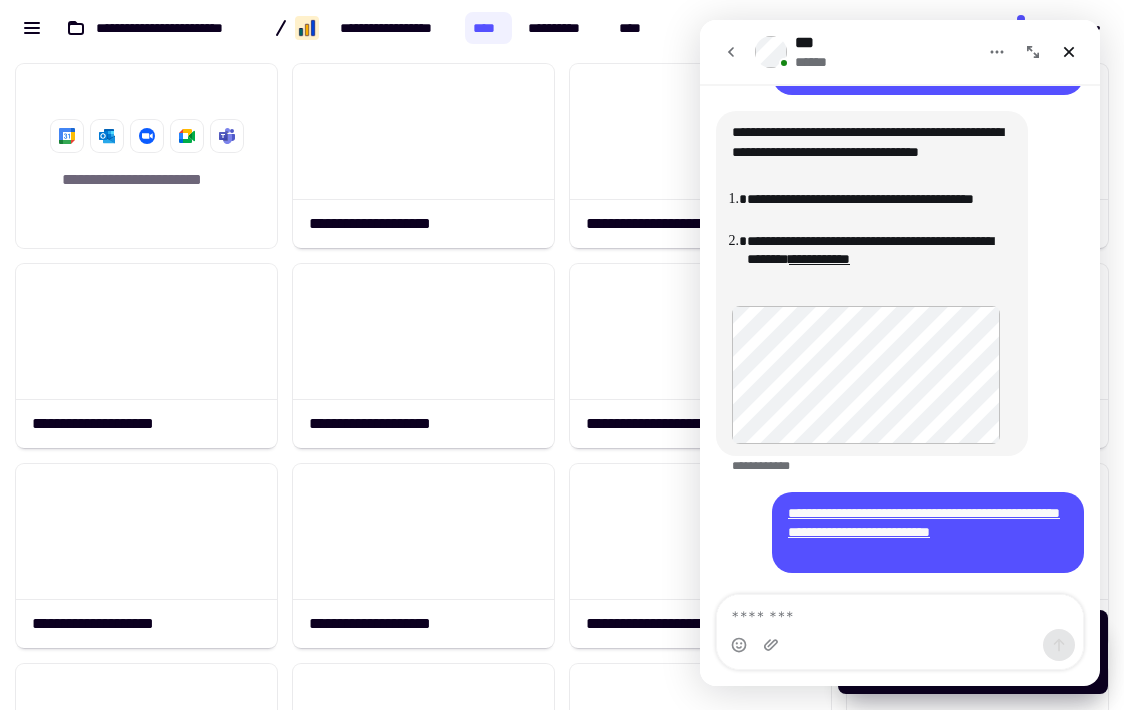 scroll, scrollTop: 1, scrollLeft: 1, axis: both 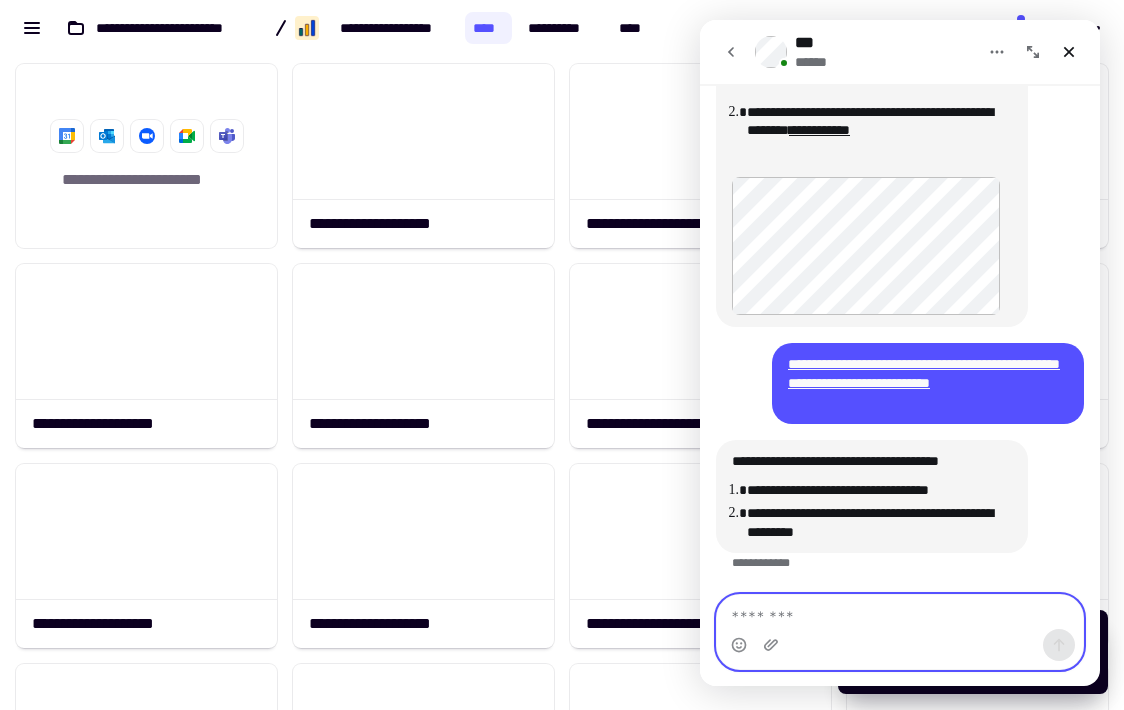 click 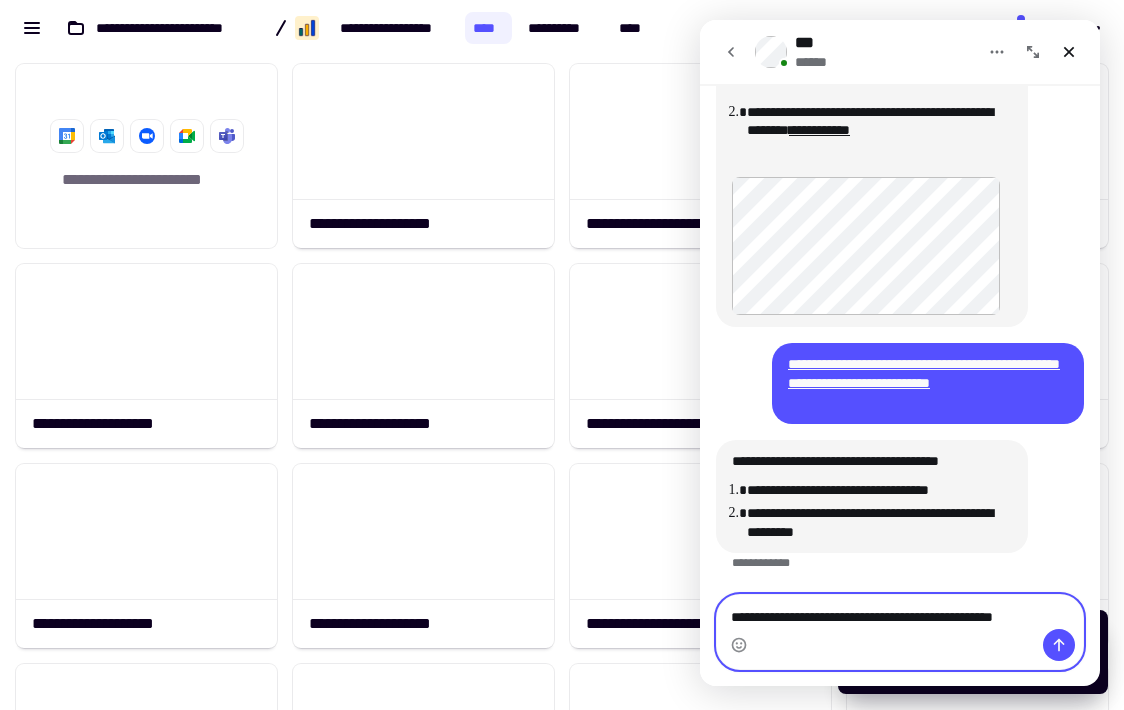 scroll, scrollTop: 2021, scrollLeft: 0, axis: vertical 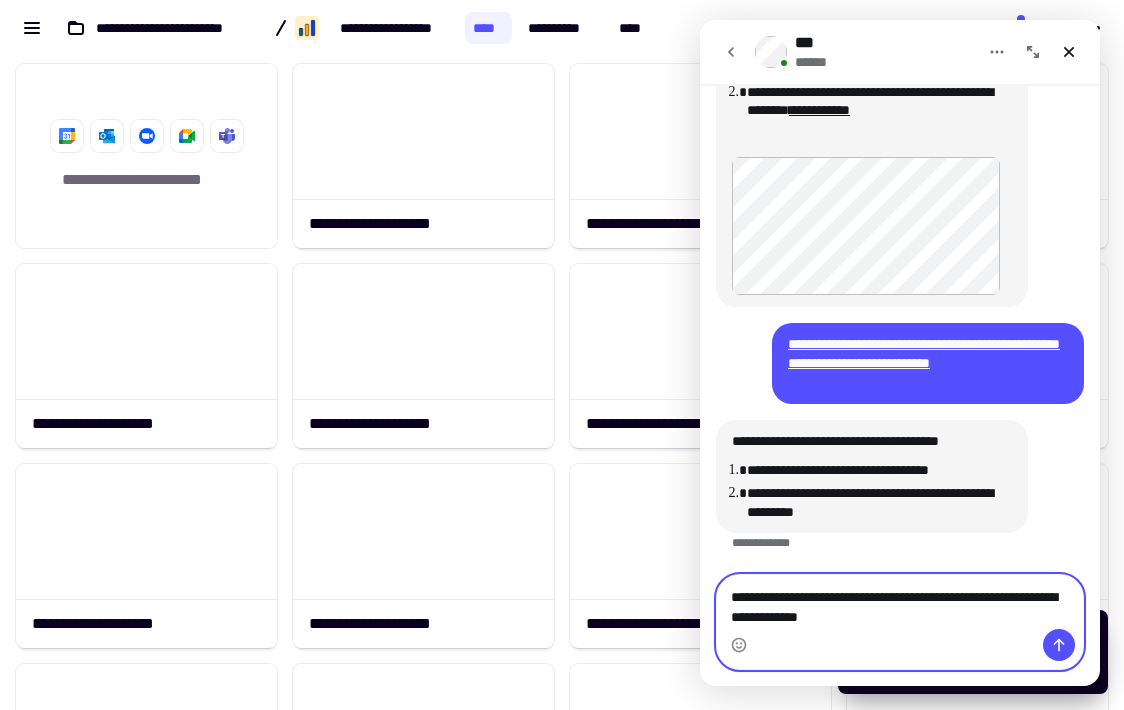 type on "**********" 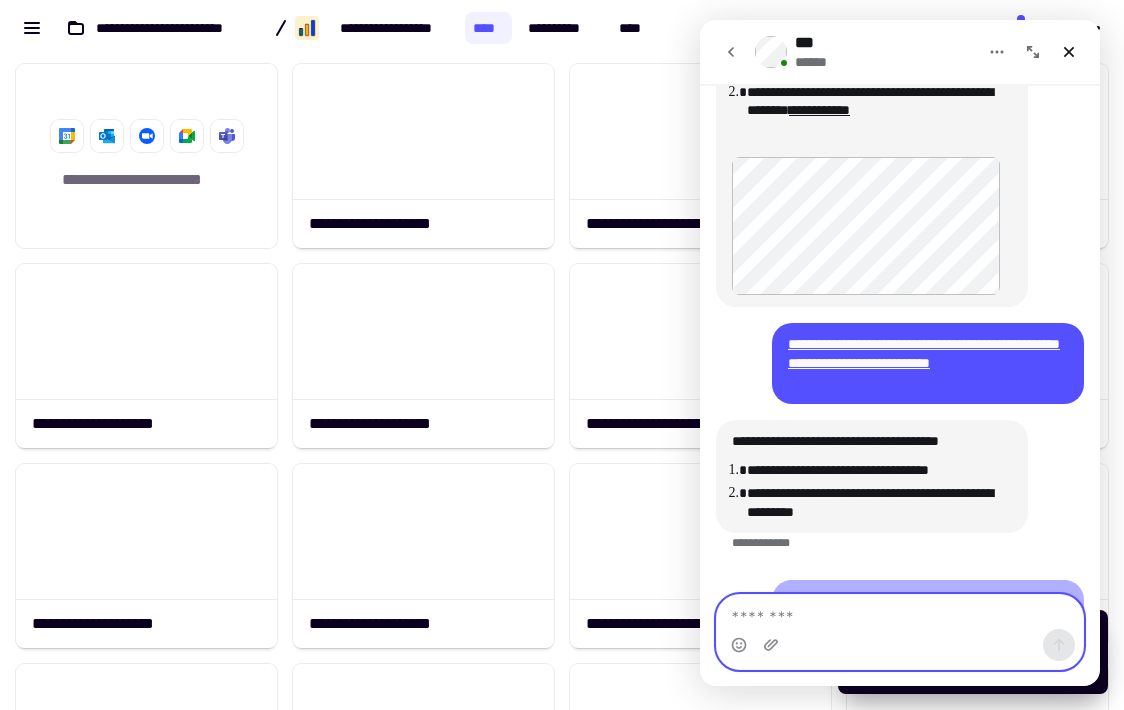 scroll, scrollTop: 2079, scrollLeft: 0, axis: vertical 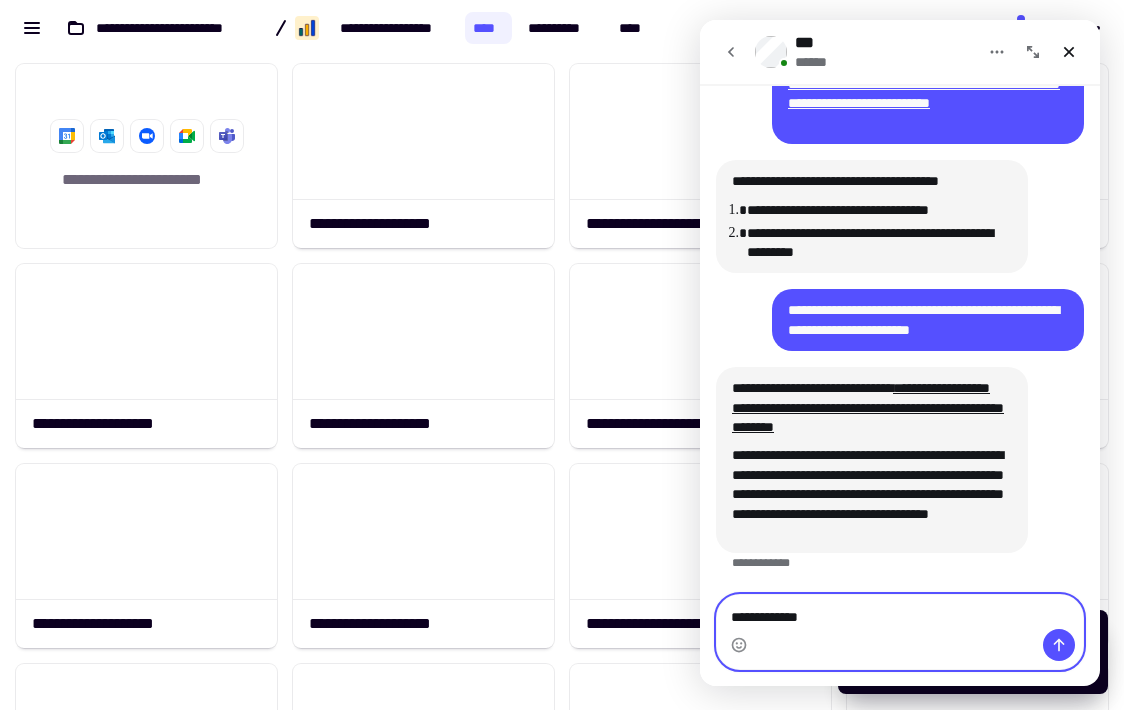 type on "**********" 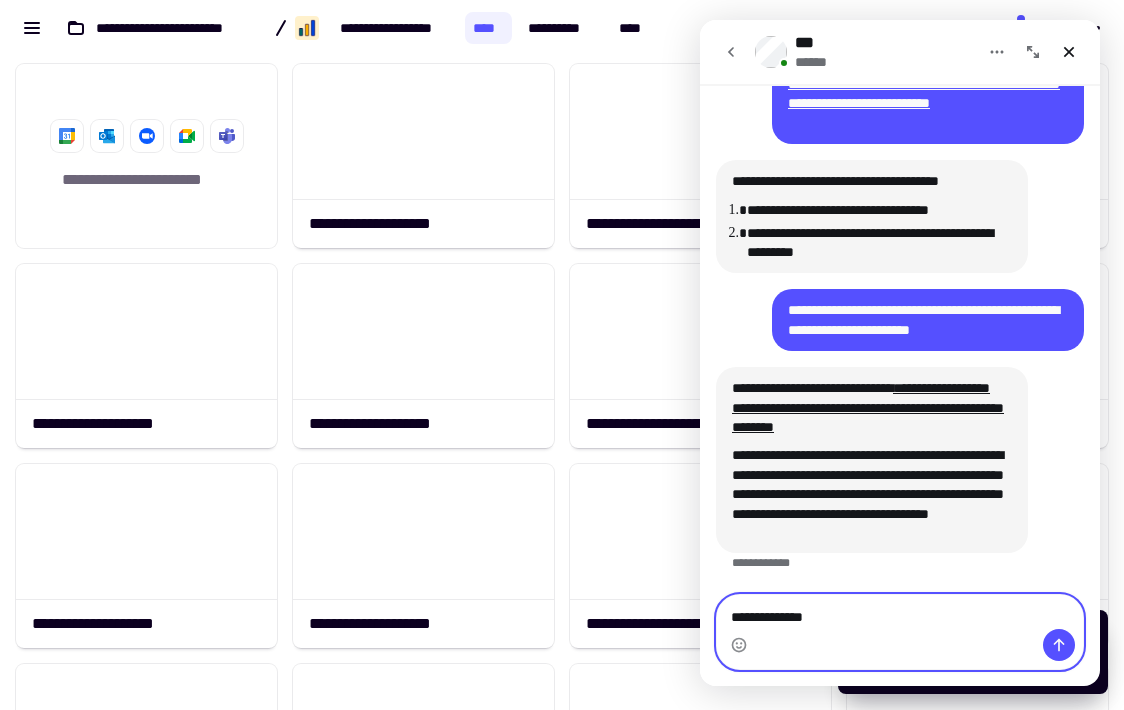 type 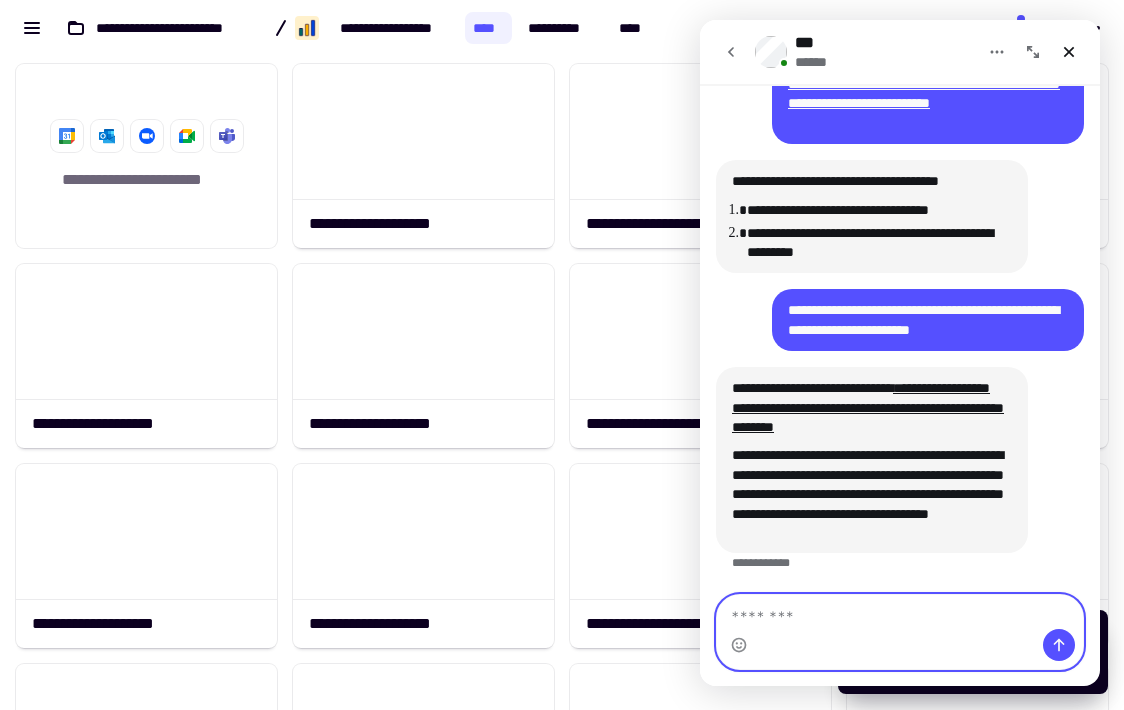 scroll, scrollTop: 2340, scrollLeft: 0, axis: vertical 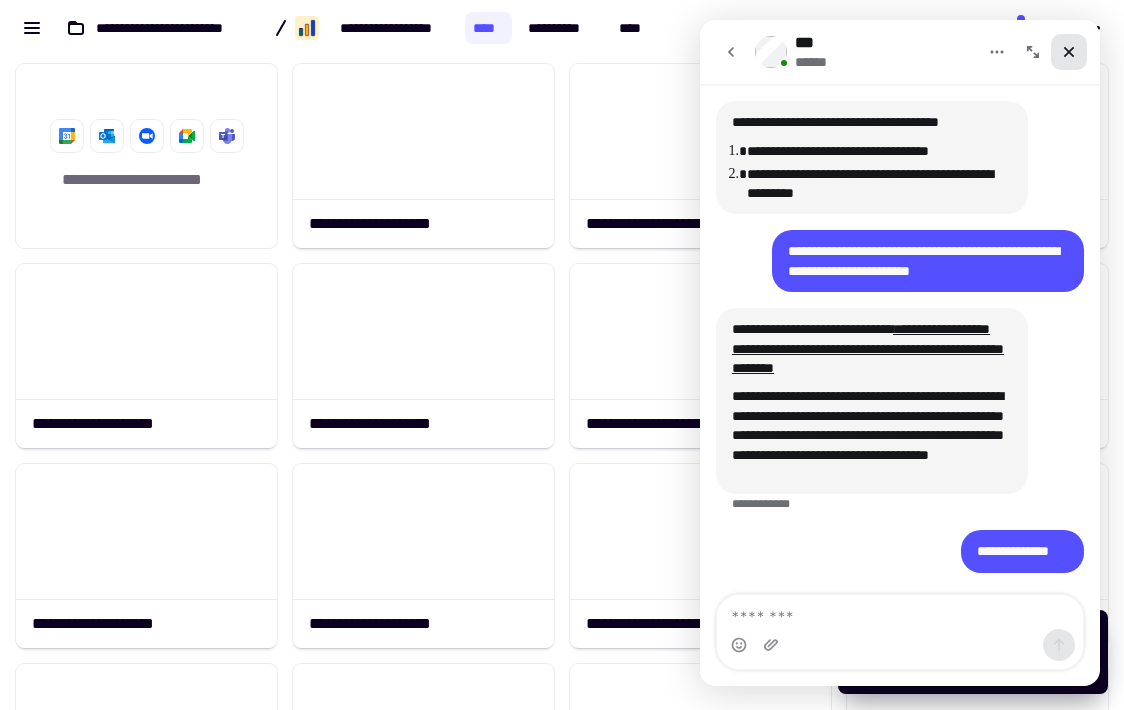 click 